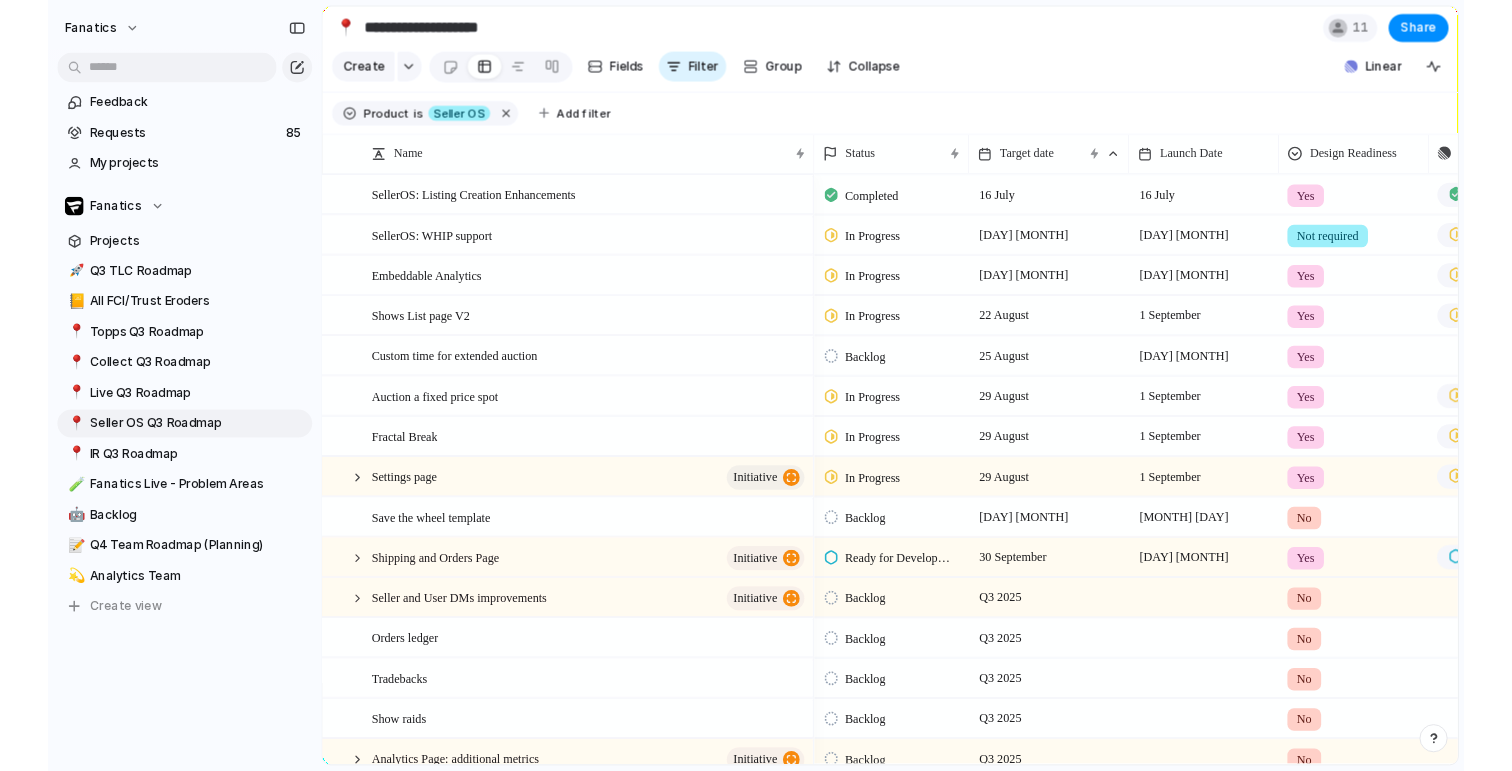 scroll, scrollTop: 0, scrollLeft: 0, axis: both 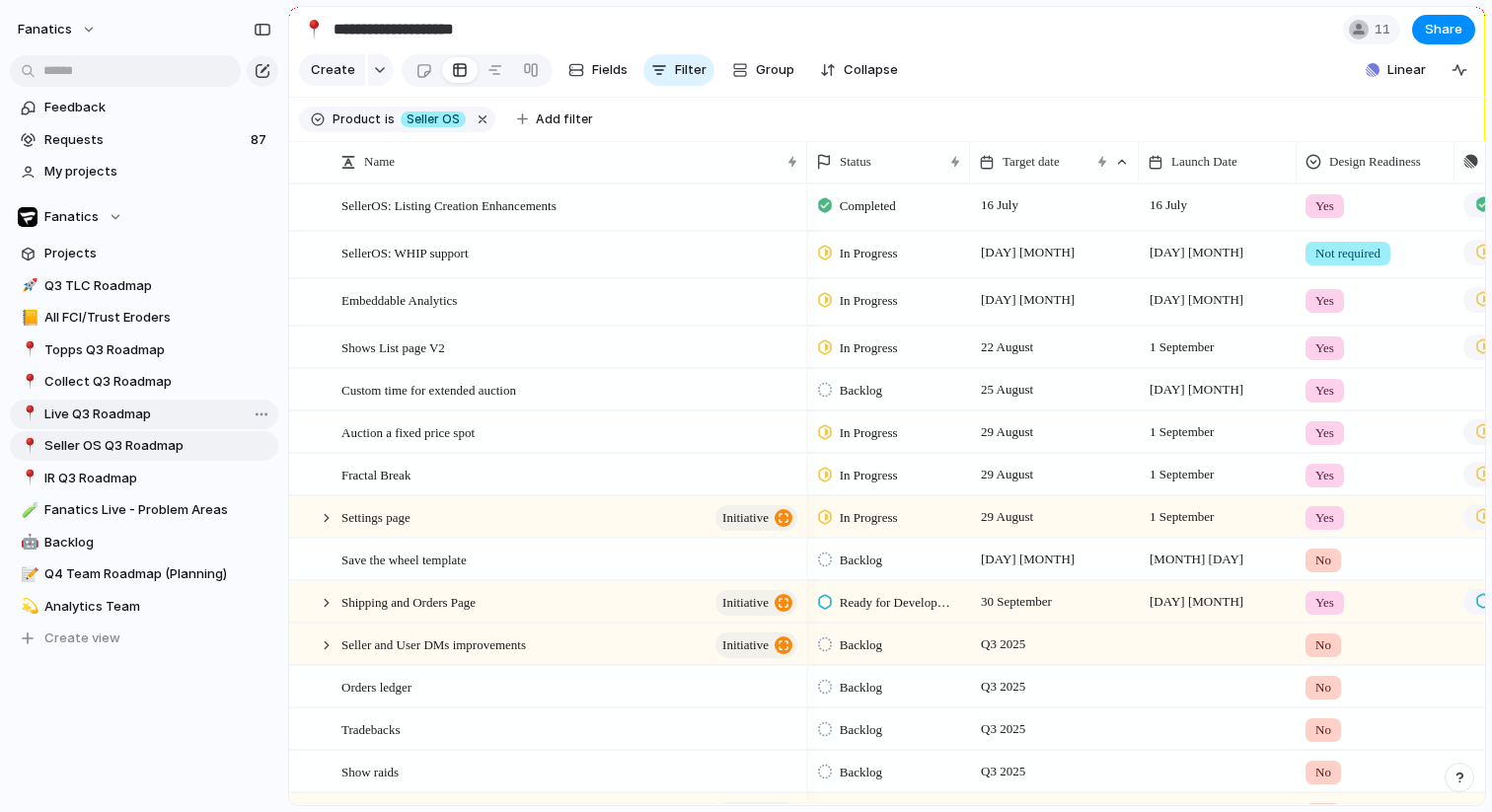 click on "📍 Live Q3 Roadmap" at bounding box center [144, 414] 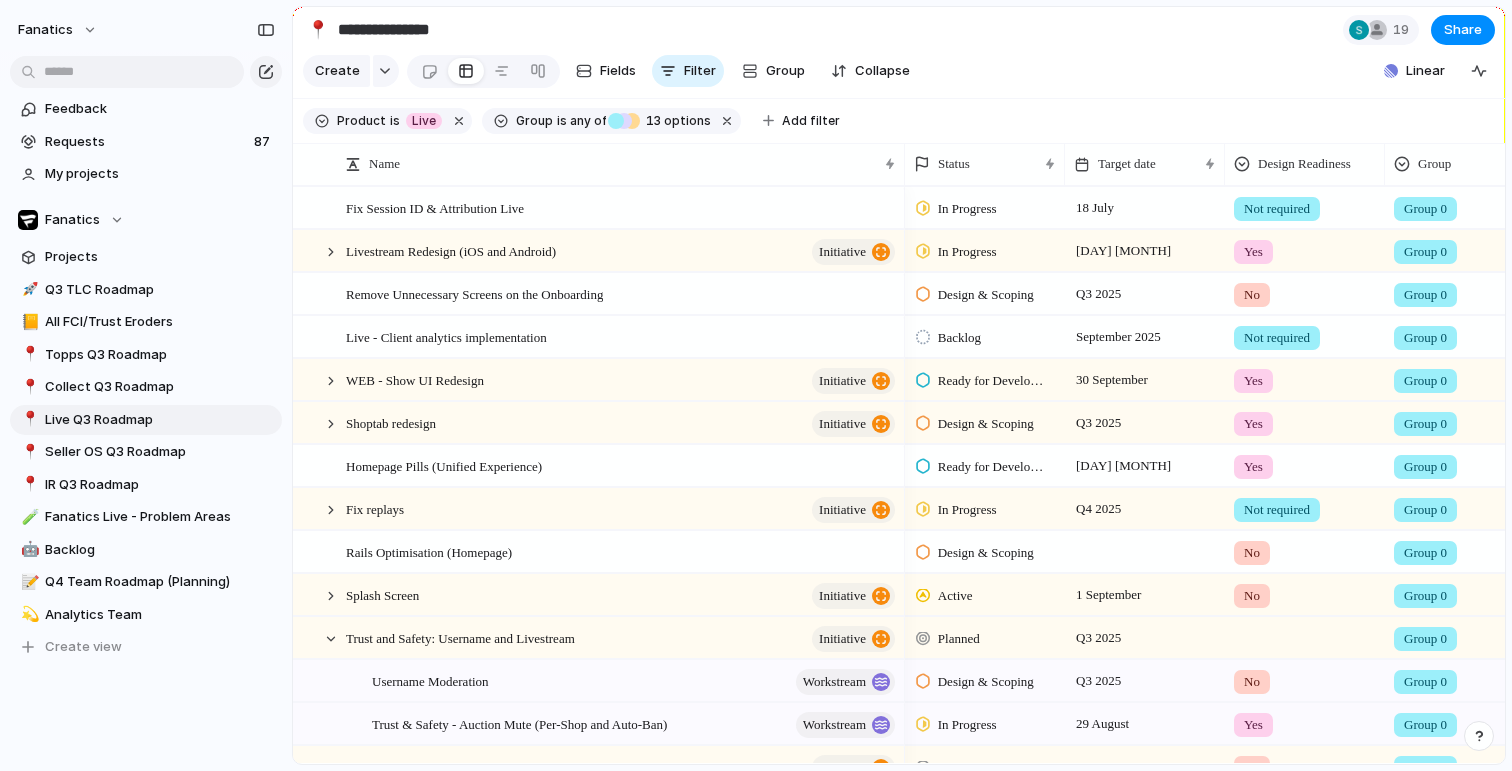 scroll, scrollTop: 0, scrollLeft: 40, axis: horizontal 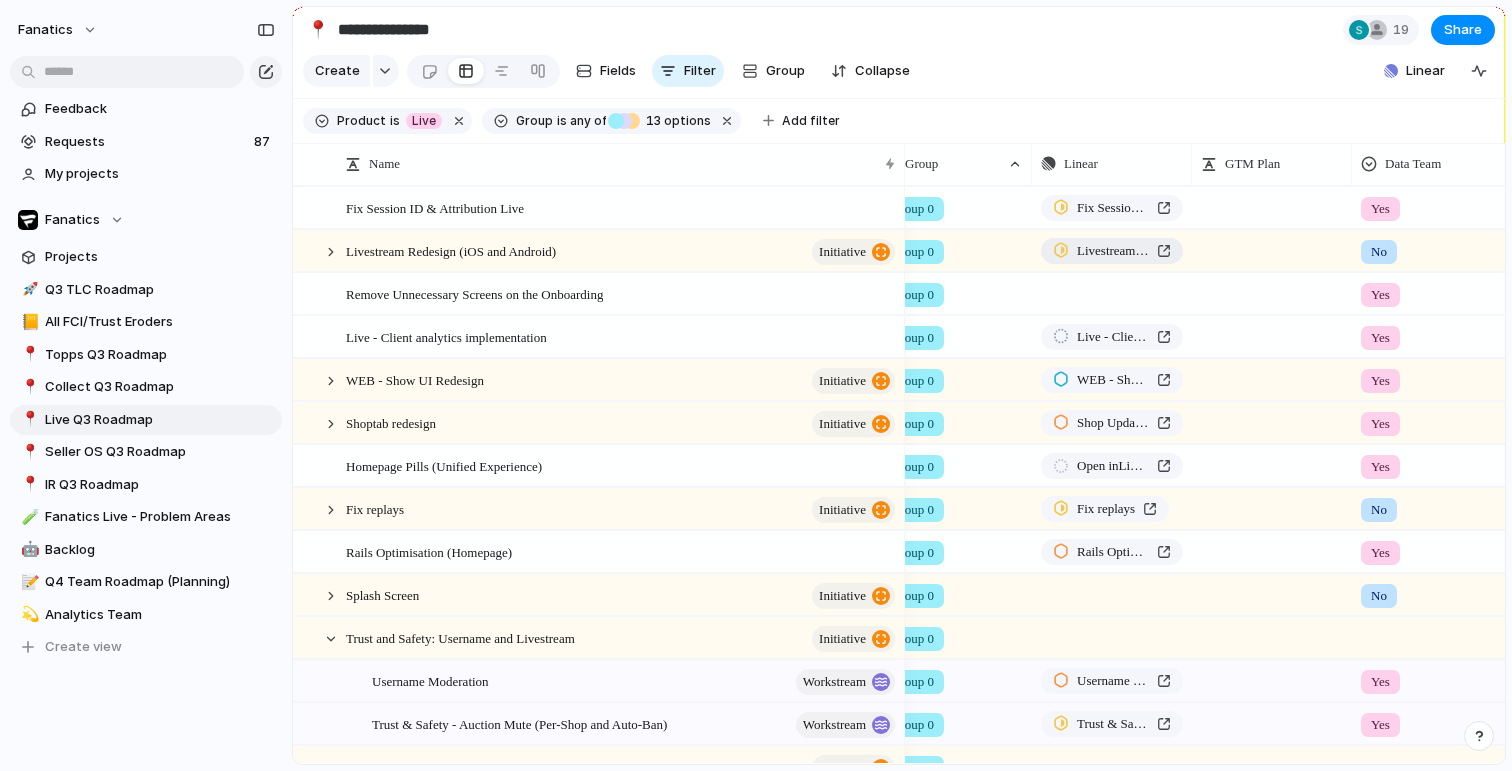 click on "Livestream Redesign (iOS and Android)" at bounding box center [1113, 251] 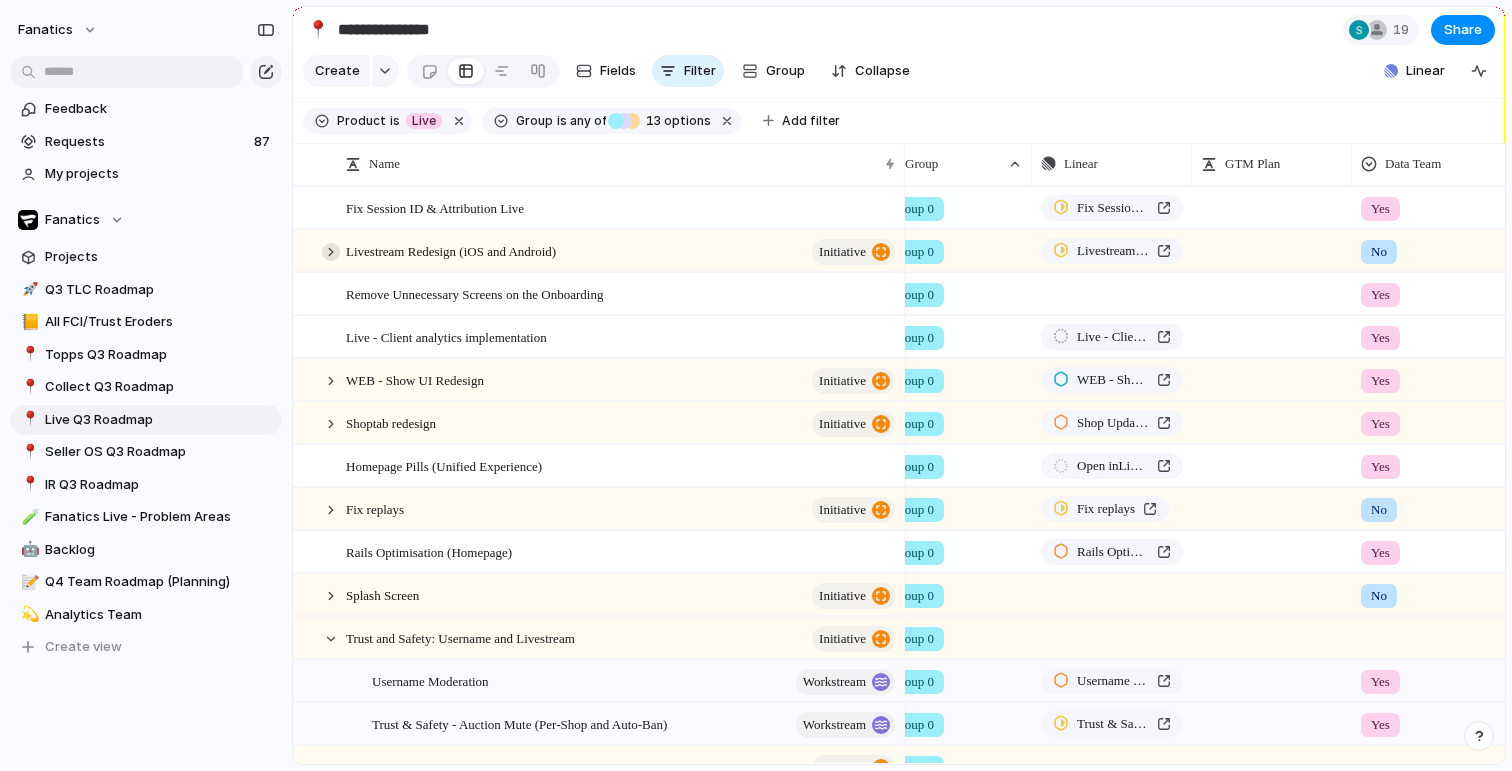 click at bounding box center [331, 252] 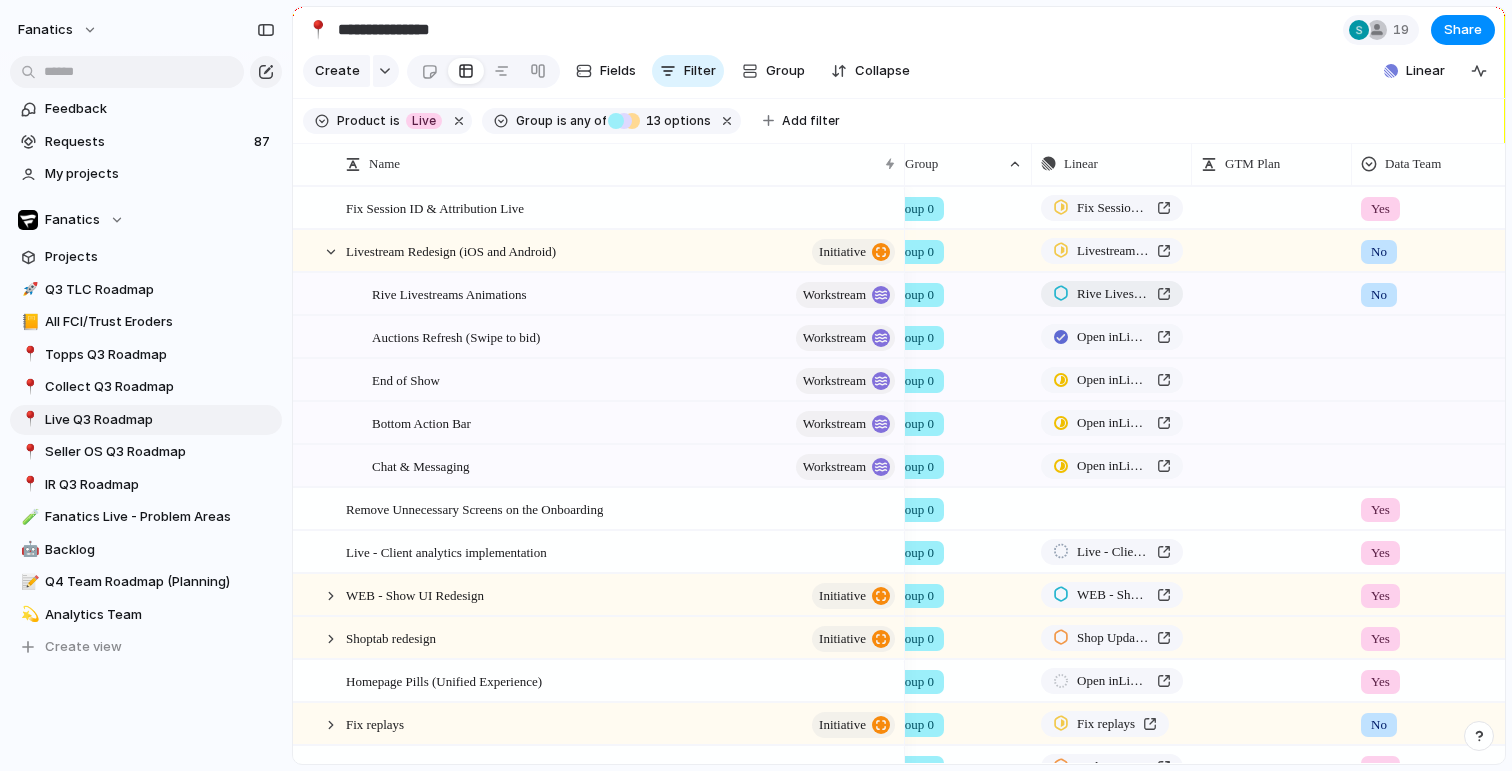 scroll, scrollTop: 0, scrollLeft: 547, axis: horizontal 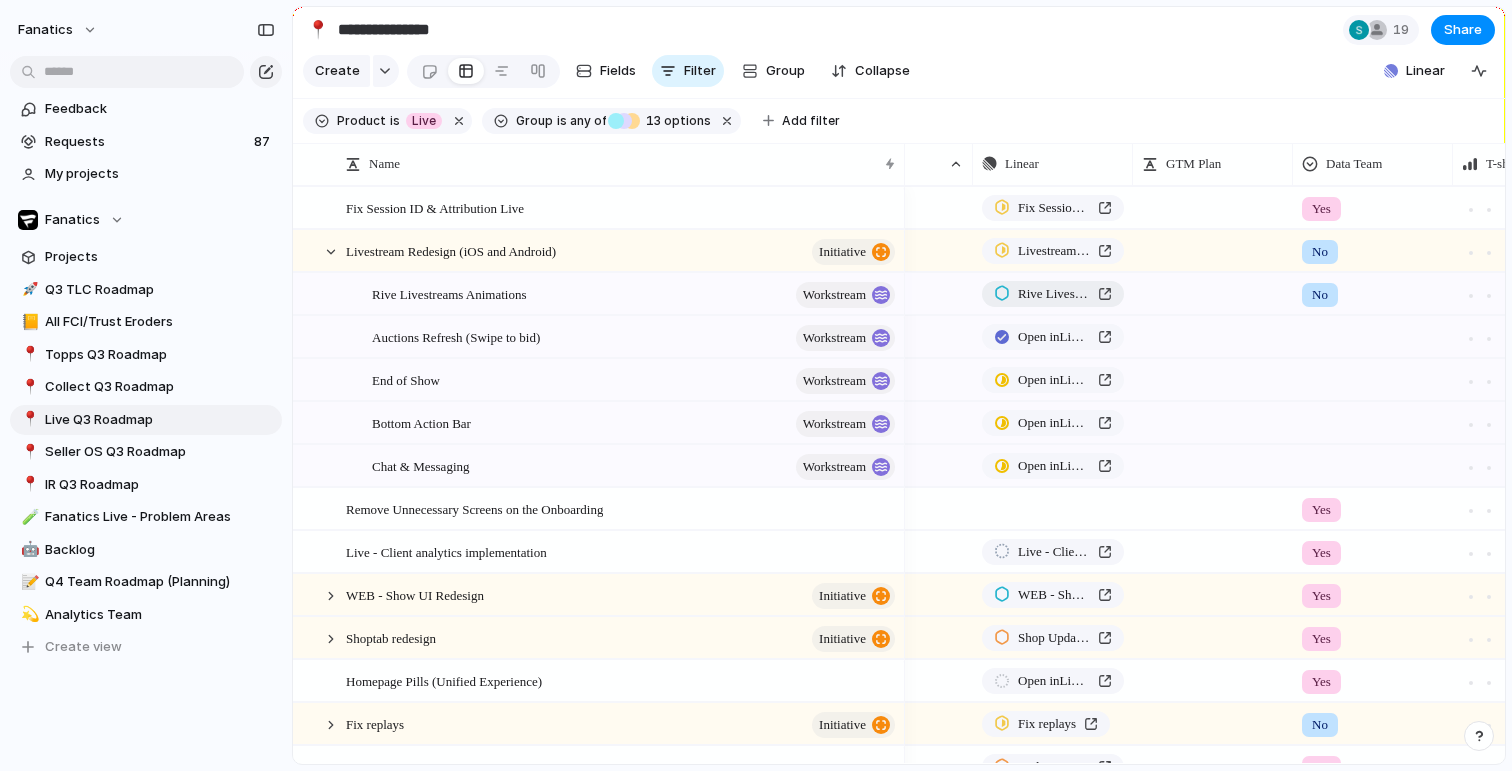 click on "Rive Livestreams Animations" at bounding box center [1053, 294] 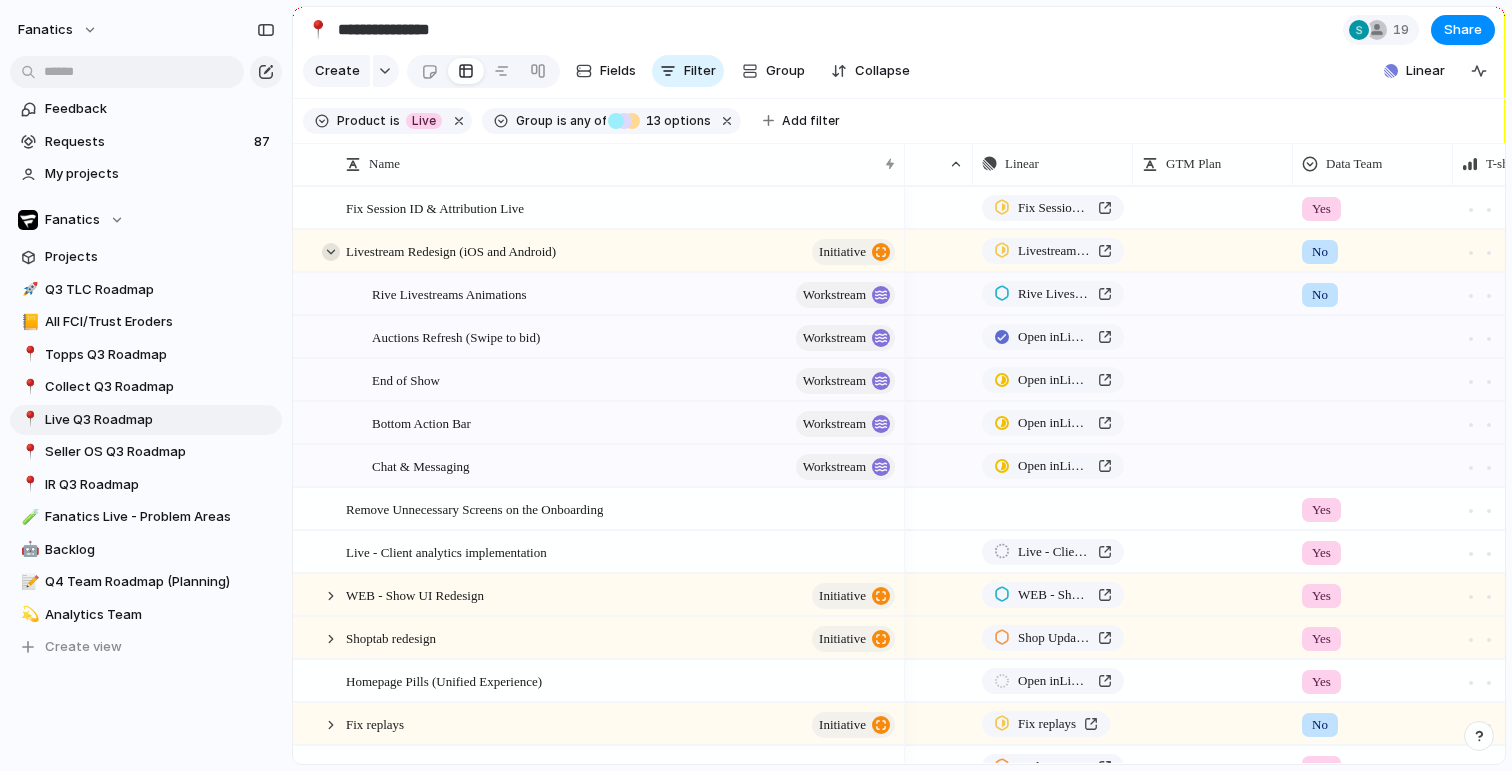 click at bounding box center [331, 252] 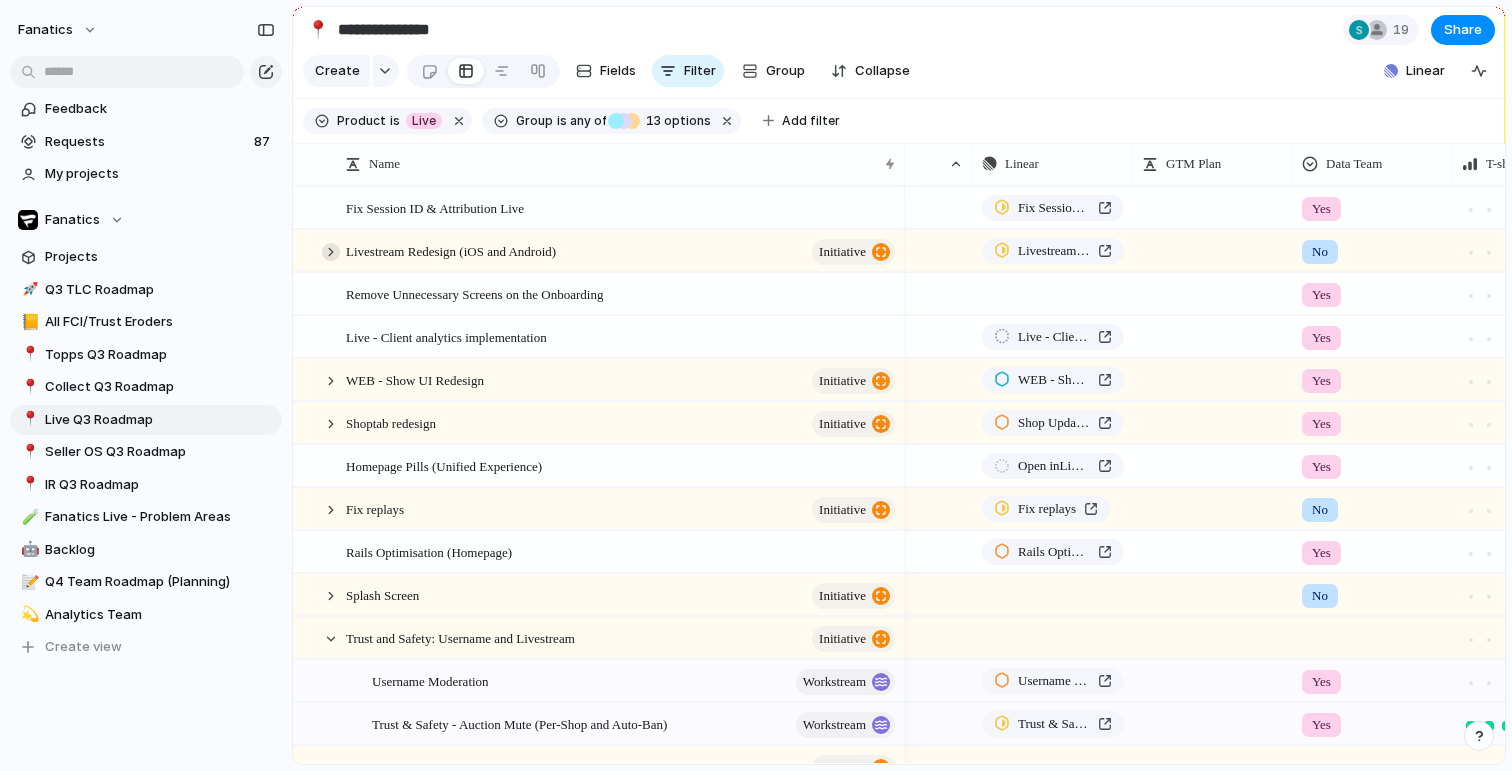 click at bounding box center [331, 252] 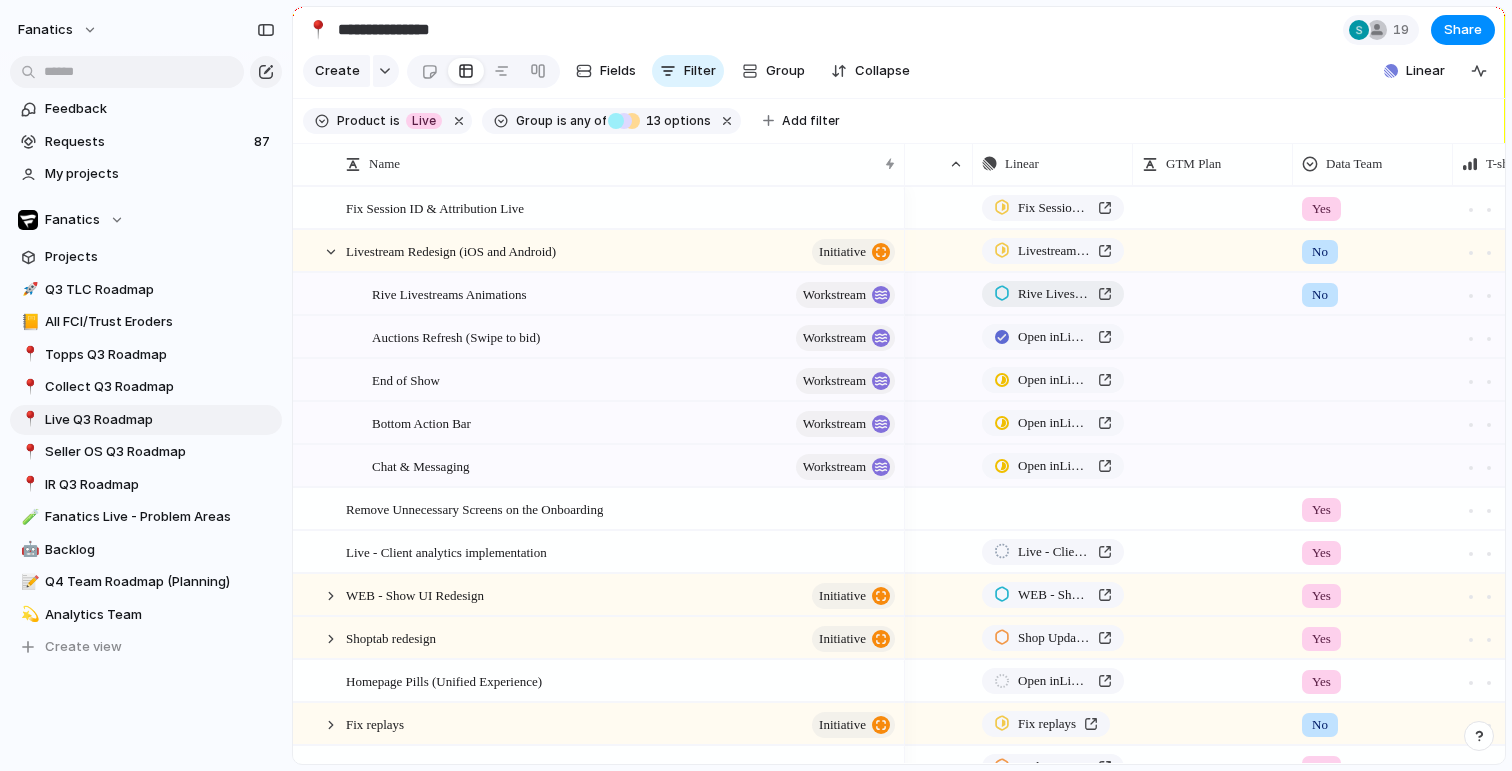 scroll, scrollTop: 0, scrollLeft: 516, axis: horizontal 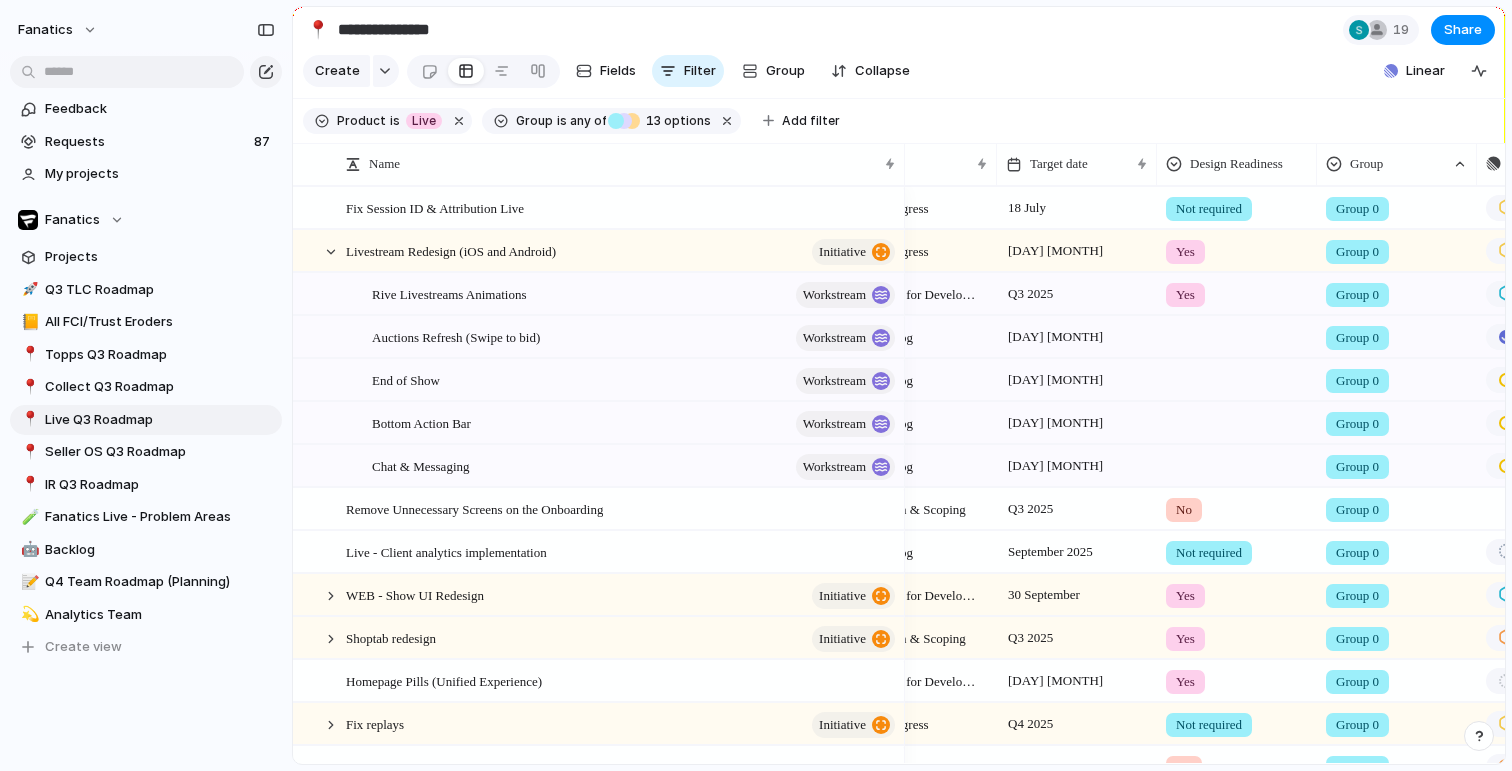 click on "[DAY] [MONTH]" at bounding box center (1077, 336) 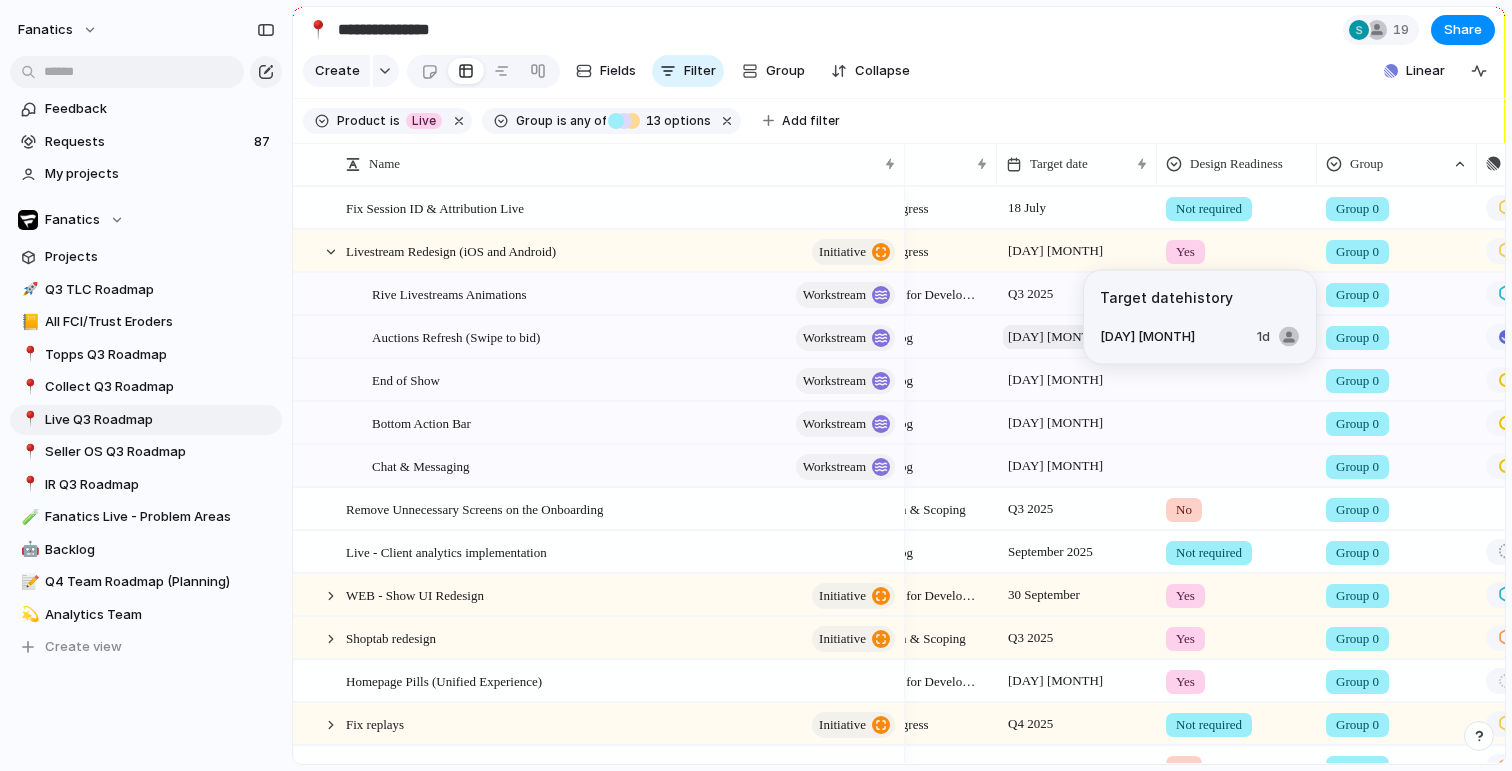 click on "[DAY] [MONTH]" at bounding box center [1055, 337] 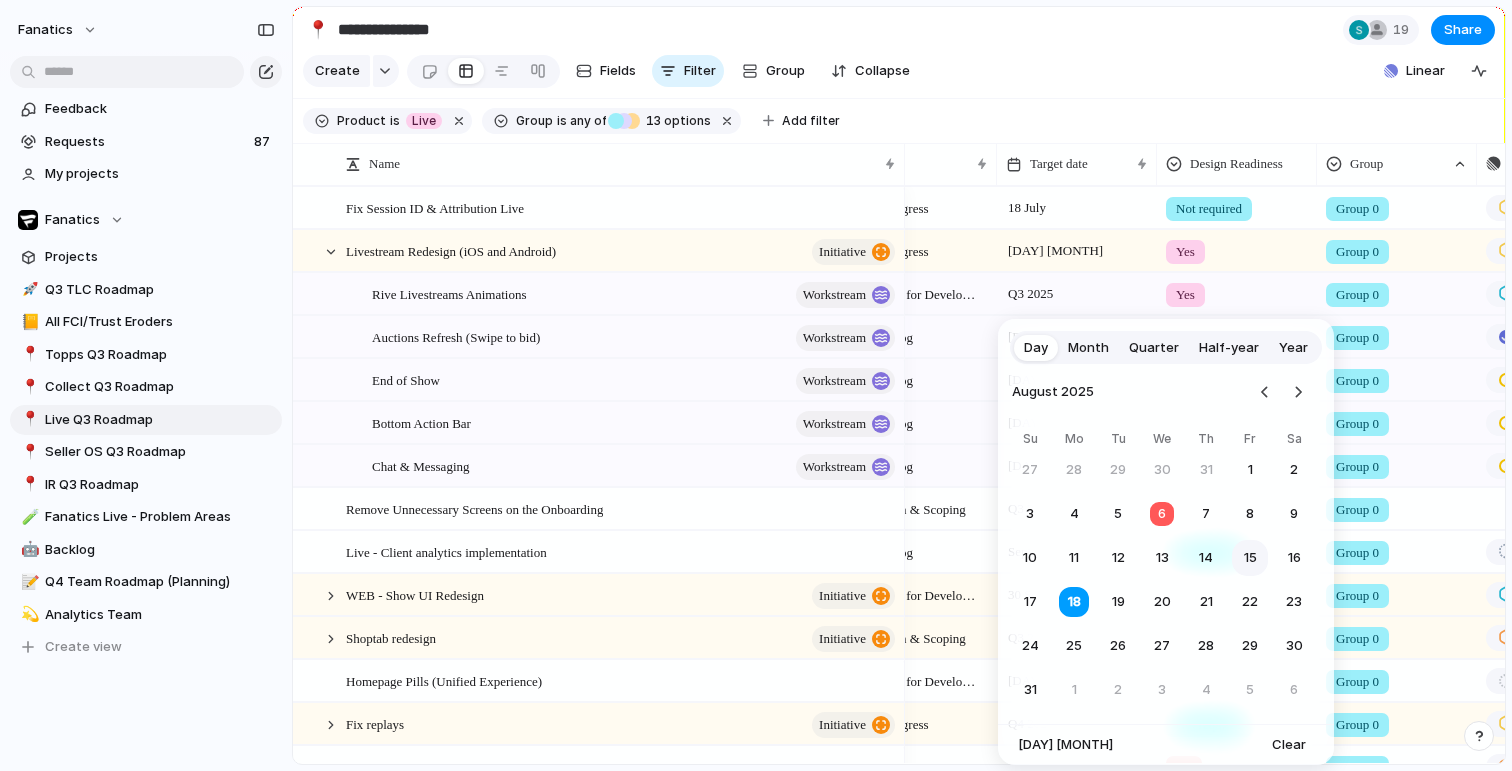 click on "15" at bounding box center (1250, 558) 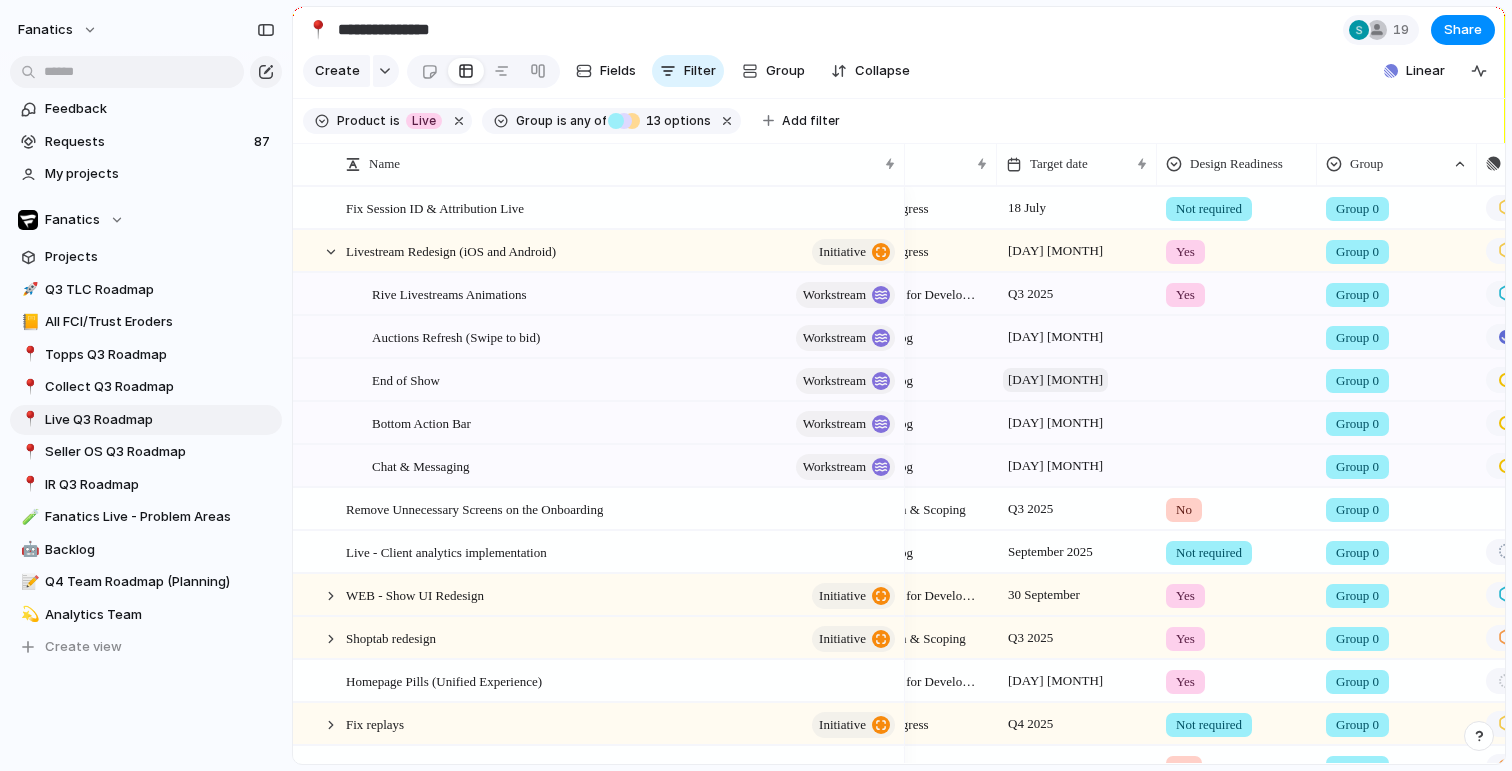 click on "[DAY] [MONTH]" at bounding box center (1055, 380) 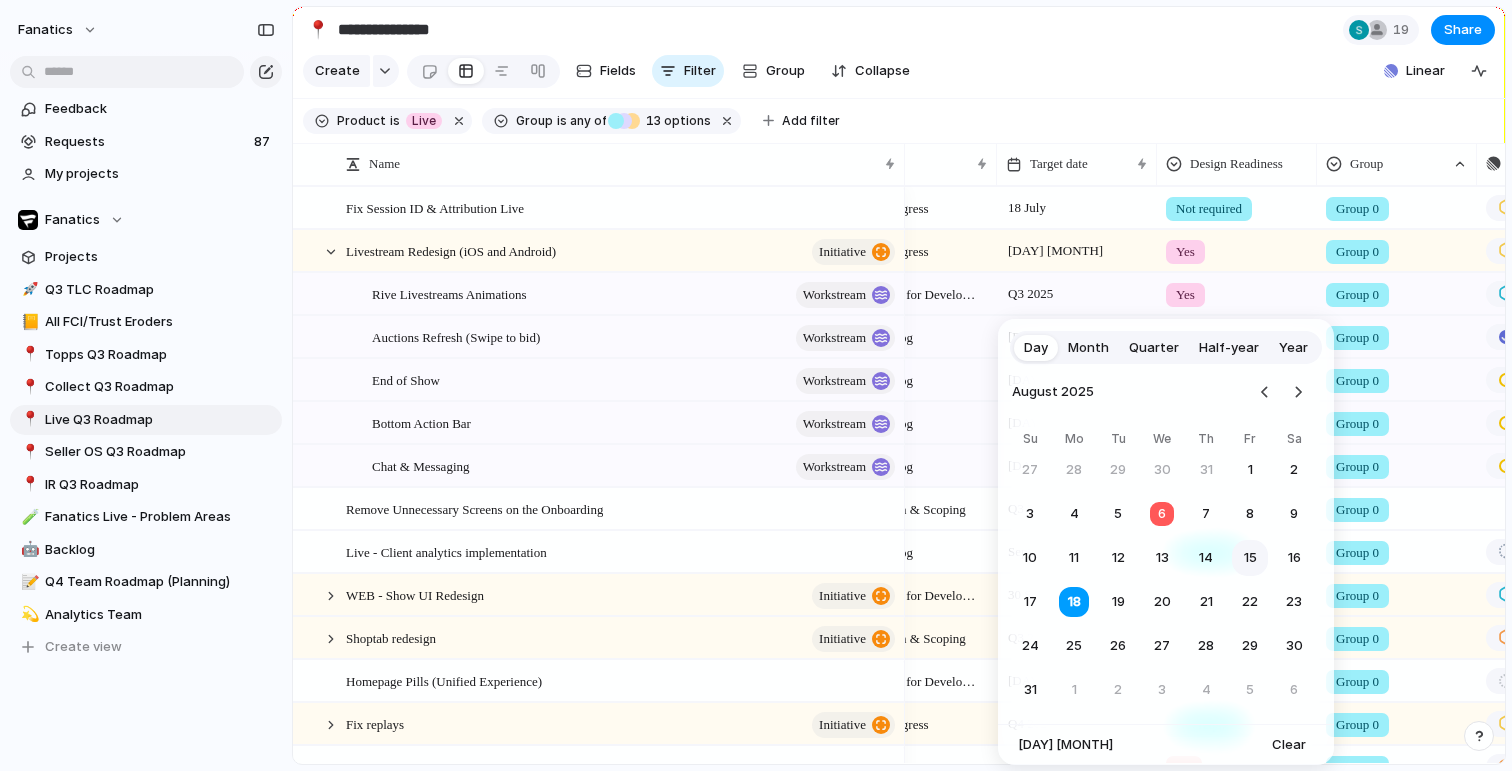click on "15" at bounding box center (1250, 558) 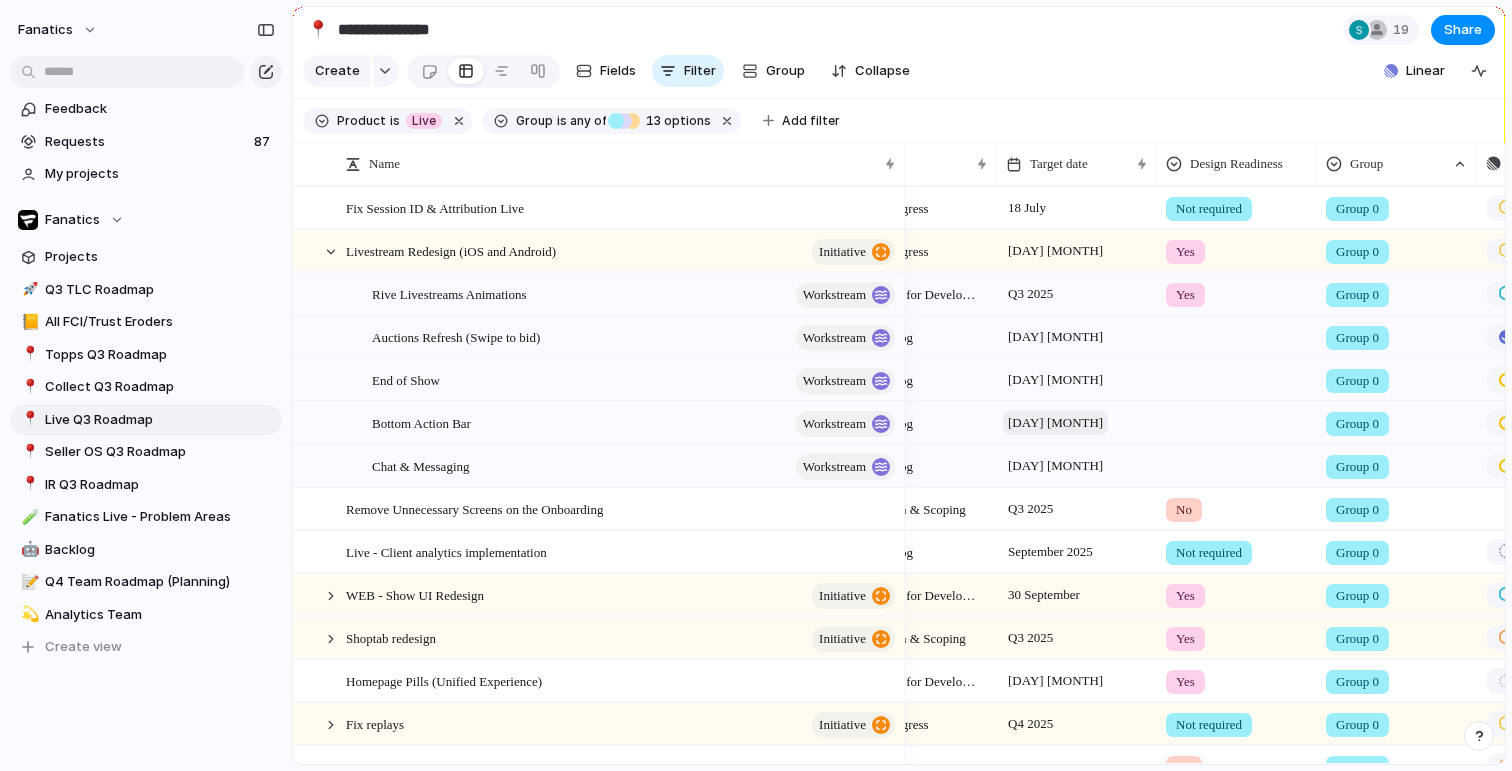 click on "[DAY] [MONTH]" at bounding box center (1055, 423) 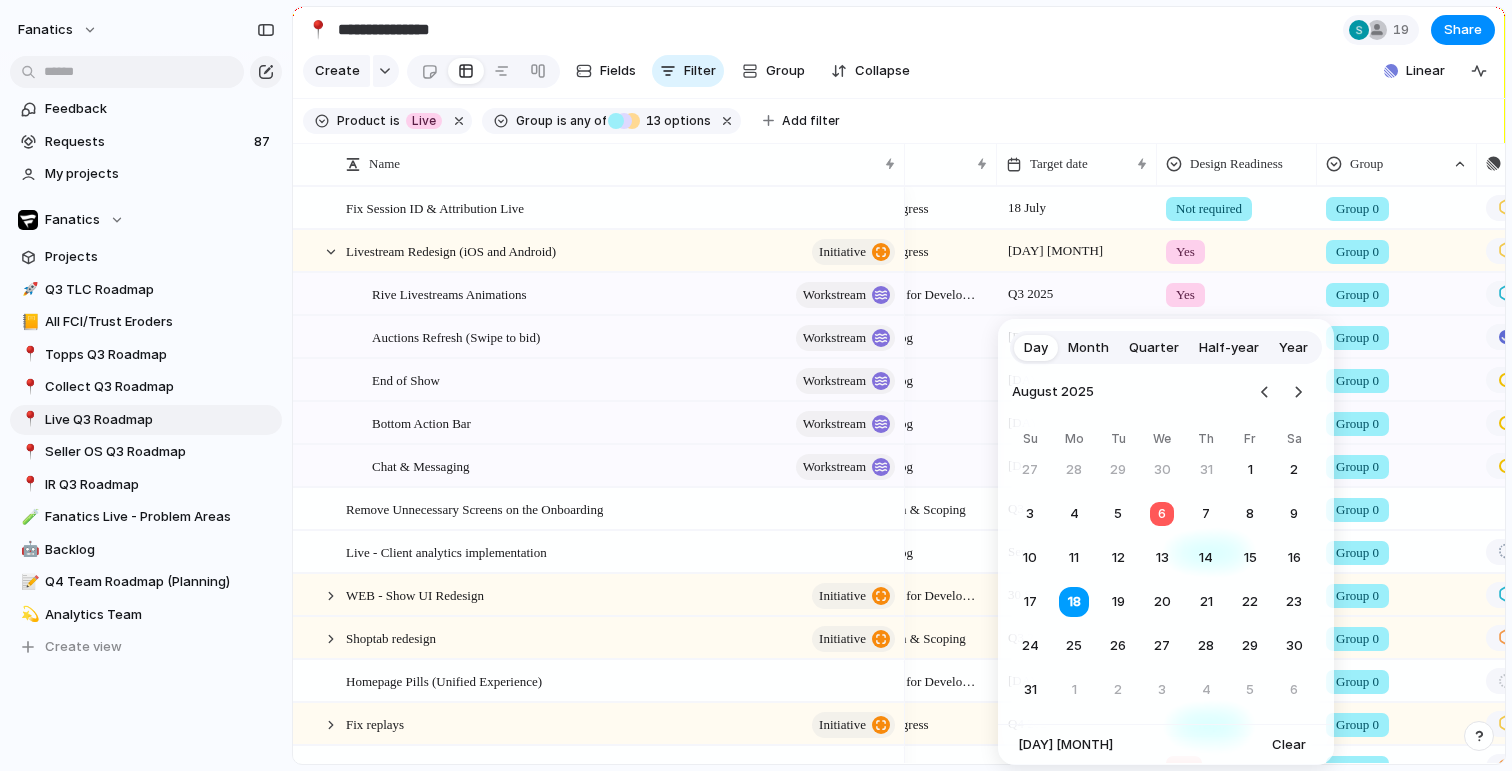 drag, startPoint x: 1251, startPoint y: 556, endPoint x: 1239, endPoint y: 554, distance: 12.165525 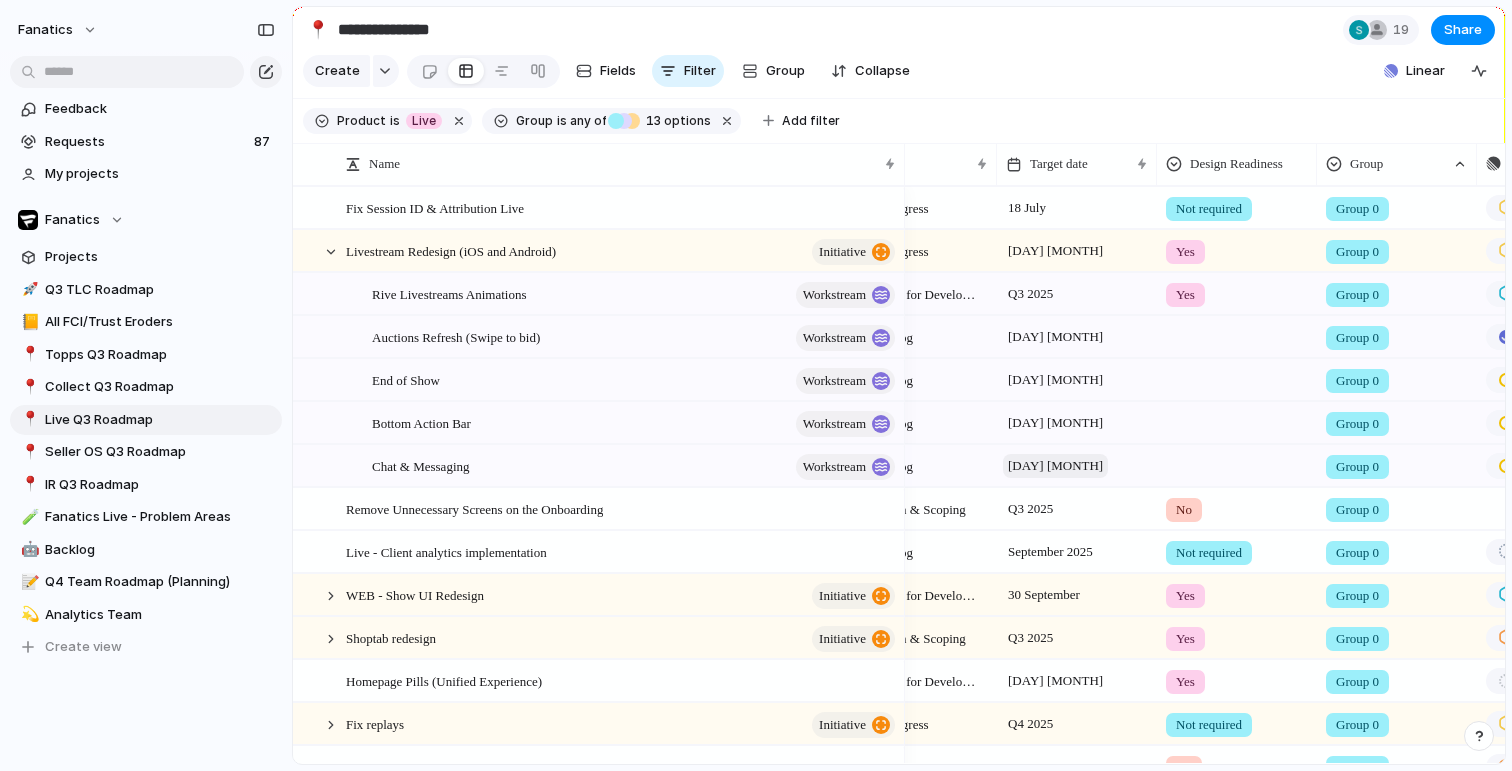 click on "[DAY] [MONTH]" at bounding box center [1055, 466] 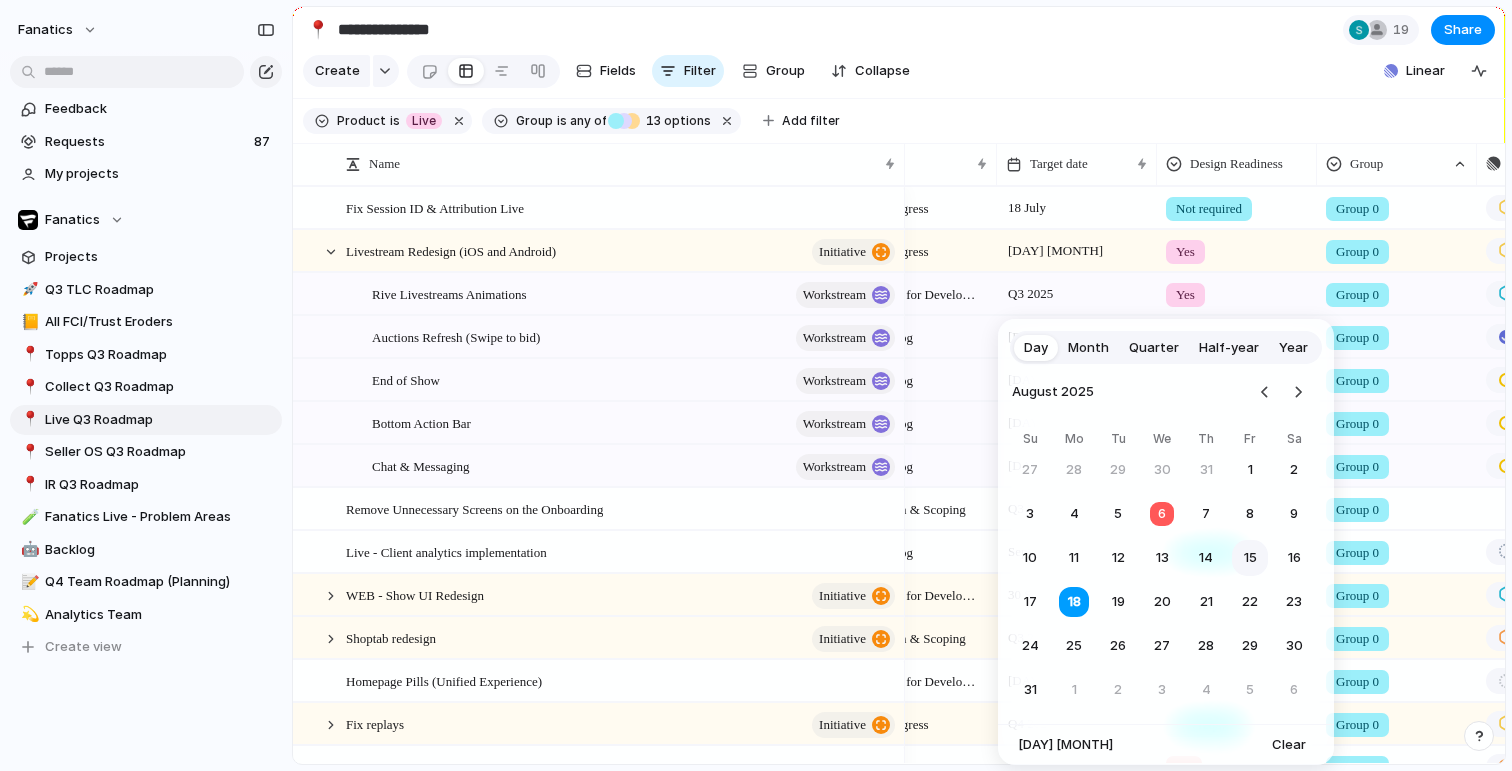 click on "15" at bounding box center [1250, 558] 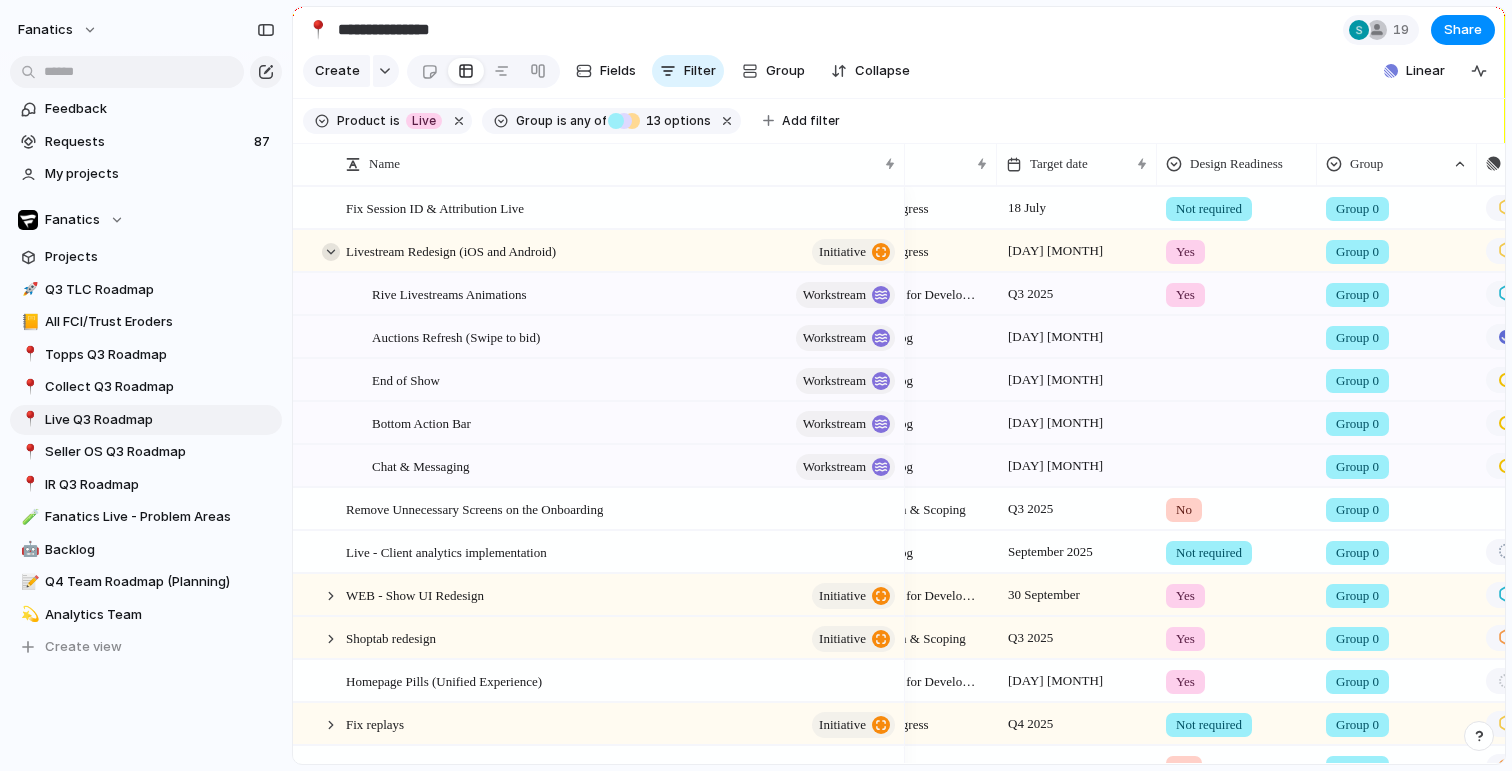 click at bounding box center [331, 252] 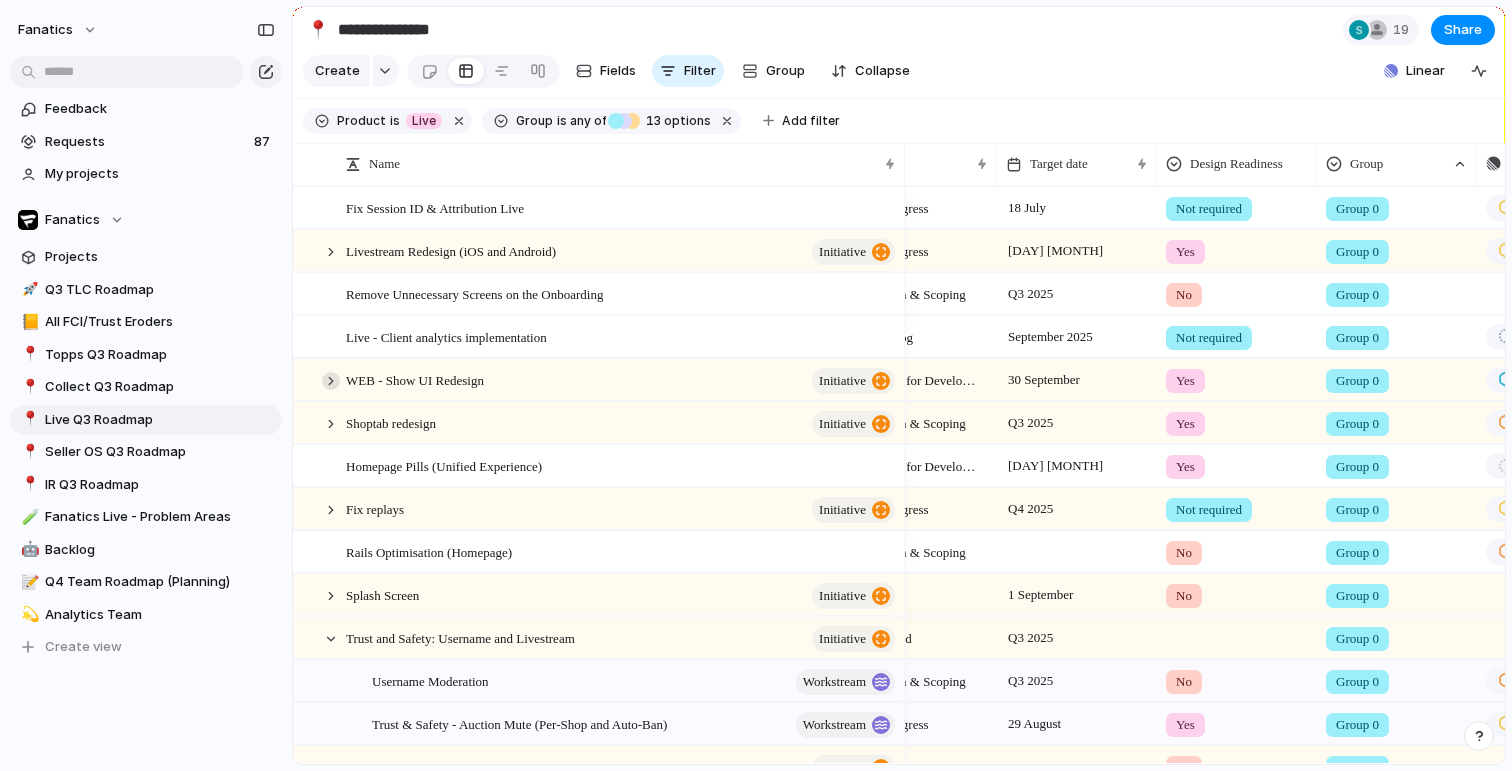 click at bounding box center [331, 381] 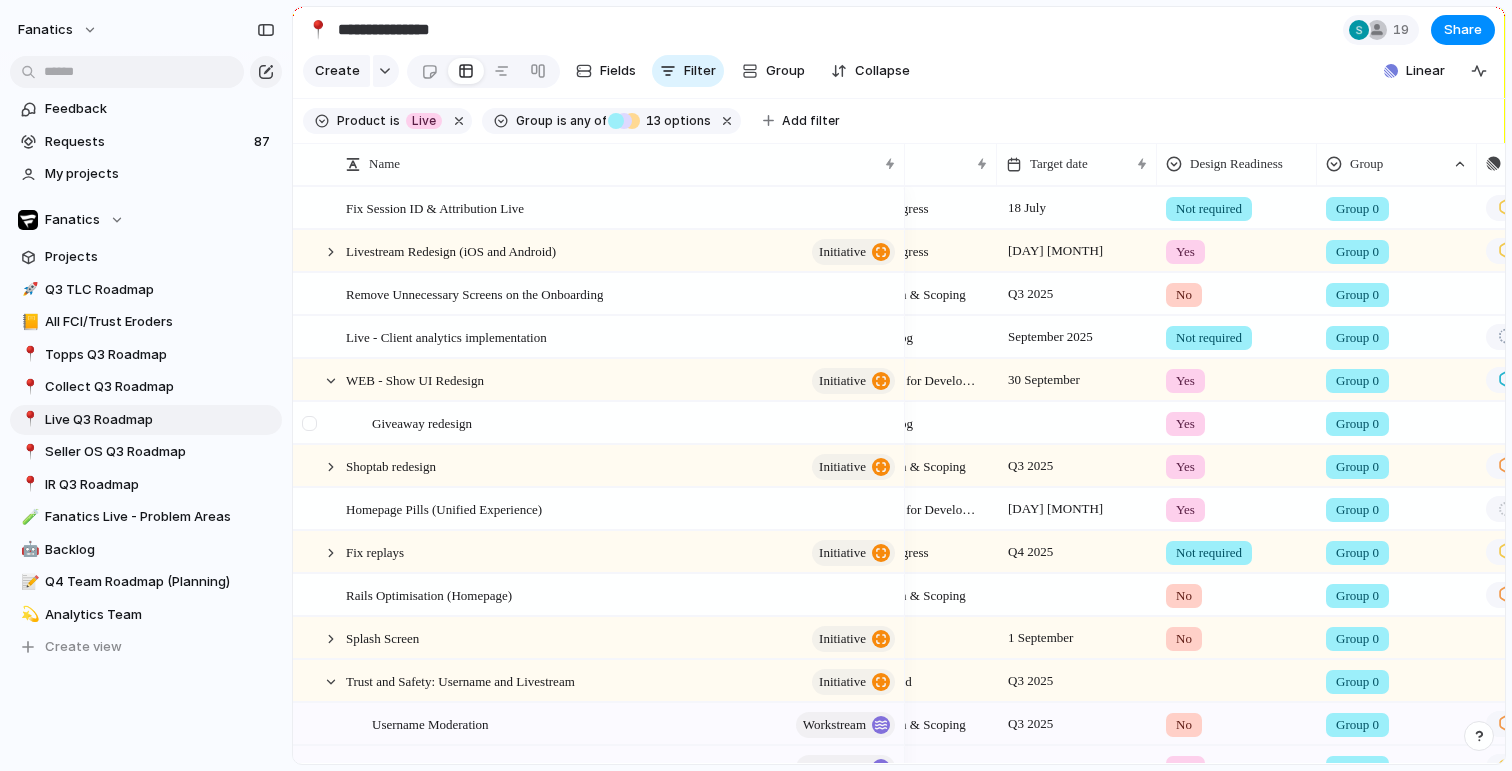 click at bounding box center (309, 423) 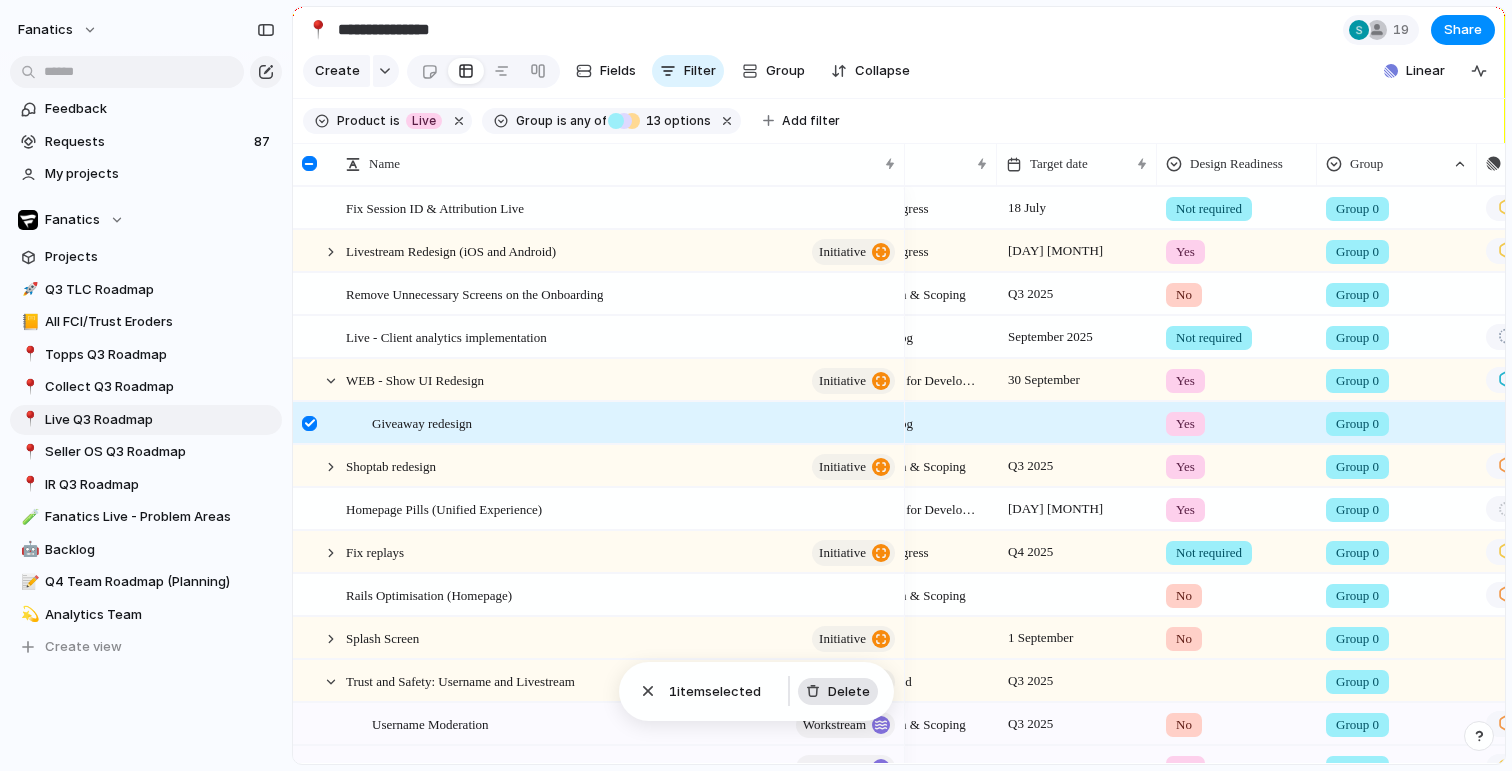 click on "Delete" at bounding box center (838, 692) 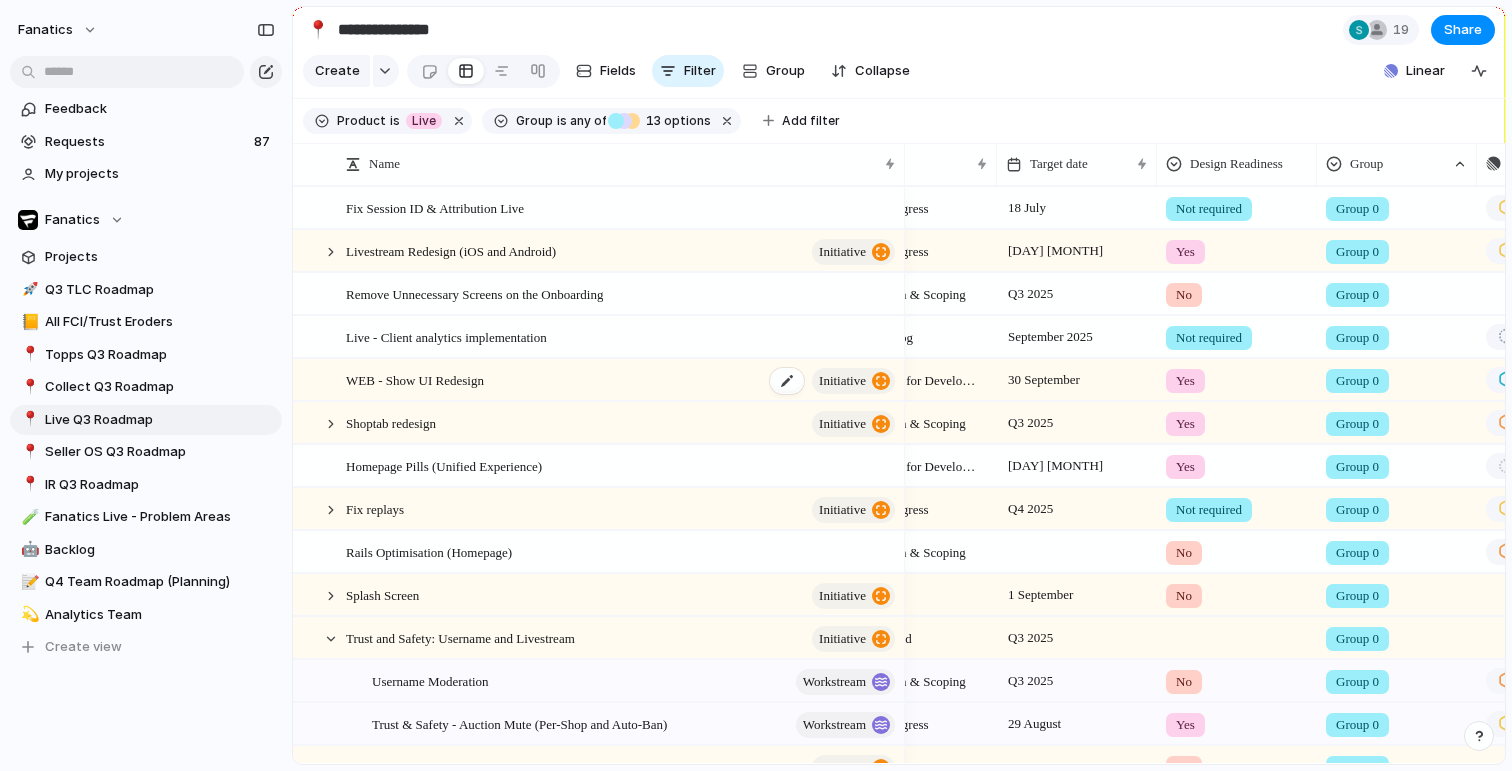 click on "WEB - Show UI Redesign initiative" at bounding box center (622, 380) 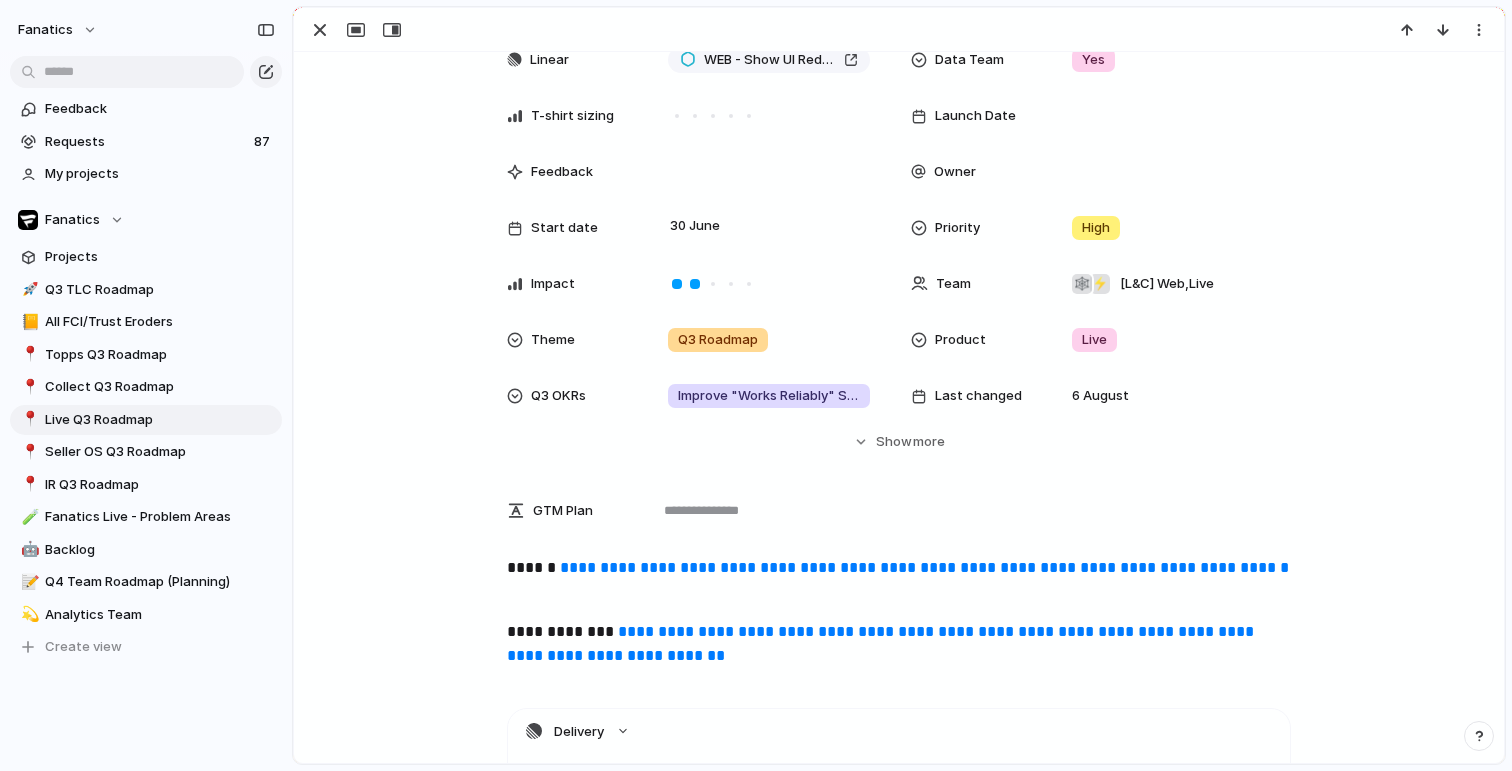scroll, scrollTop: 252, scrollLeft: 0, axis: vertical 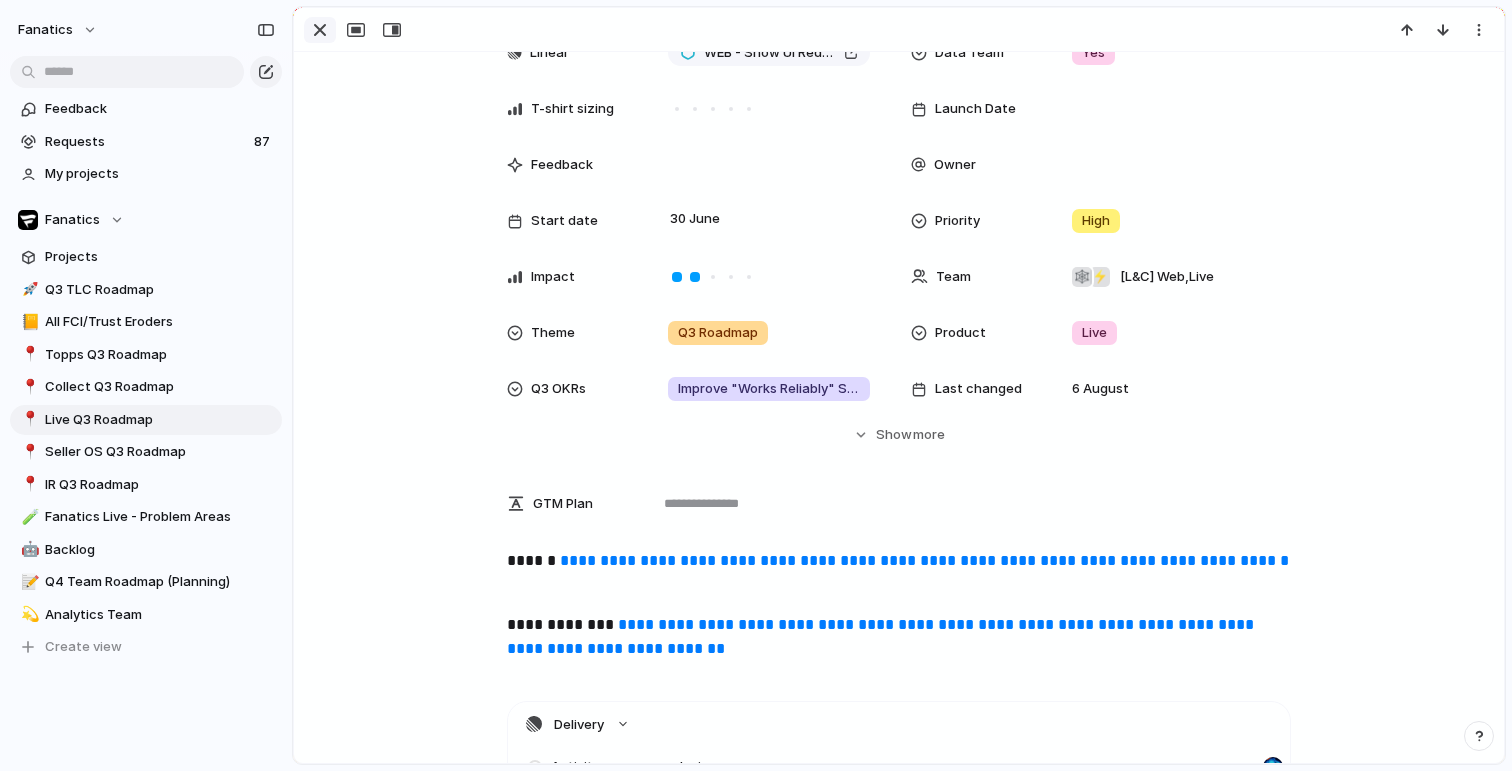 click at bounding box center (320, 30) 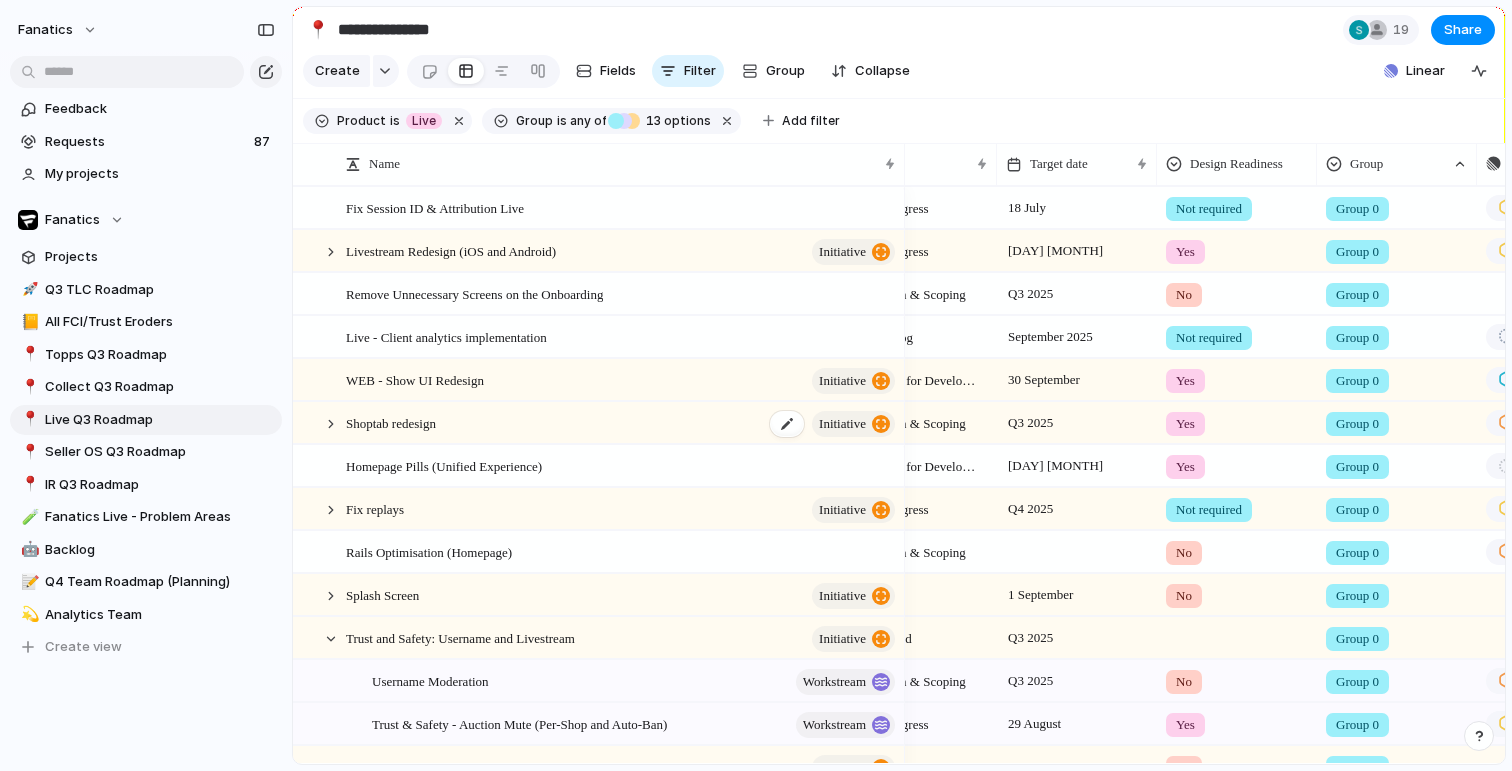 click on "Shoptab redesign" at bounding box center [391, 422] 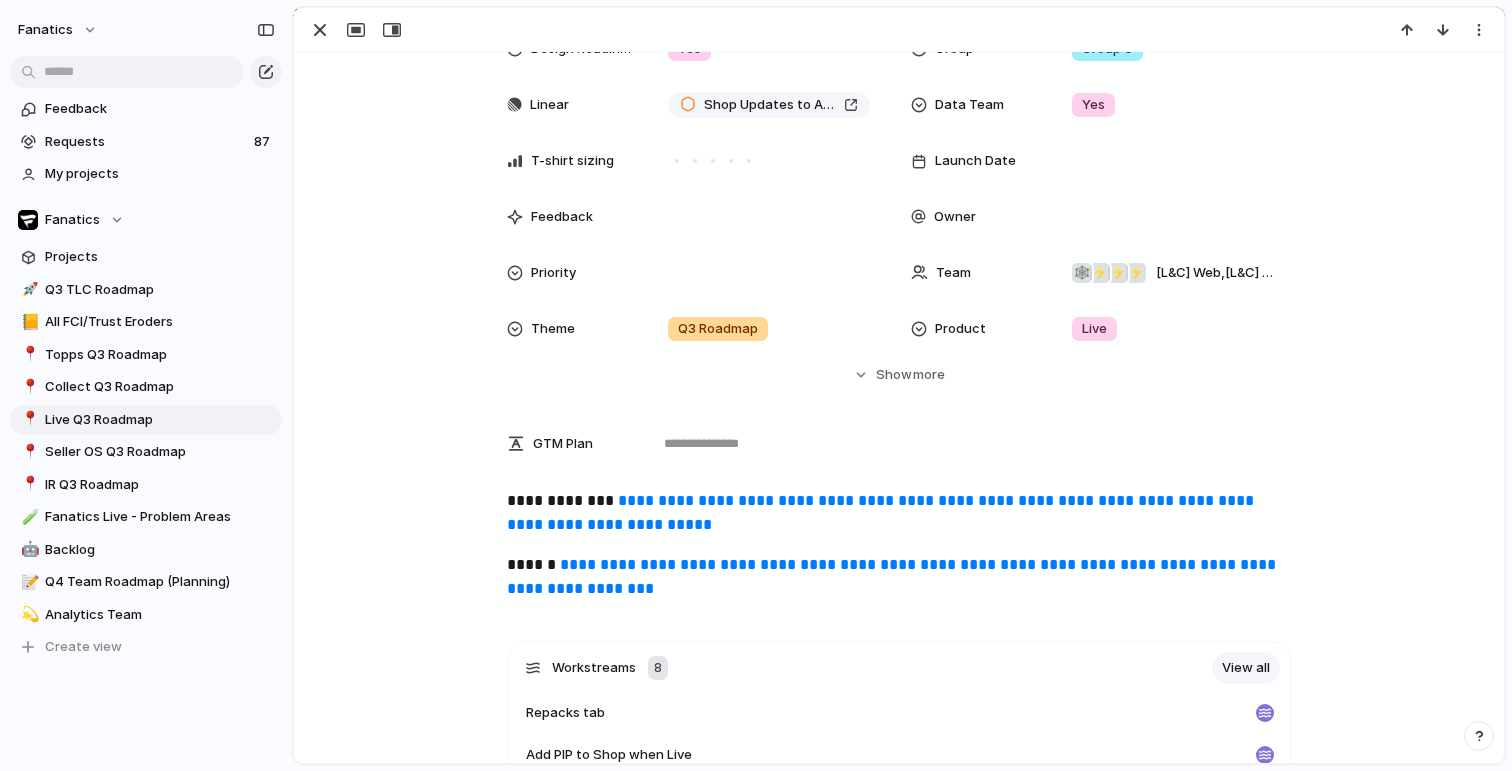 scroll, scrollTop: 291, scrollLeft: 0, axis: vertical 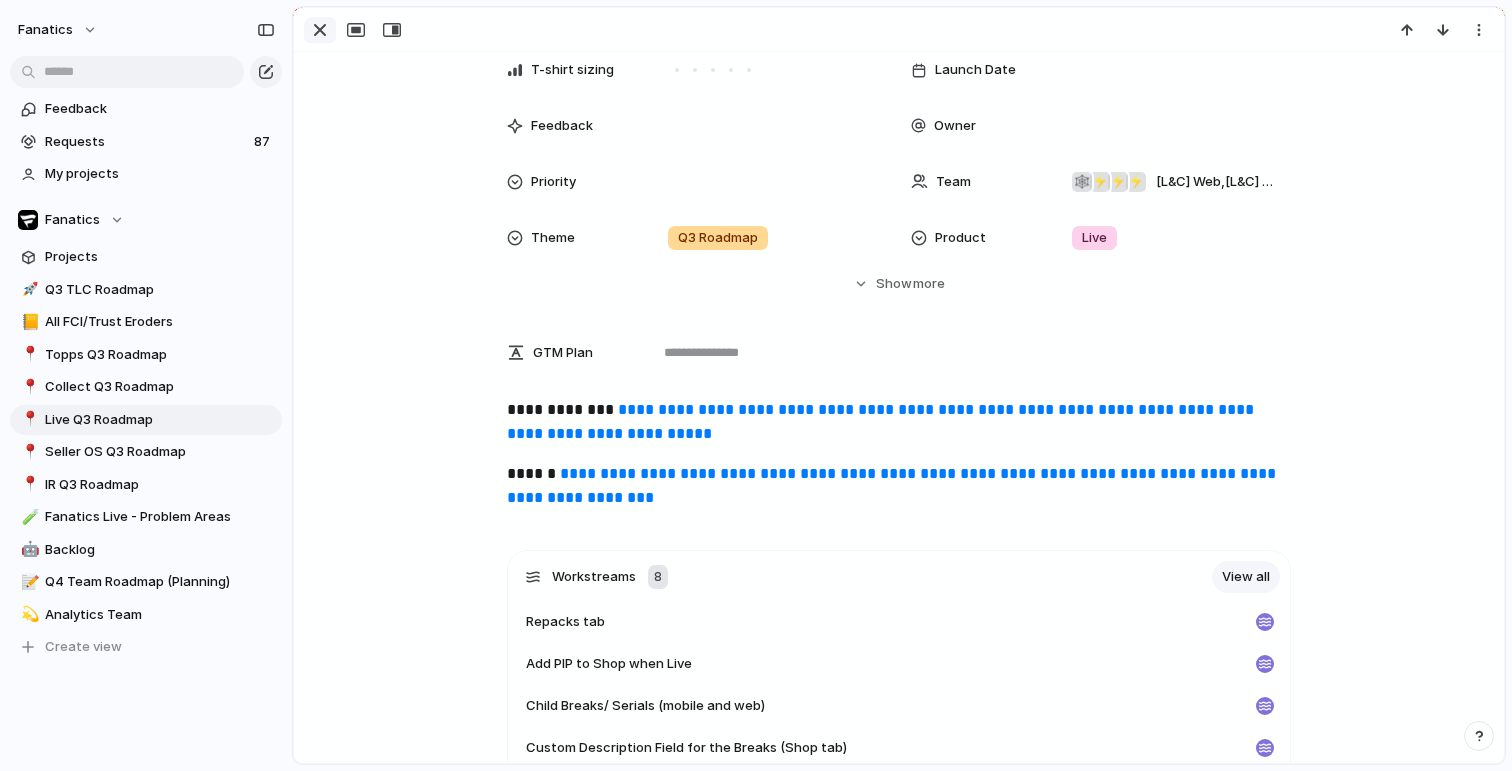 click at bounding box center [320, 30] 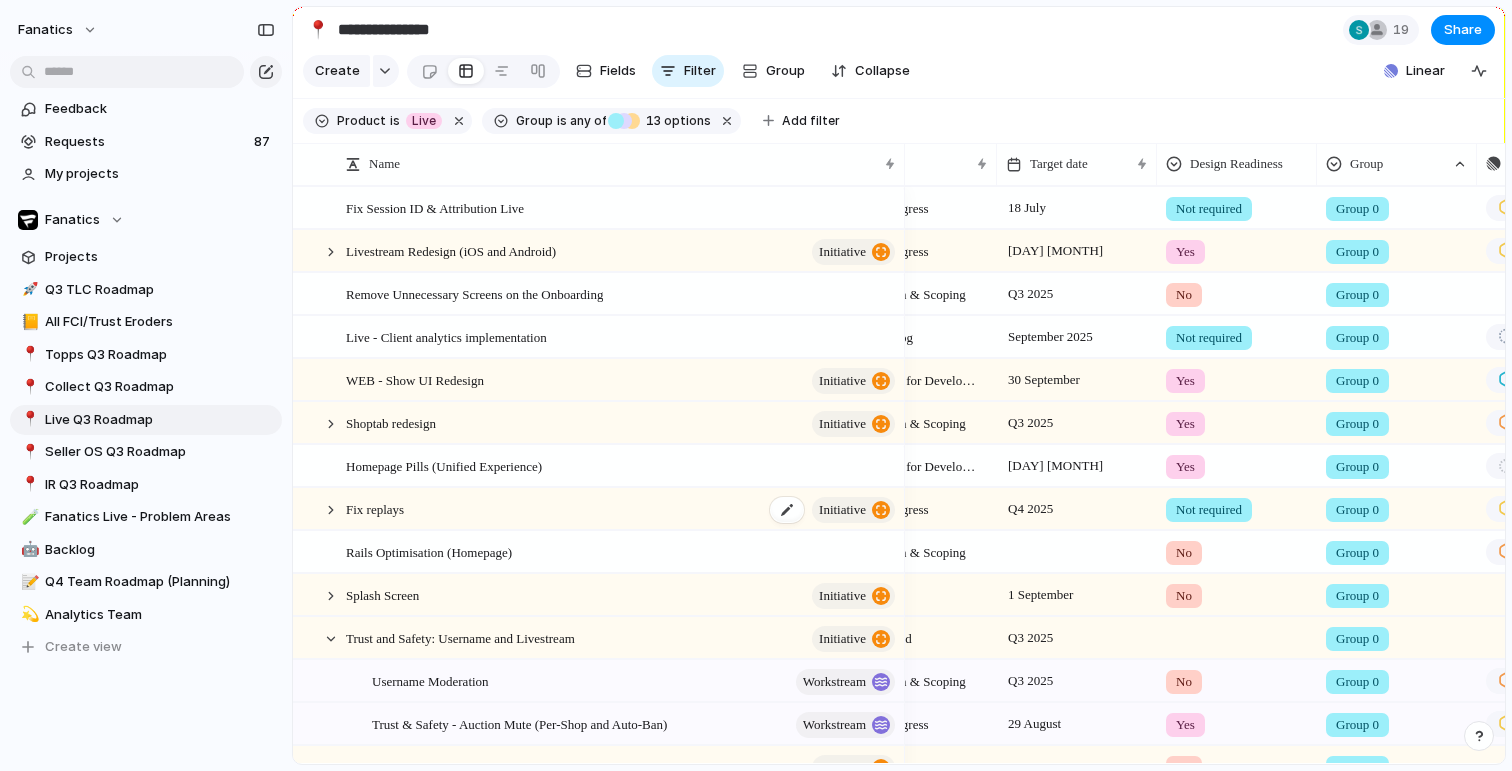 scroll, scrollTop: 70, scrollLeft: 0, axis: vertical 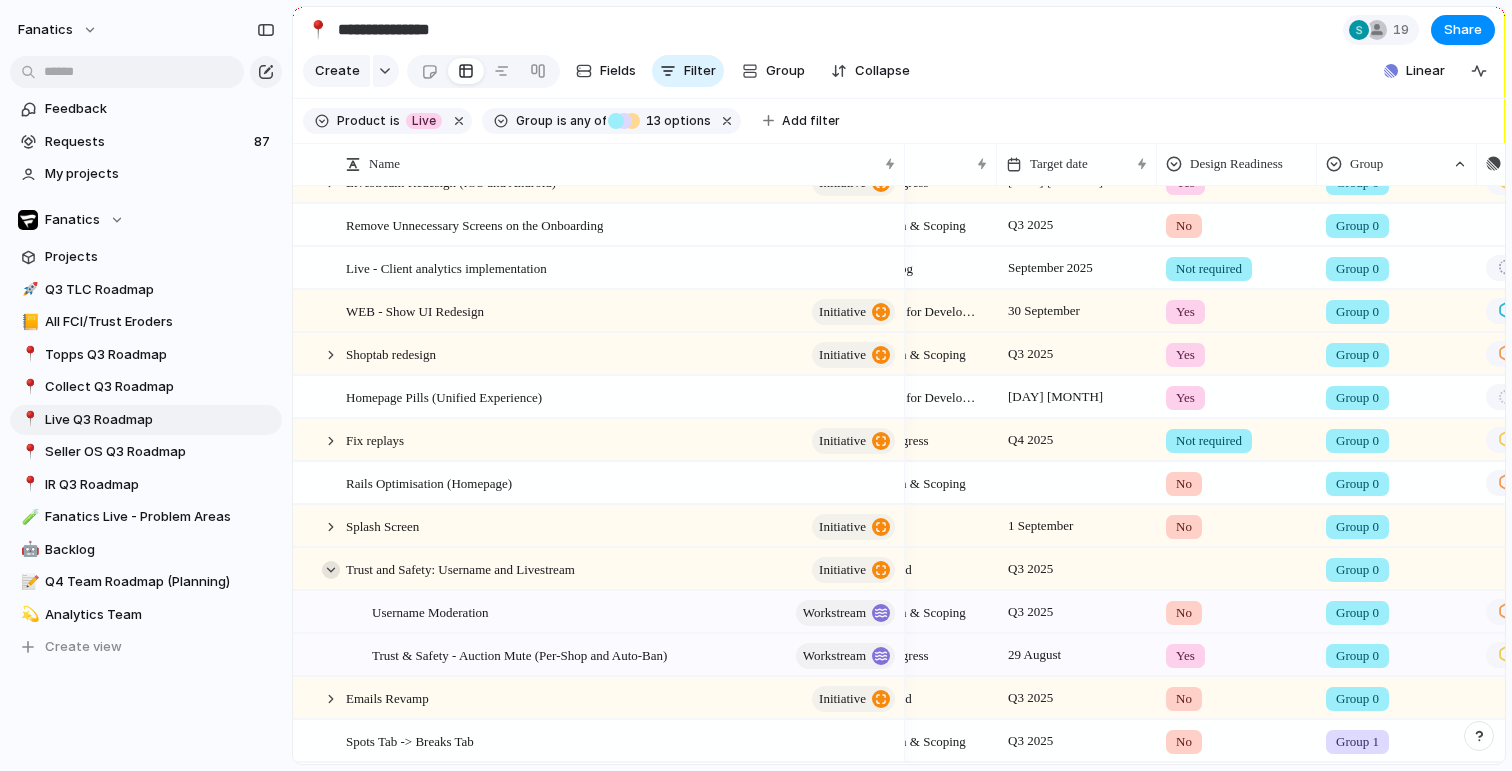 click at bounding box center [331, 570] 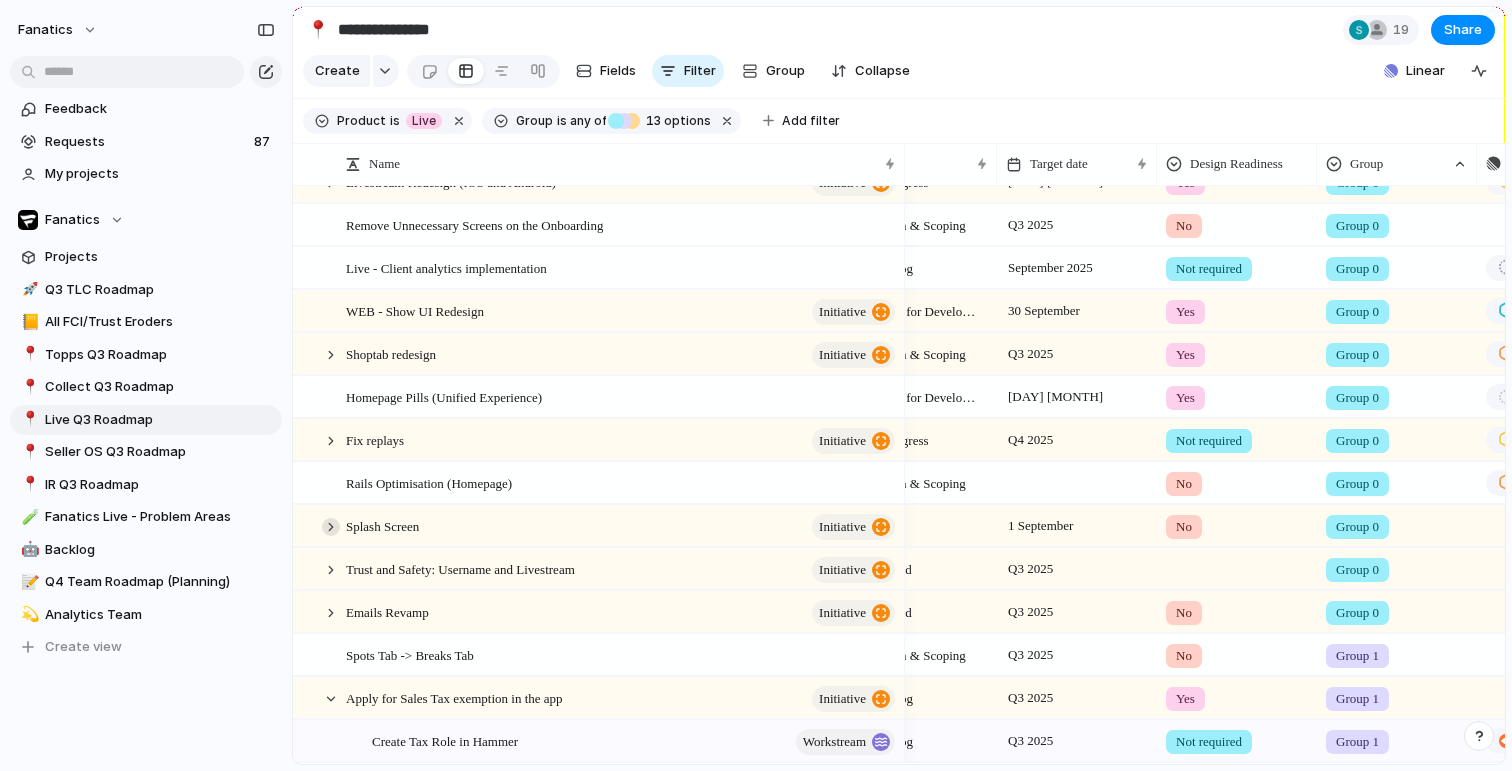 scroll, scrollTop: 96, scrollLeft: 0, axis: vertical 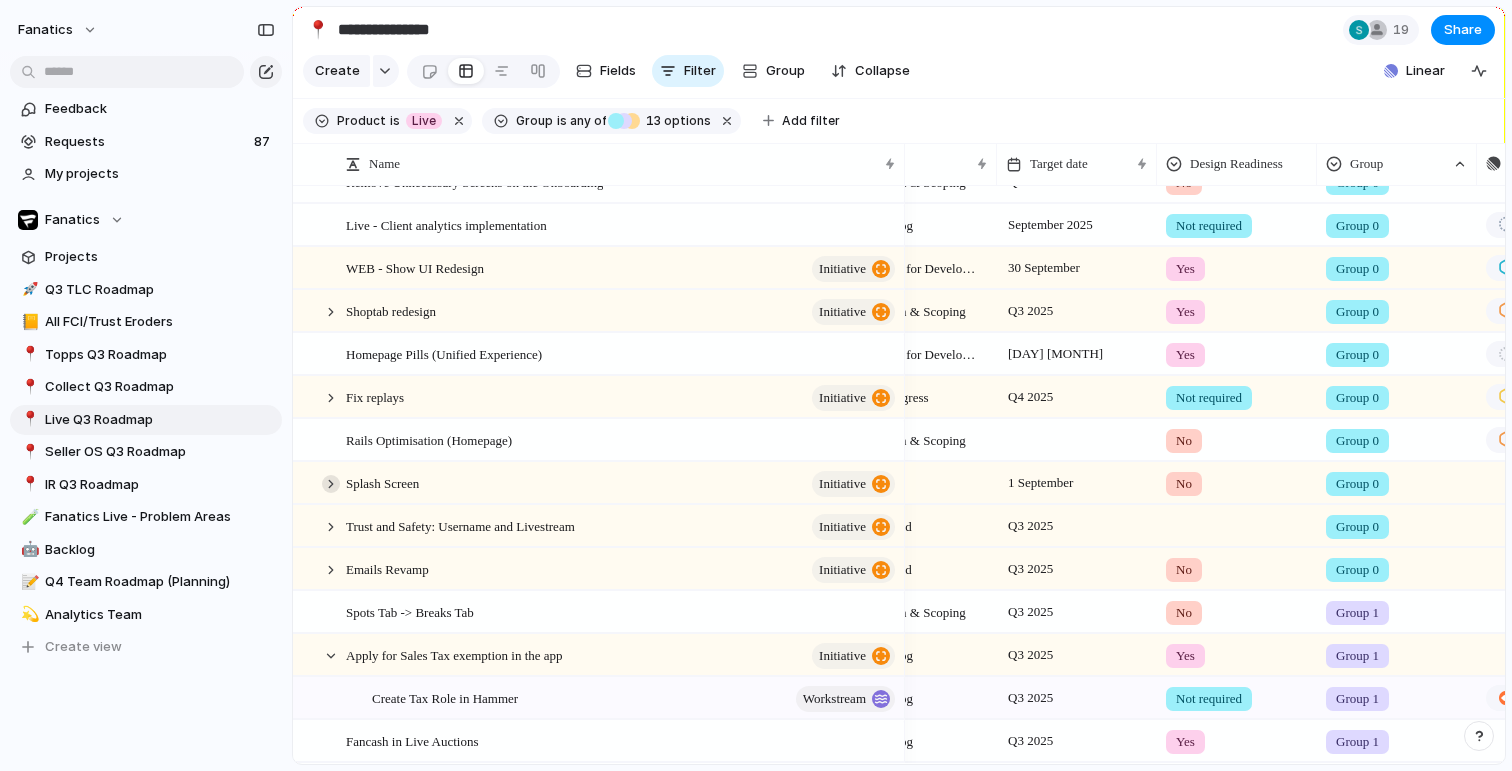 click at bounding box center (331, 484) 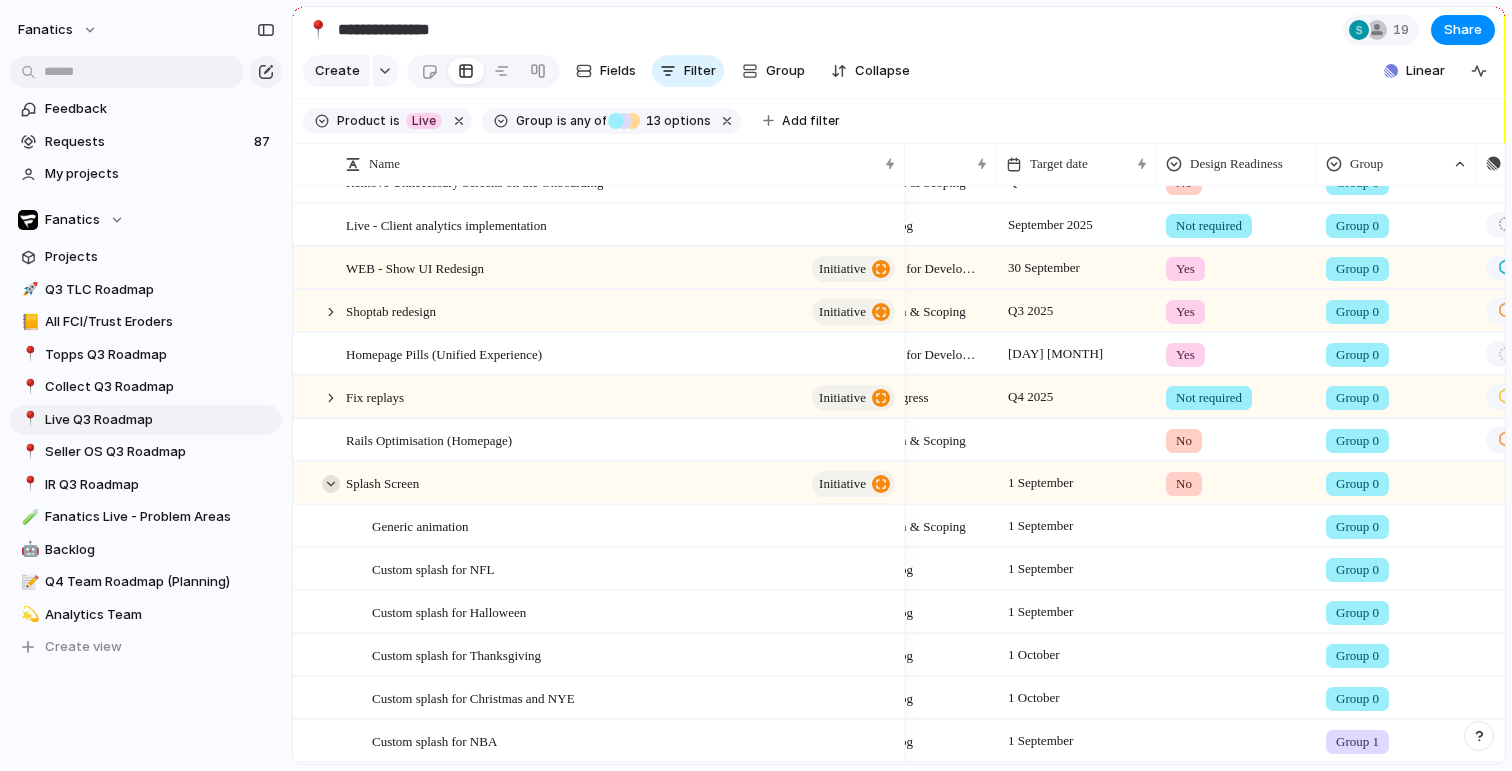 scroll, scrollTop: 167, scrollLeft: 0, axis: vertical 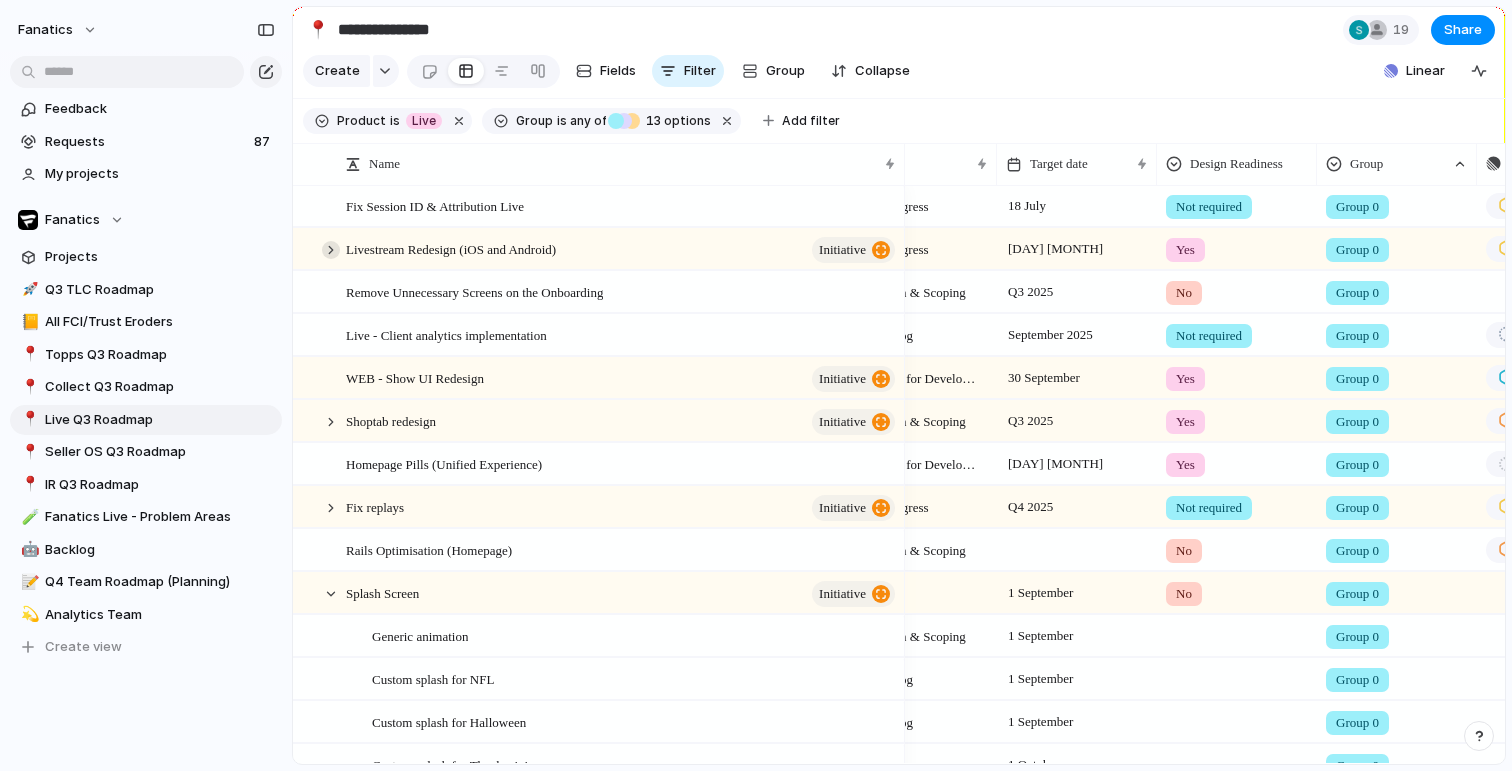 click at bounding box center (331, 250) 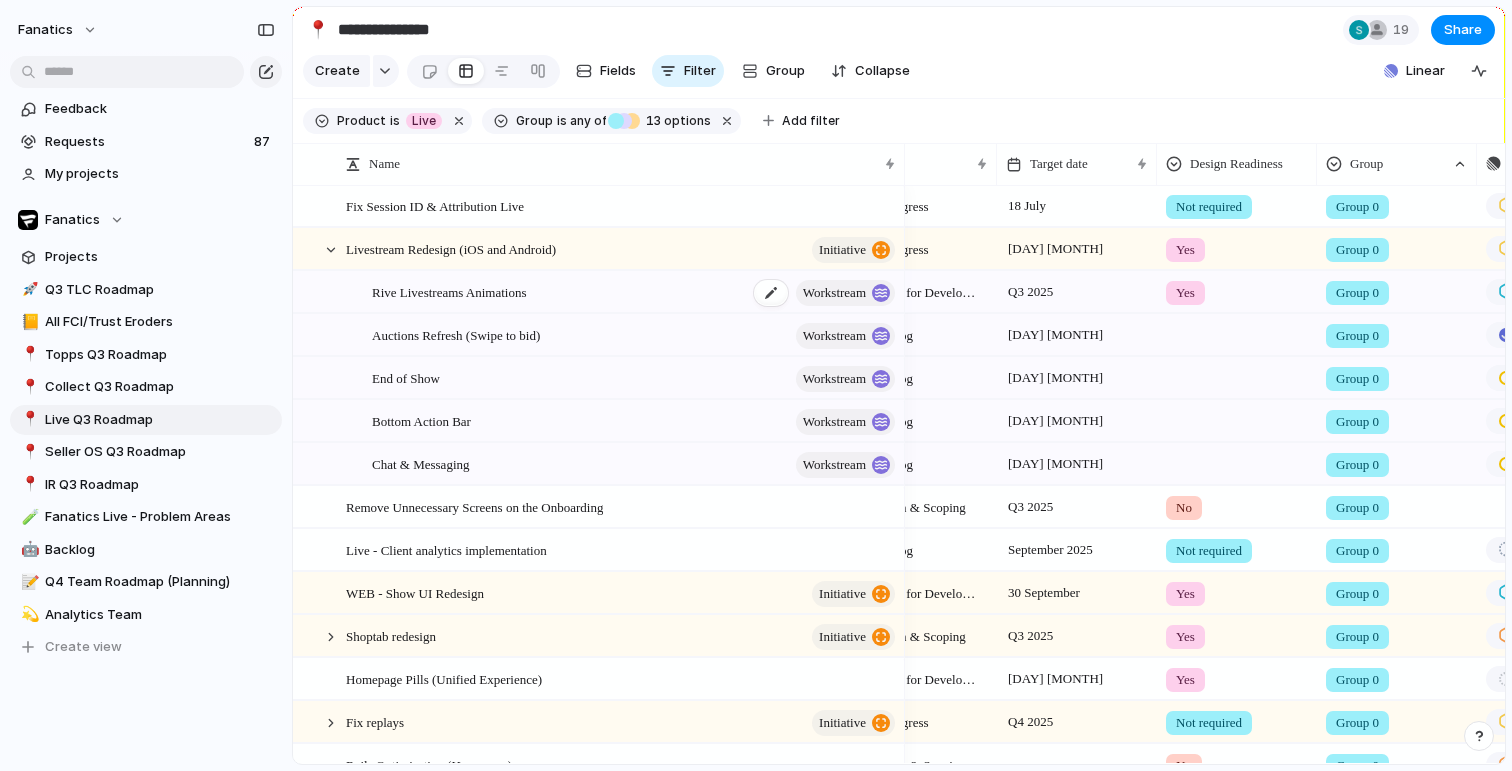 click on "Rive Livestreams Animations" at bounding box center [449, 291] 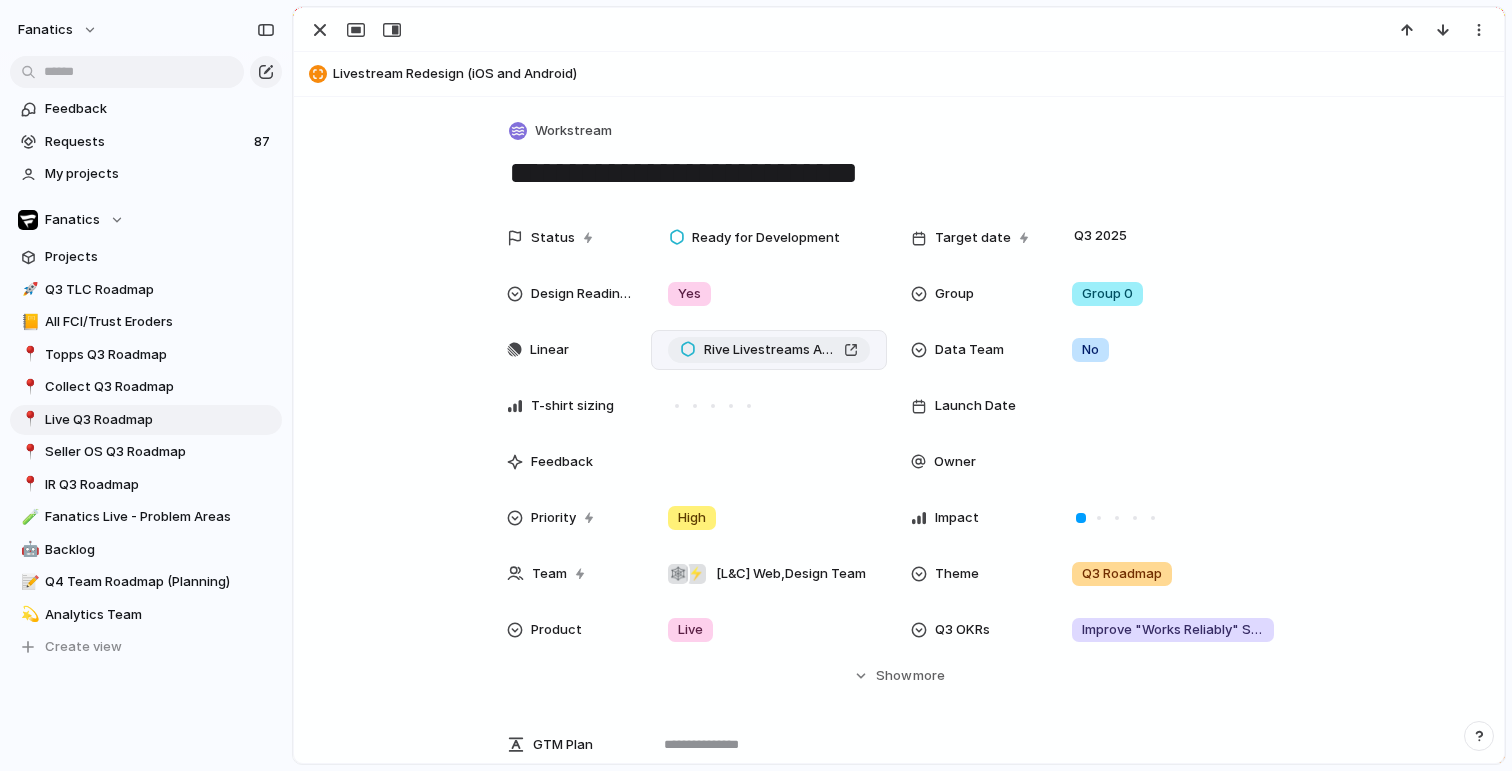click on "Rive Livestreams Animations" at bounding box center (770, 350) 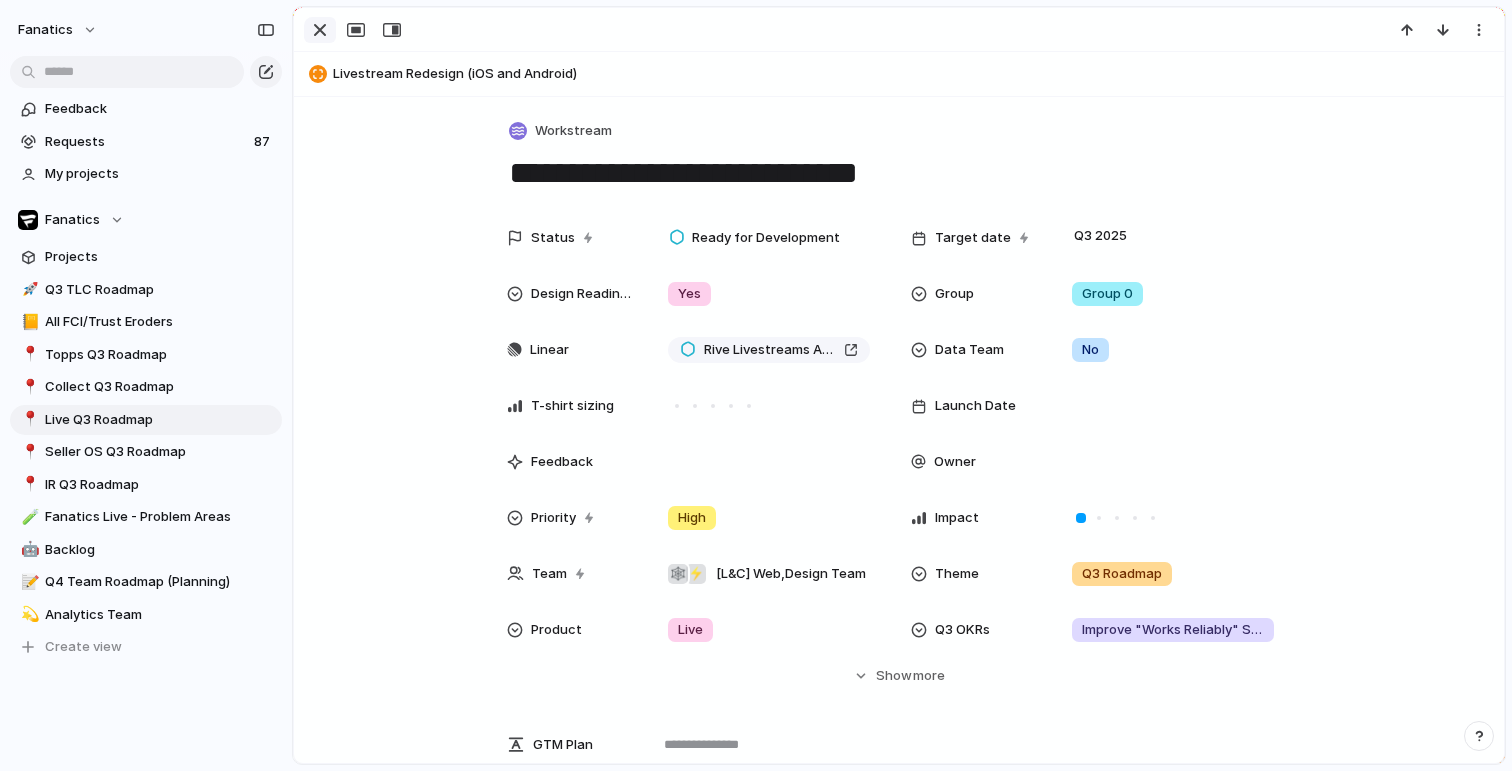 click at bounding box center (320, 30) 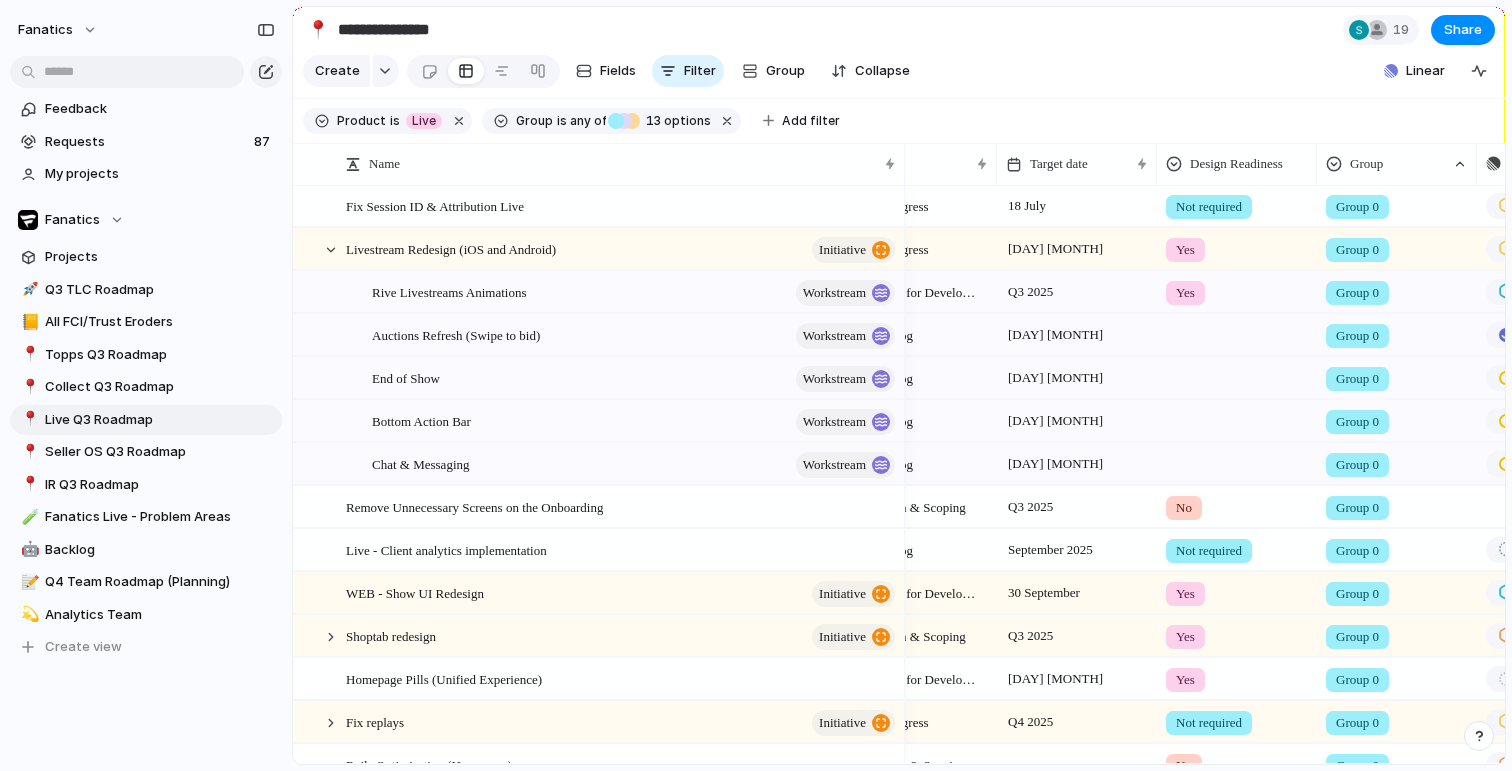 scroll, scrollTop: 0, scrollLeft: 243, axis: horizontal 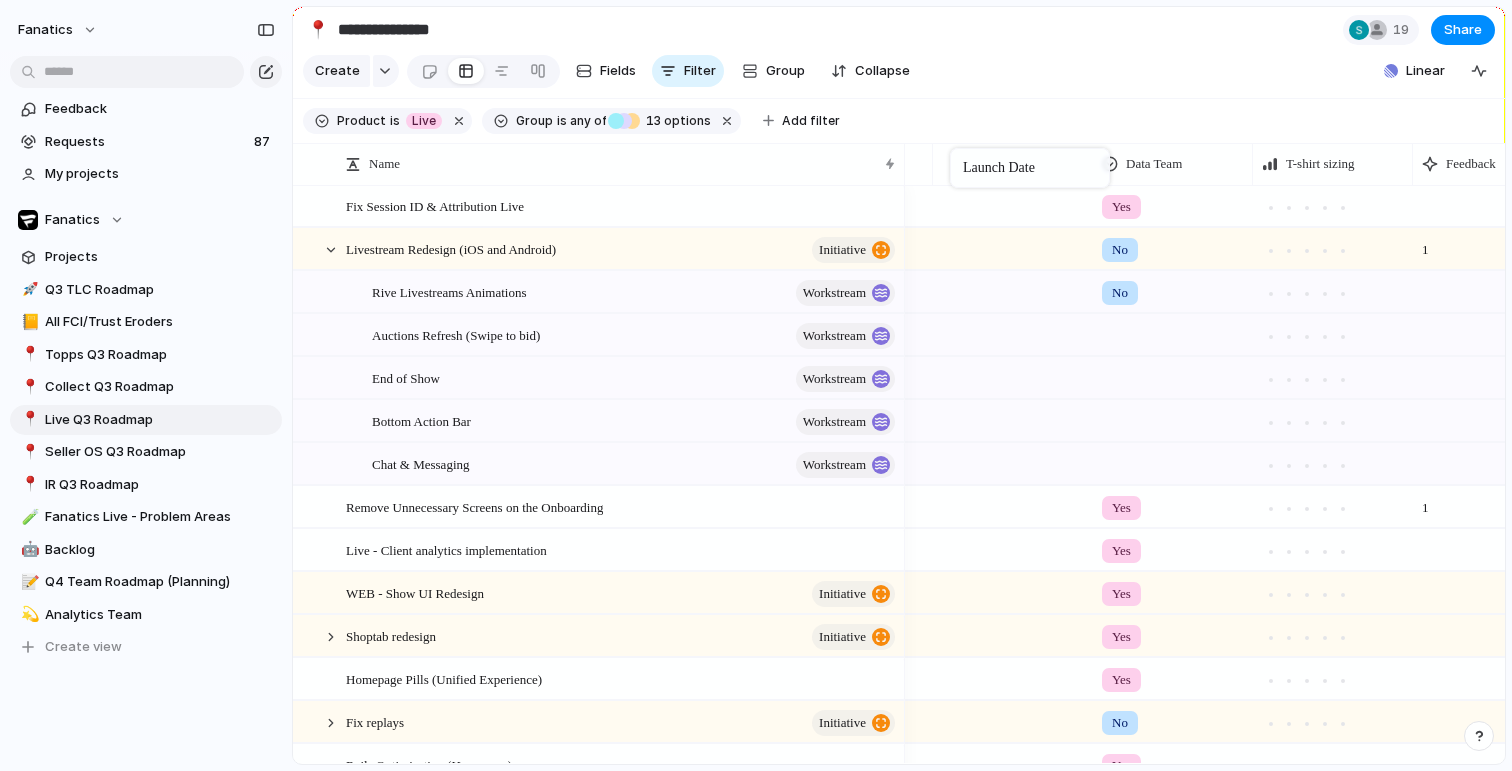 drag, startPoint x: 1329, startPoint y: 157, endPoint x: 960, endPoint y: 152, distance: 369.03387 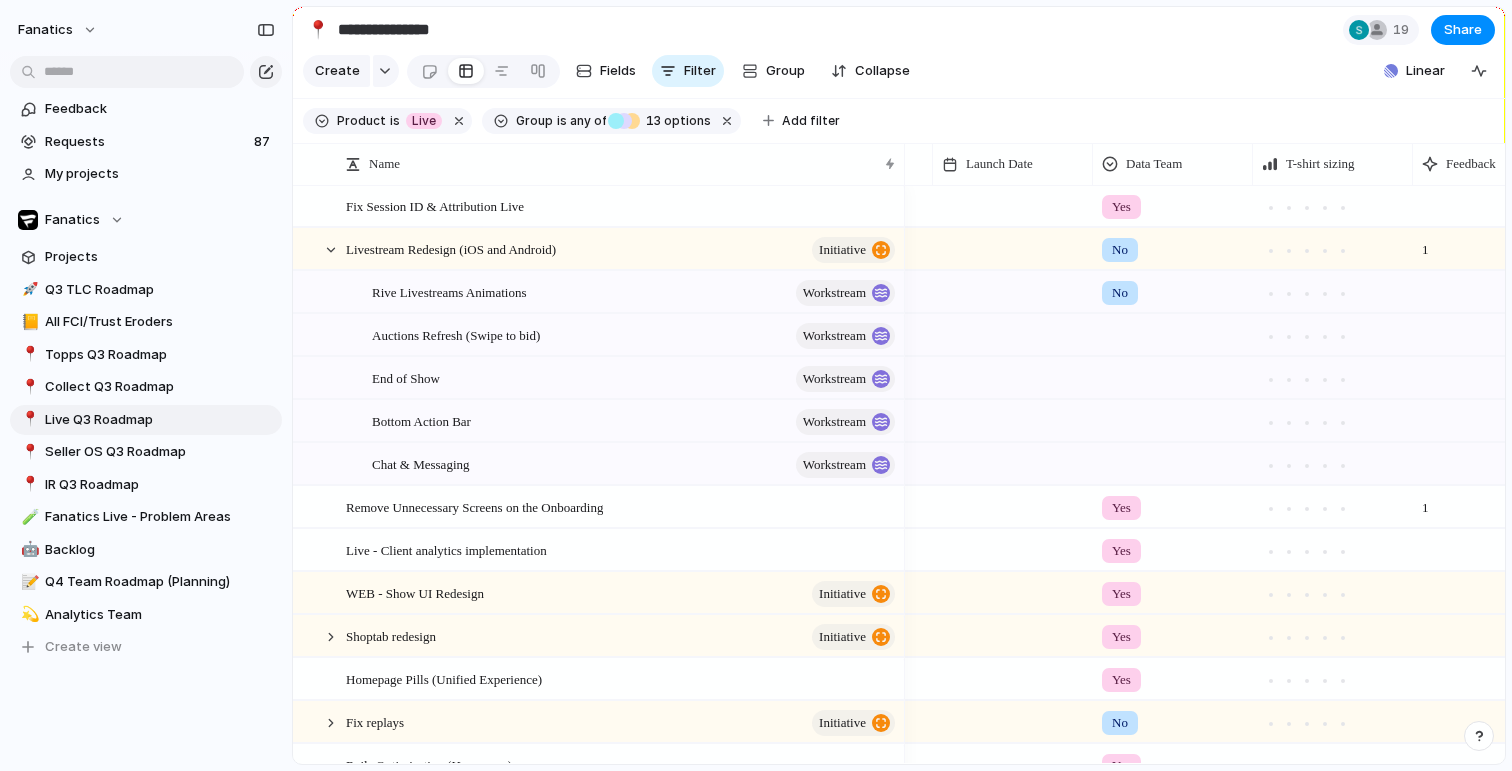 scroll, scrollTop: 0, scrollLeft: 851, axis: horizontal 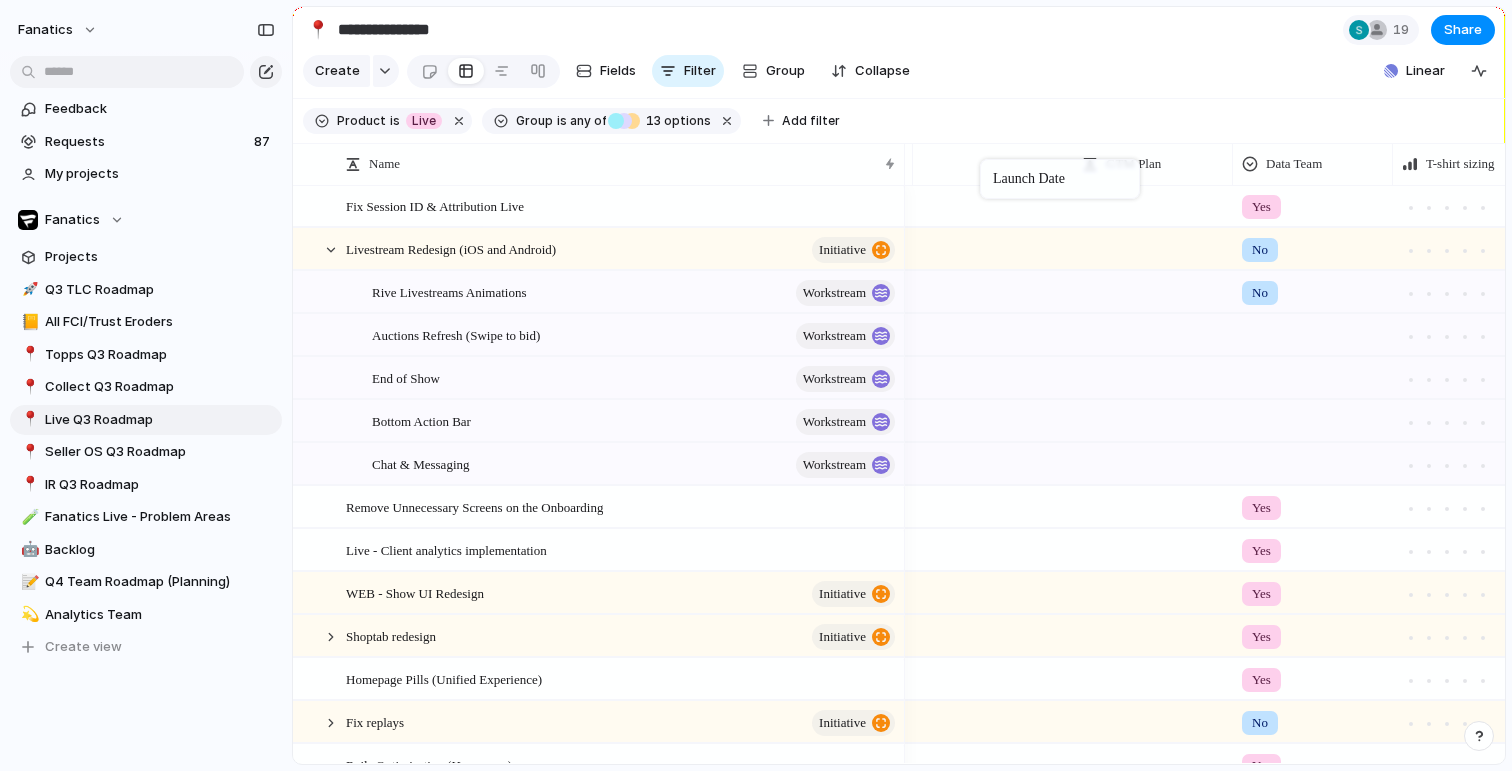 drag, startPoint x: 1127, startPoint y: 163, endPoint x: 930, endPoint y: 162, distance: 197.00253 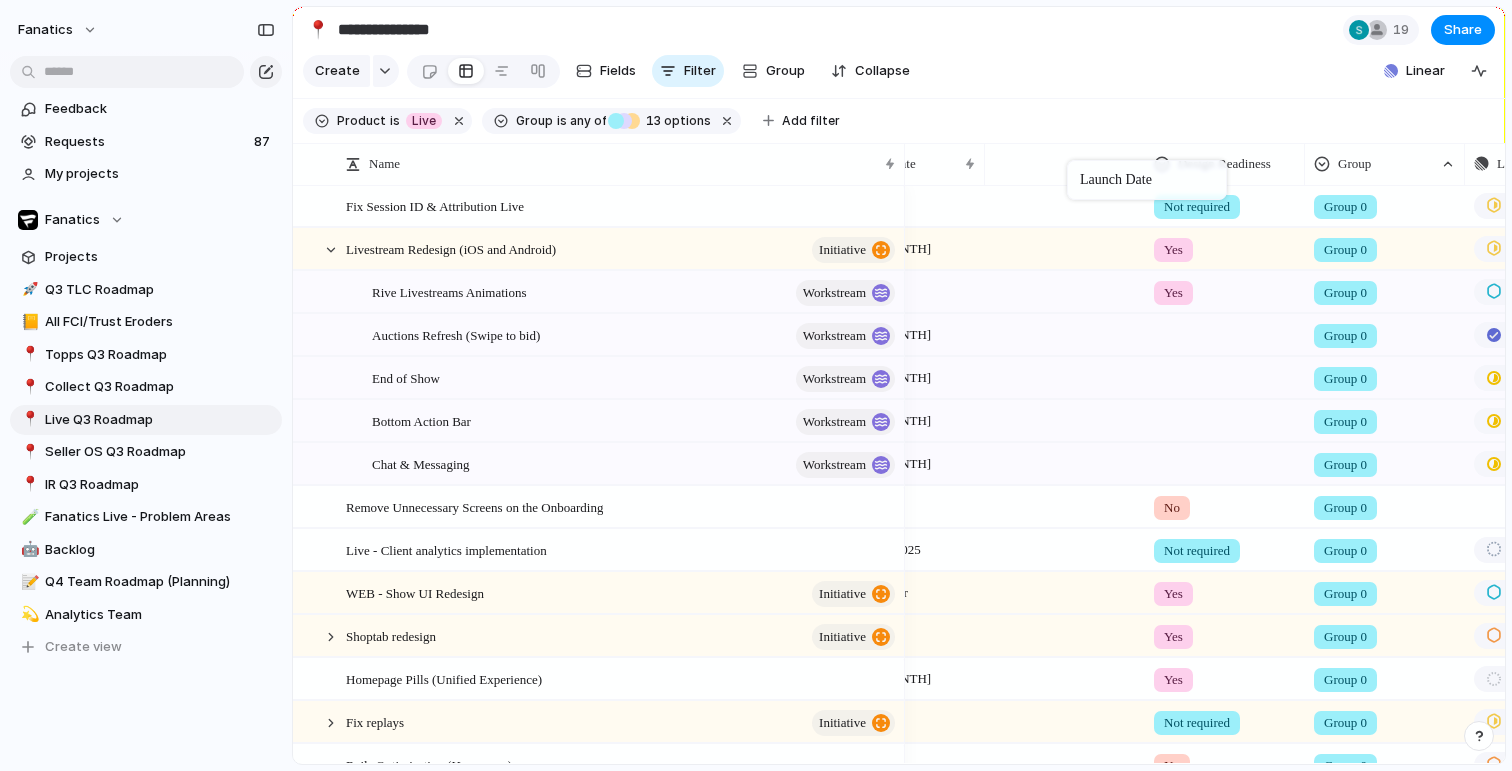 drag, startPoint x: 1491, startPoint y: 168, endPoint x: 1031, endPoint y: 162, distance: 460.03912 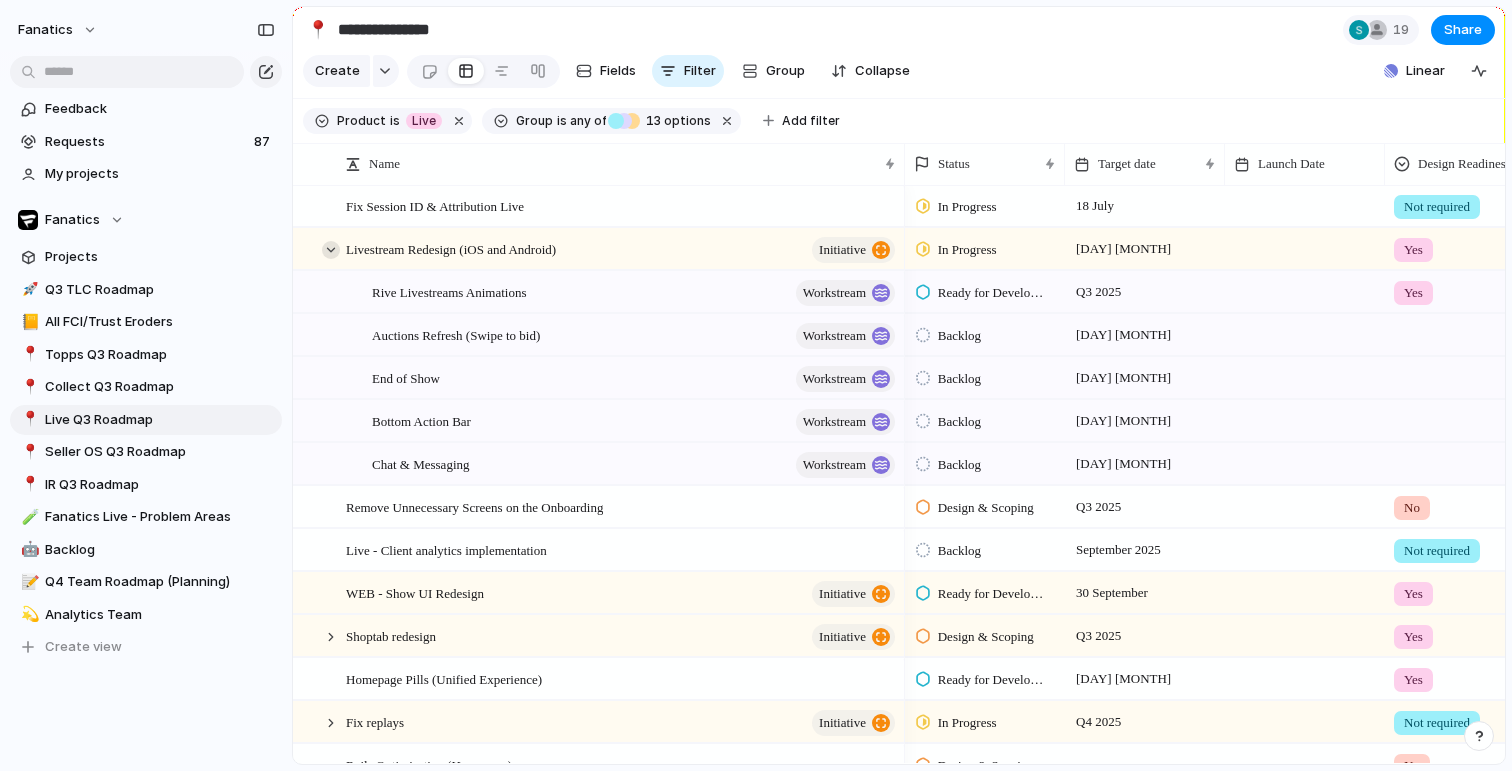 click at bounding box center [331, 250] 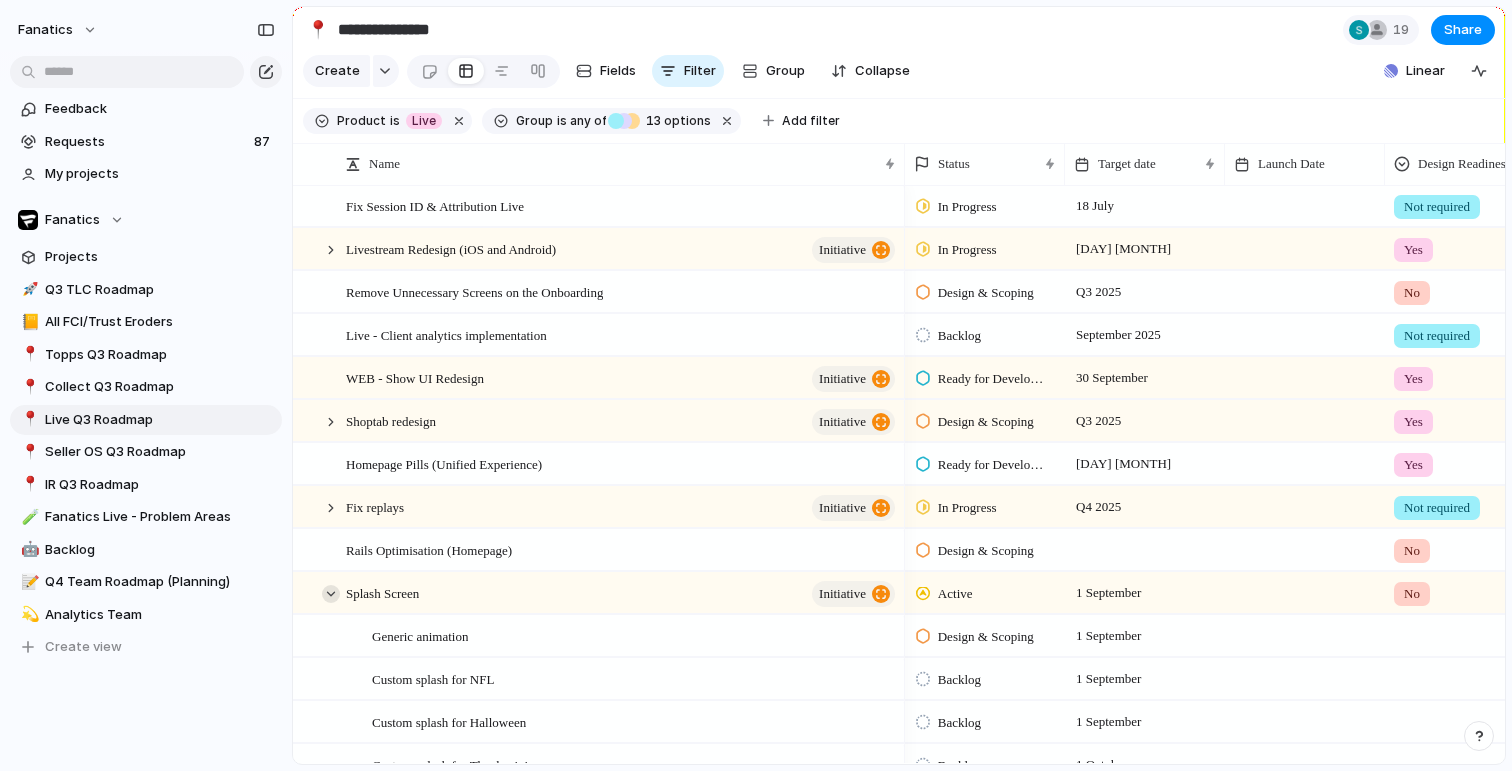 click at bounding box center [331, 594] 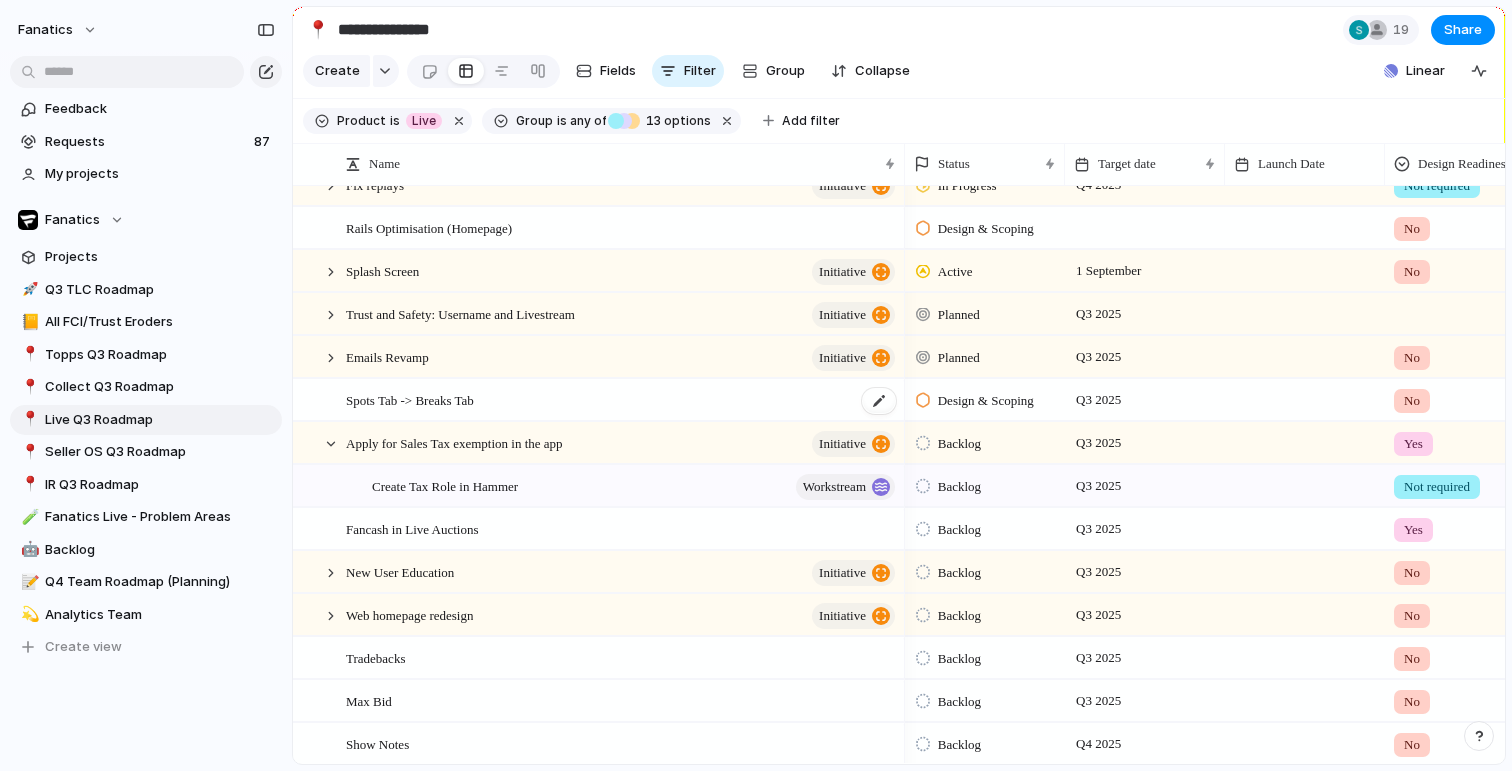 click on "Spots Tab -> Breaks Tab" at bounding box center (410, 399) 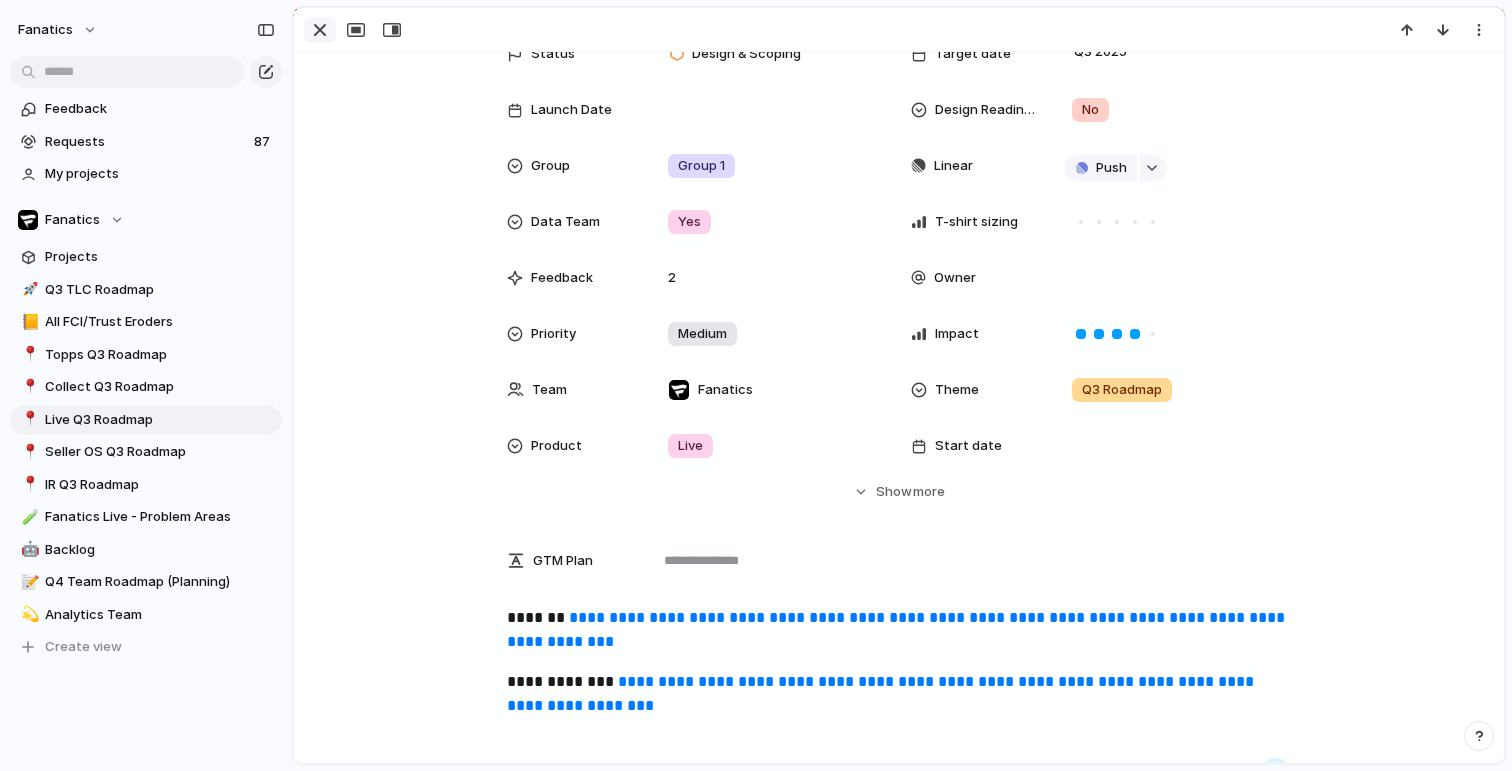 click at bounding box center (320, 30) 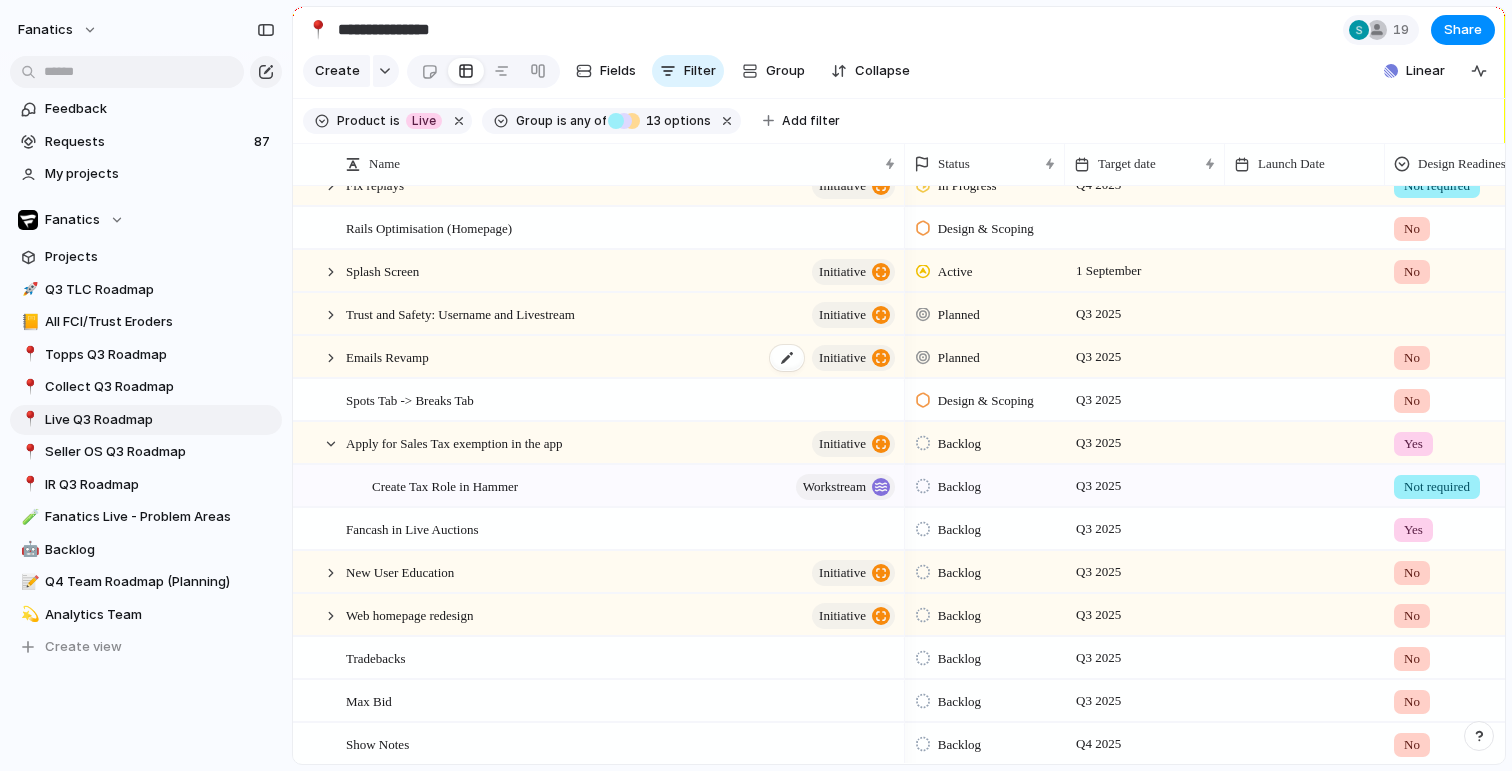 scroll, scrollTop: 194, scrollLeft: 0, axis: vertical 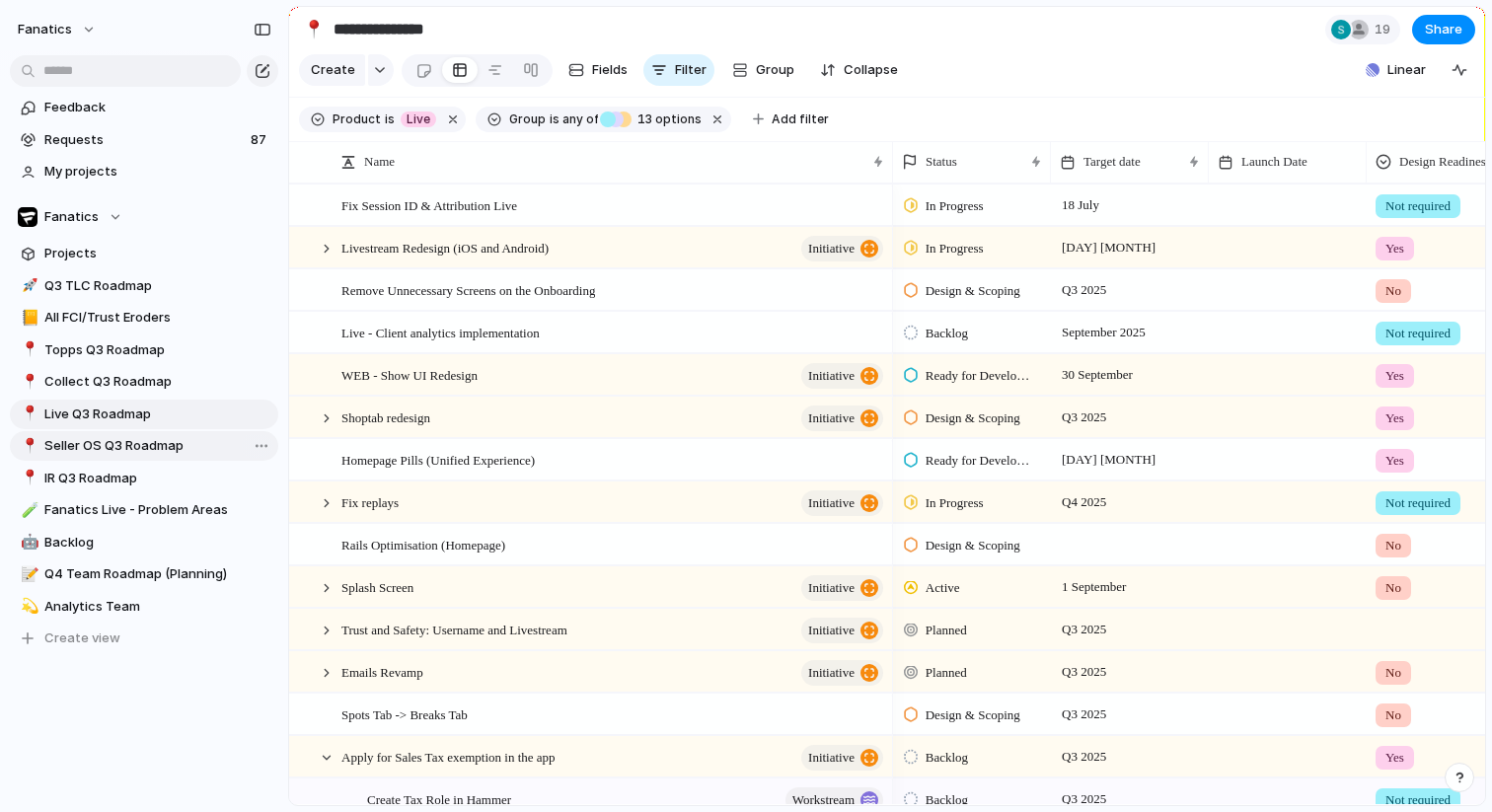 click on "Seller OS Q3 Roadmap" at bounding box center [158, 446] 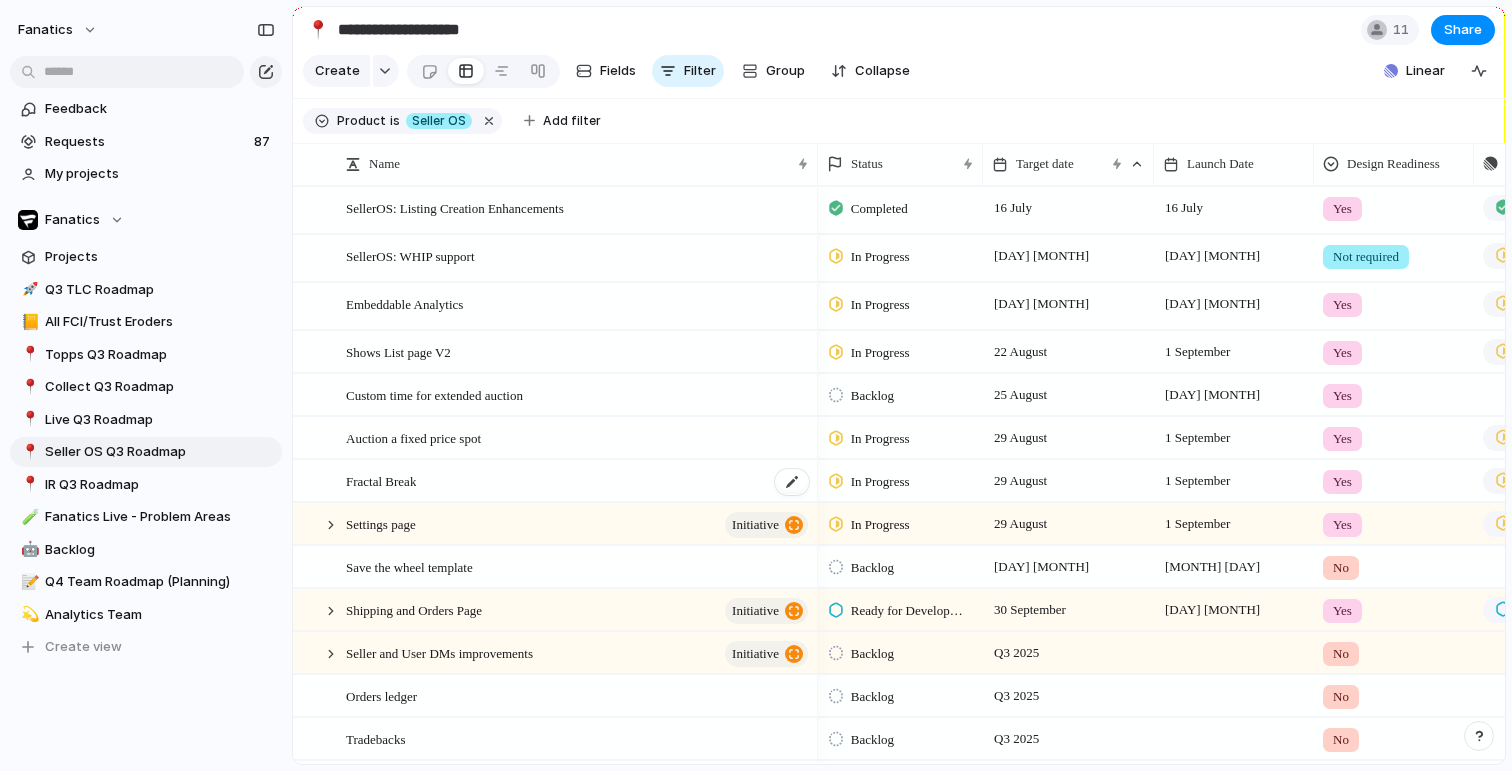 scroll, scrollTop: 113, scrollLeft: 0, axis: vertical 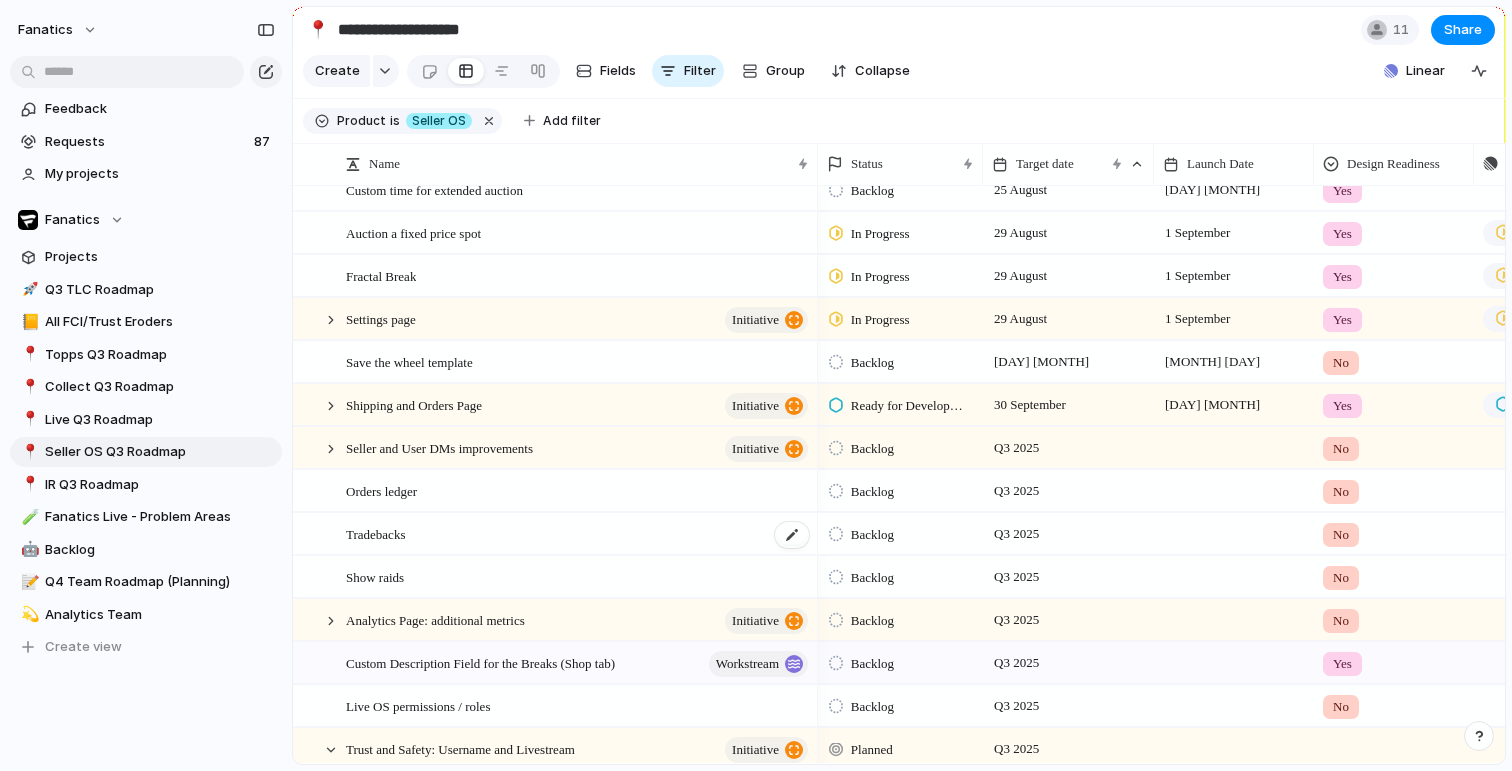 click on "Tradebacks" at bounding box center (578, 534) 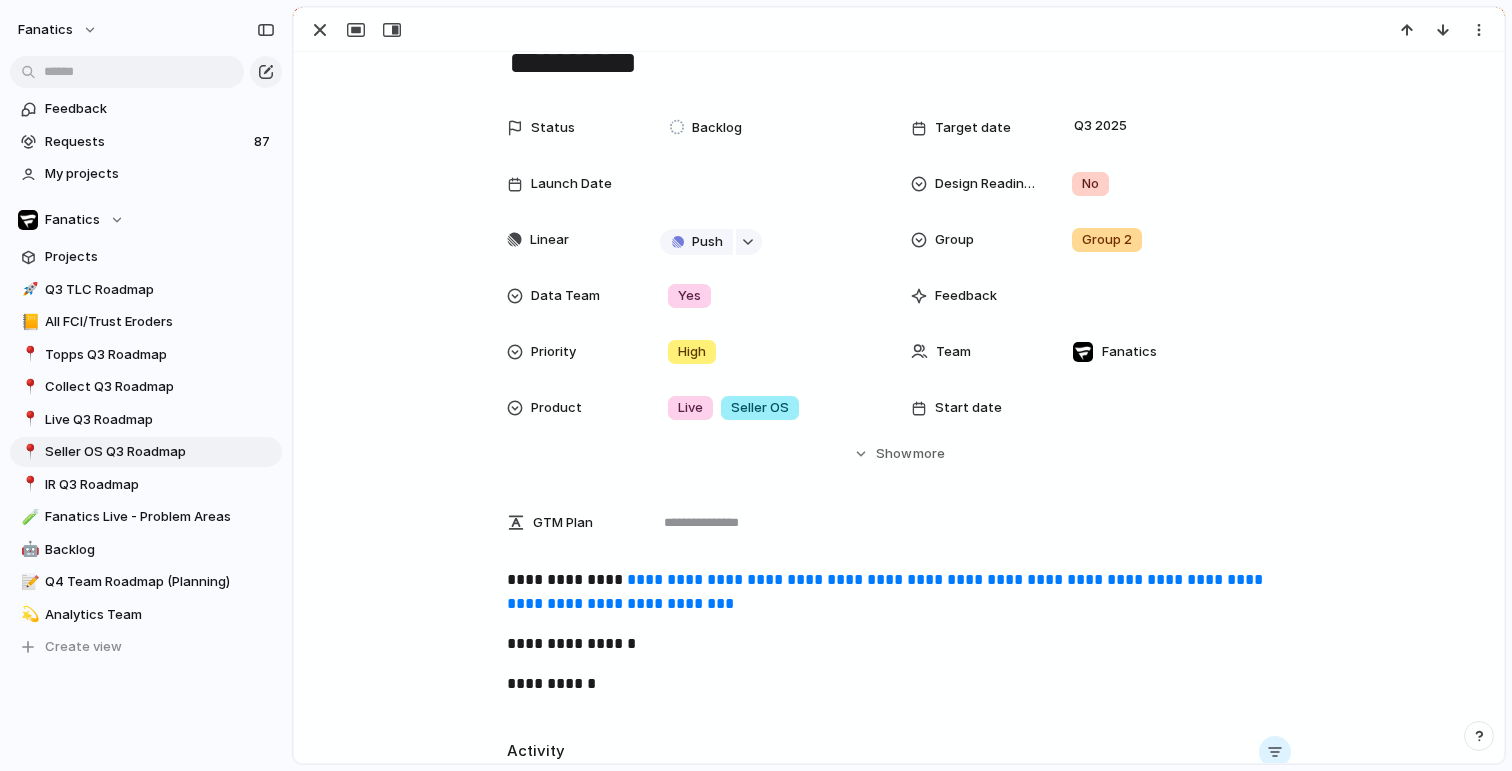 scroll, scrollTop: 67, scrollLeft: 0, axis: vertical 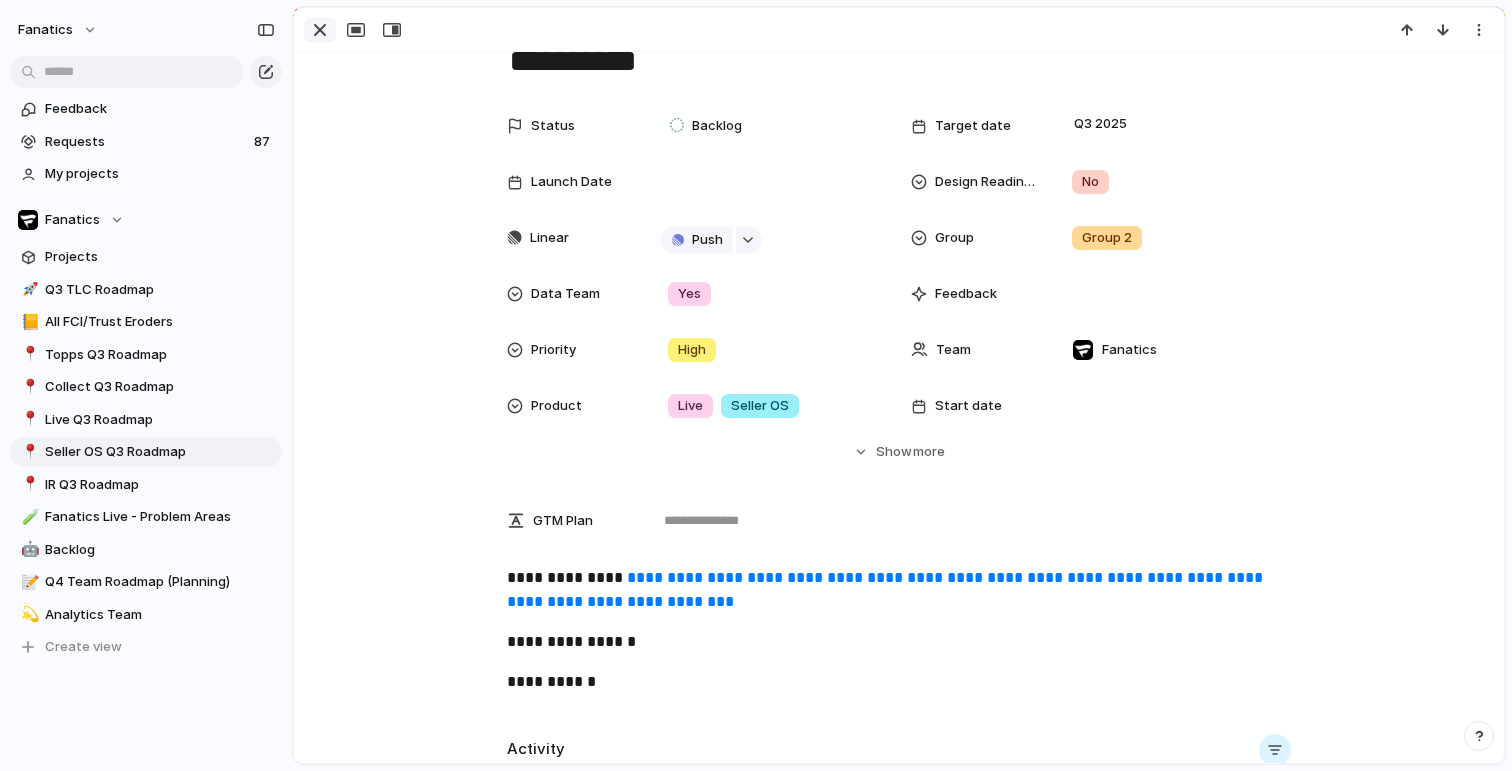 click at bounding box center (320, 30) 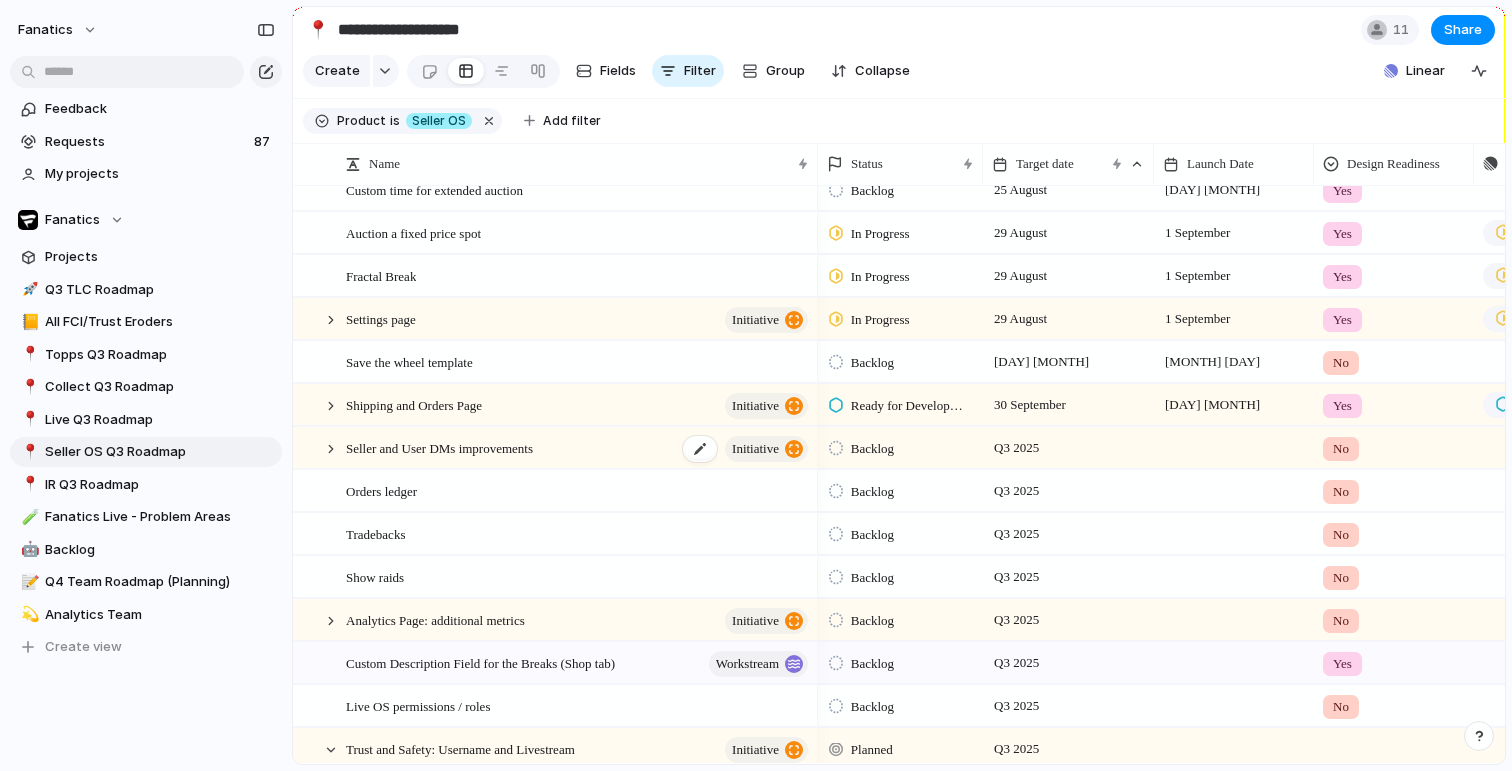 scroll, scrollTop: 169, scrollLeft: 0, axis: vertical 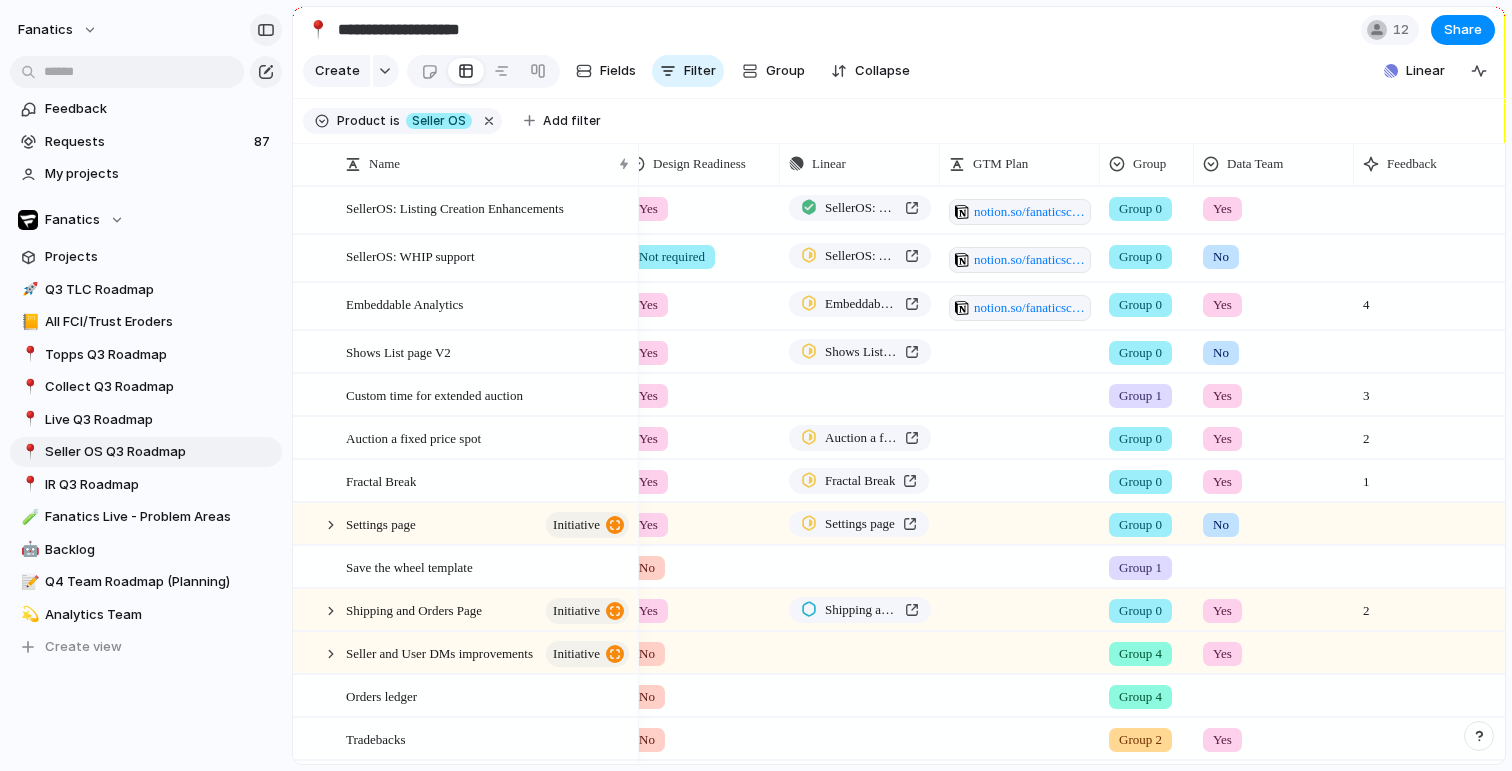 click at bounding box center [266, 30] 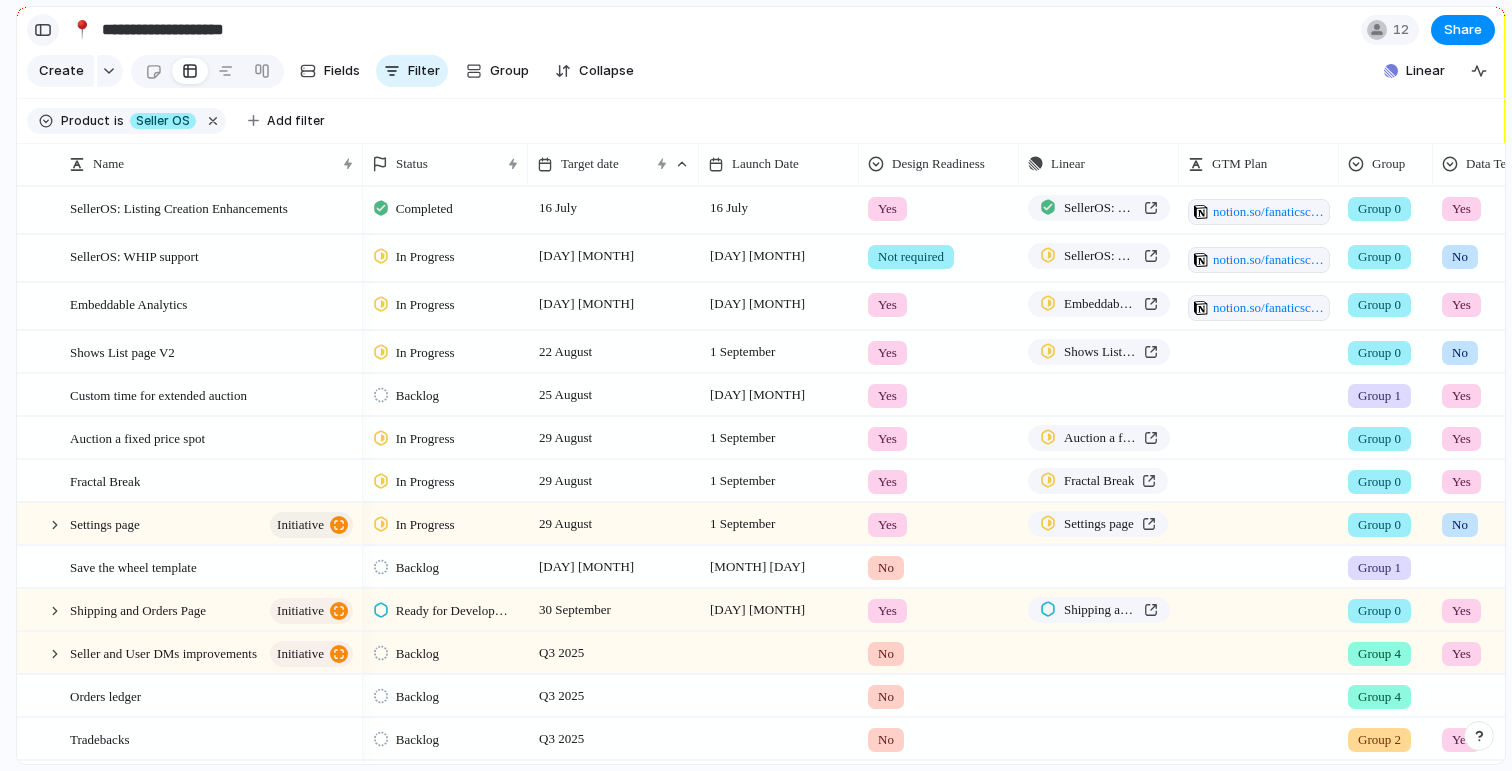 click at bounding box center (43, 30) 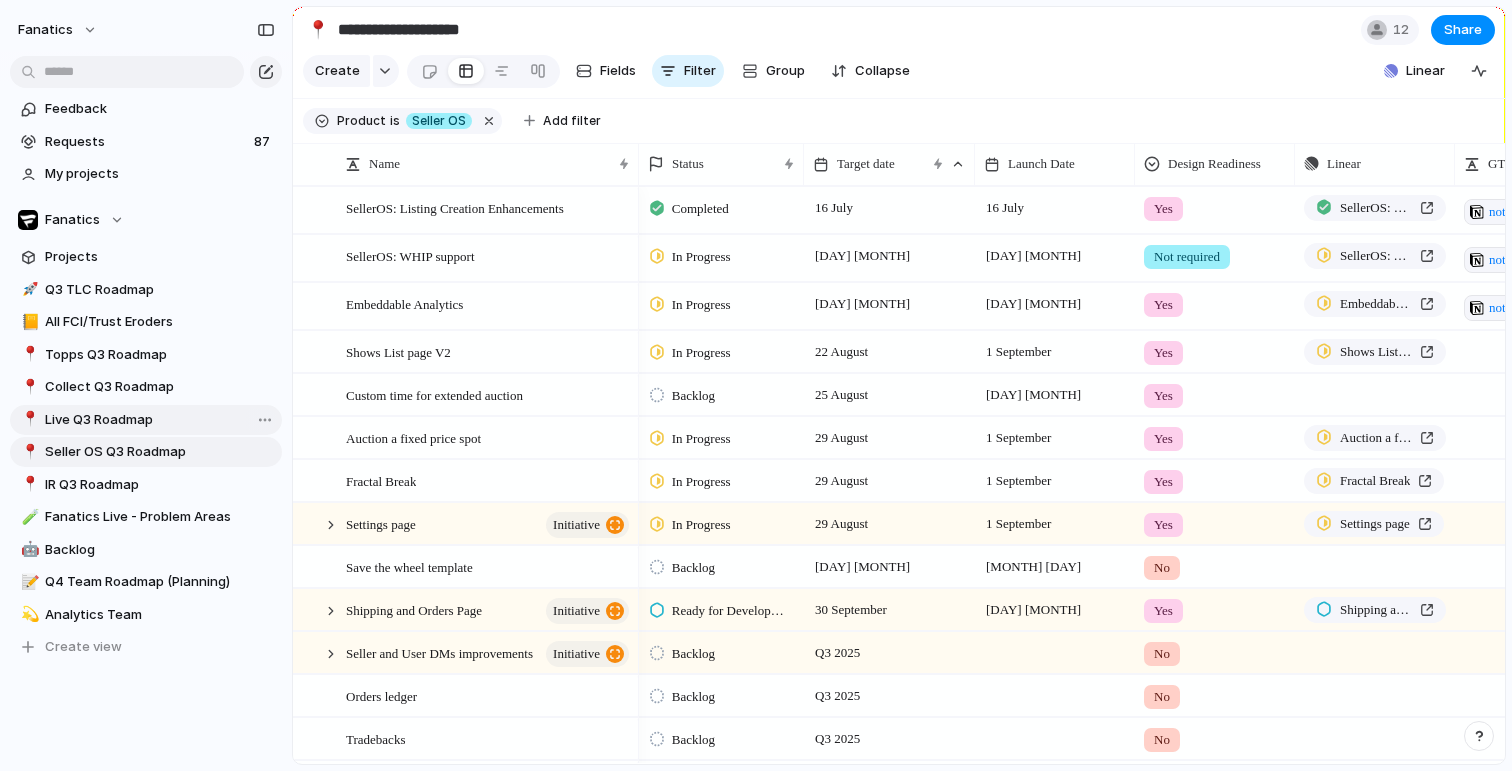 click on "Live Q3 Roadmap" at bounding box center [160, 420] 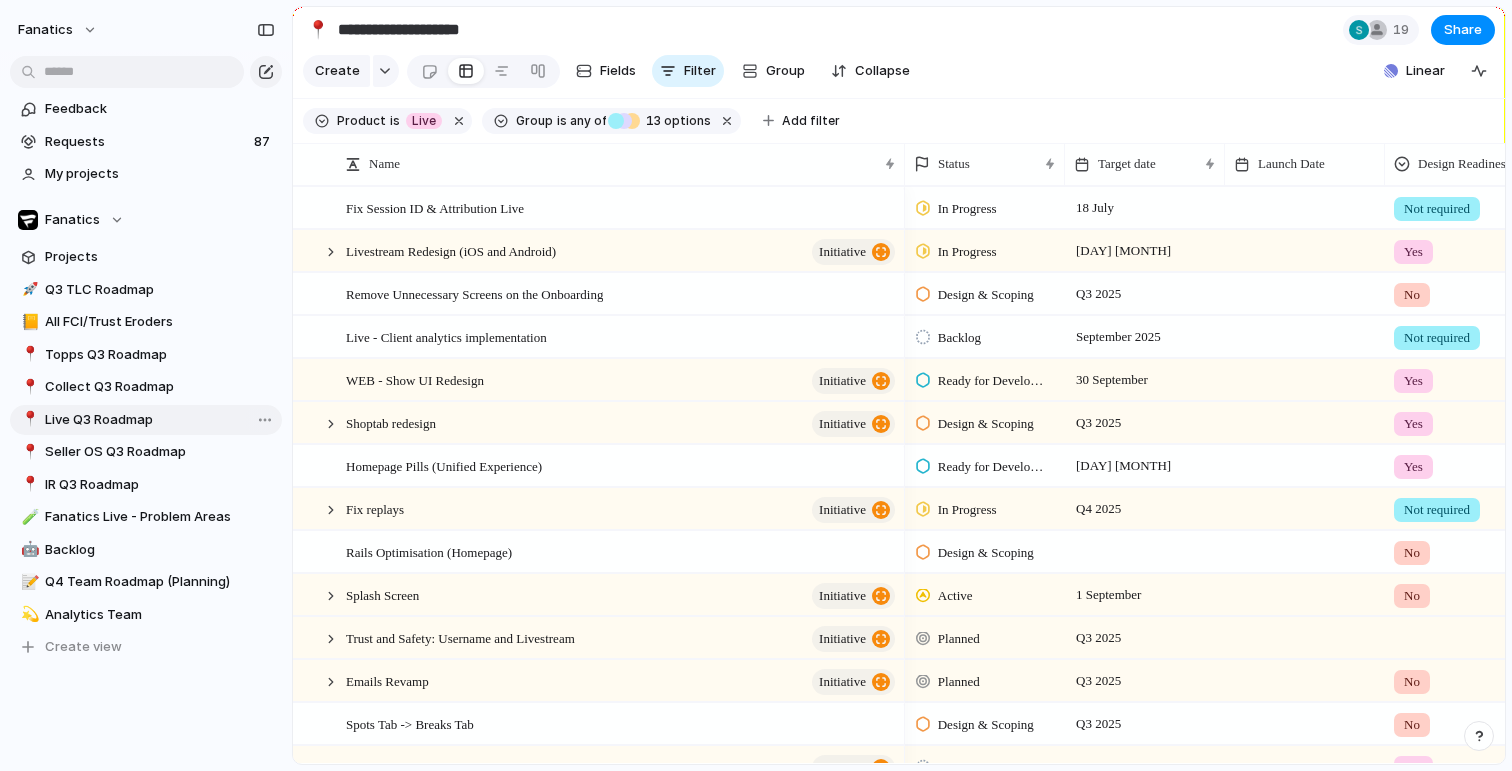 type on "**********" 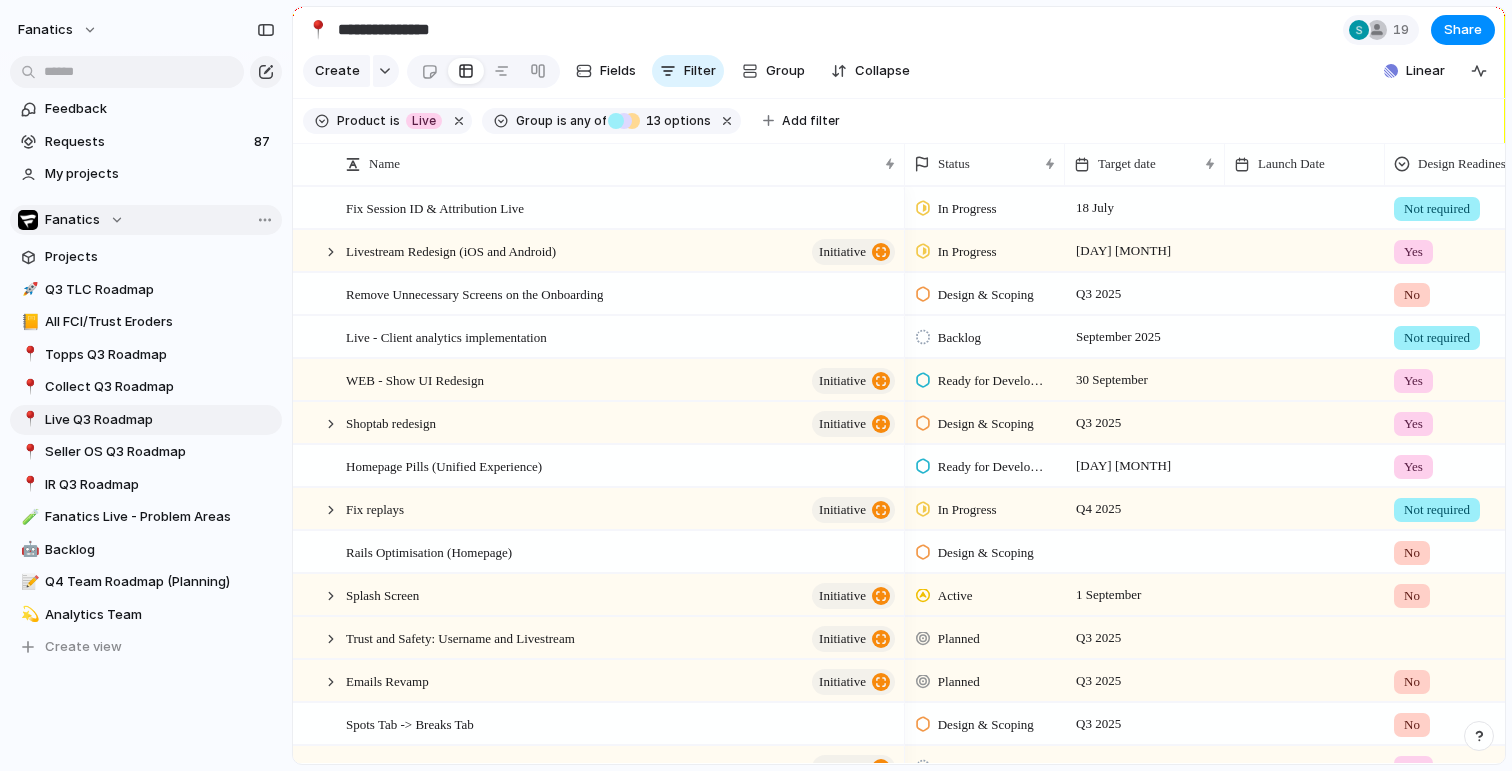 click on "Fanatics" at bounding box center (71, 220) 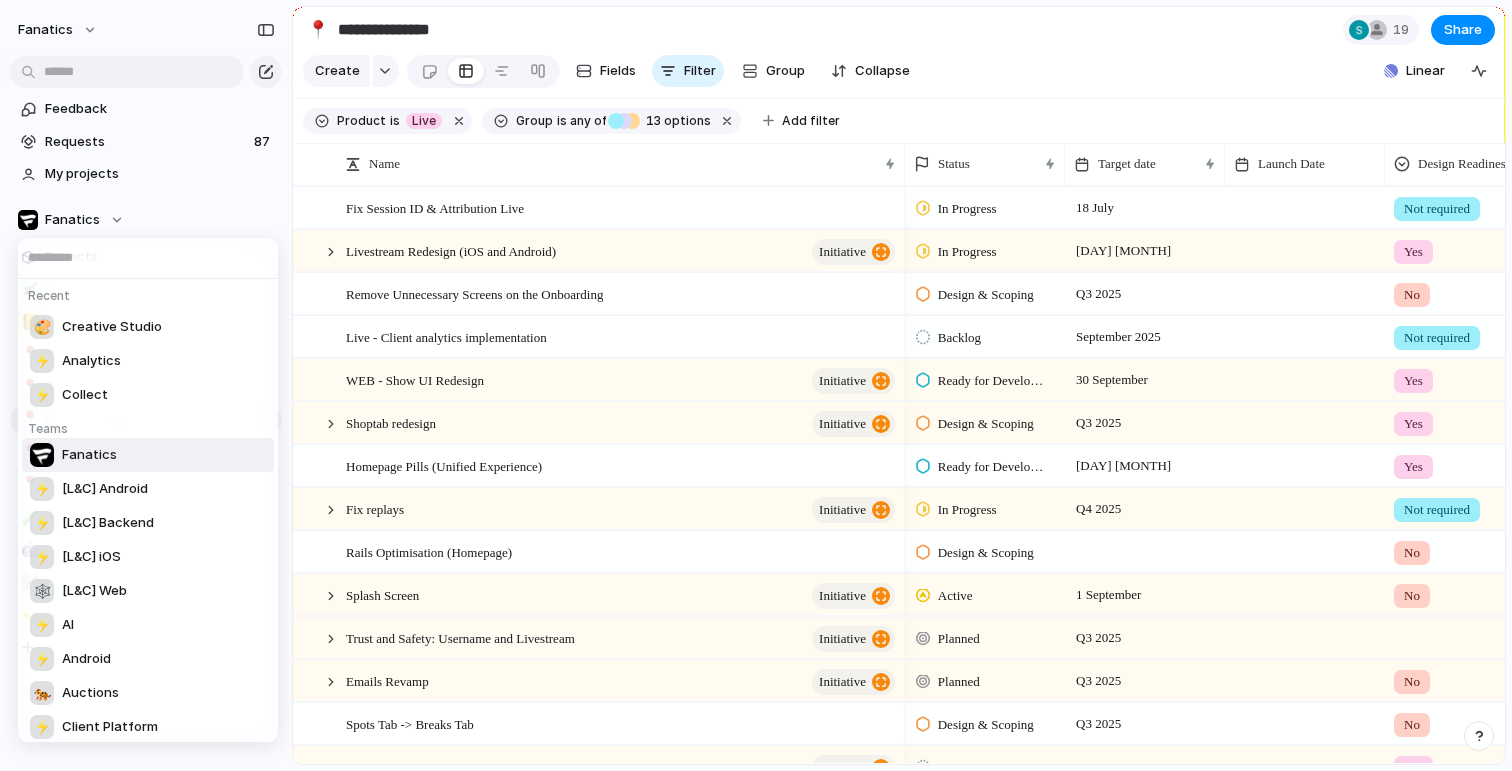 click on "Fanatics" at bounding box center (89, 455) 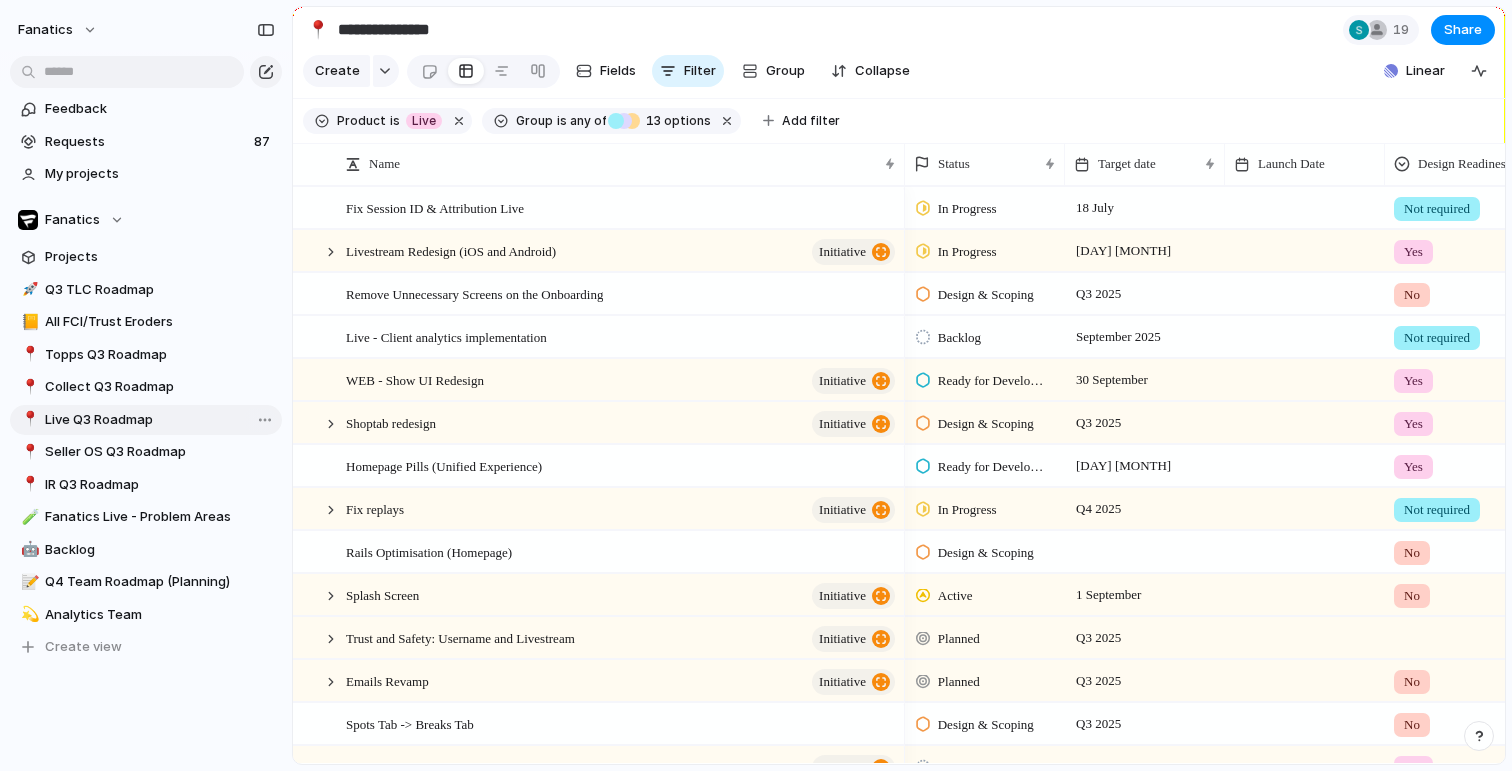 click on "Live Q3 Roadmap" at bounding box center [160, 420] 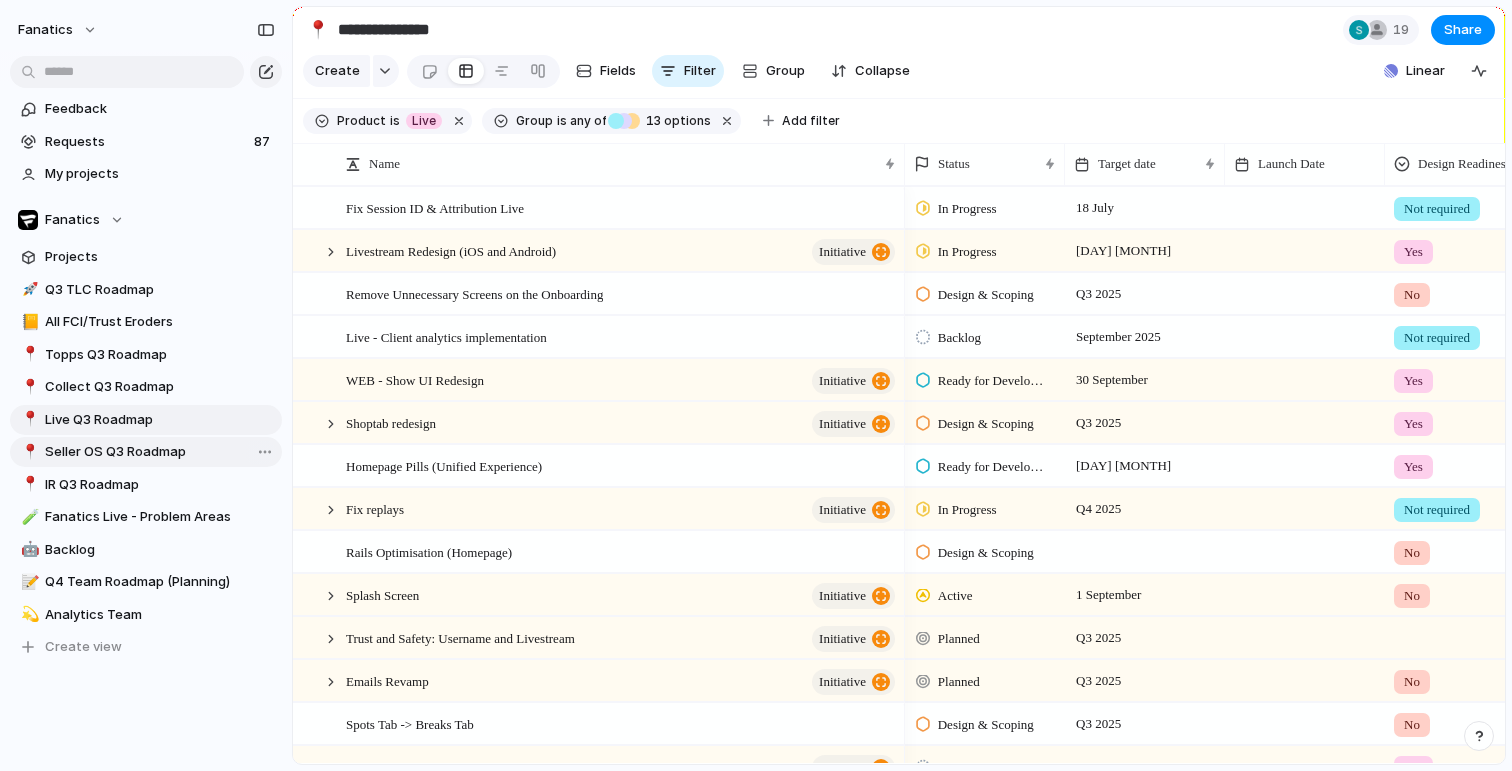 click on "Seller OS Q3 Roadmap" at bounding box center [160, 452] 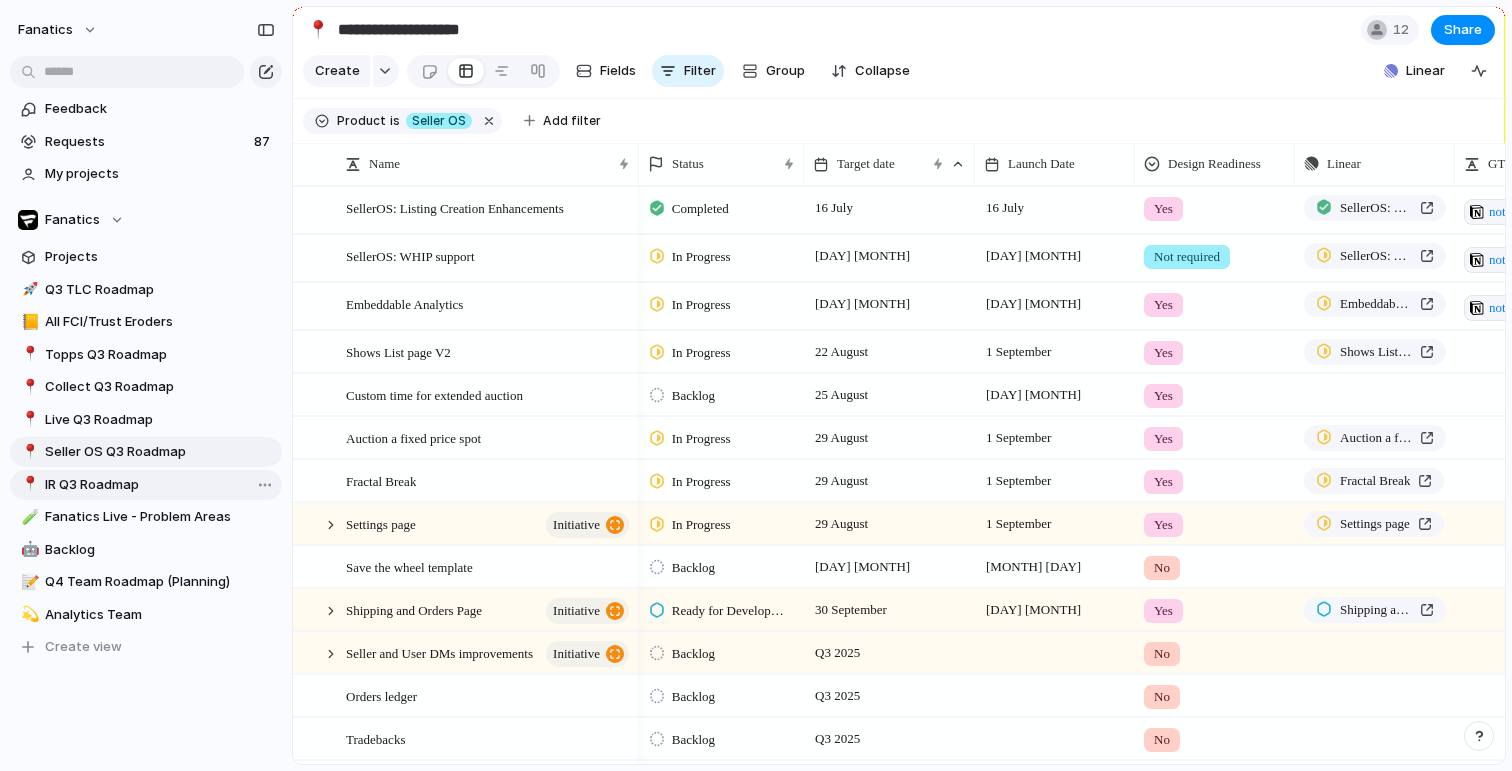 click on "IR Q3 Roadmap" at bounding box center (160, 485) 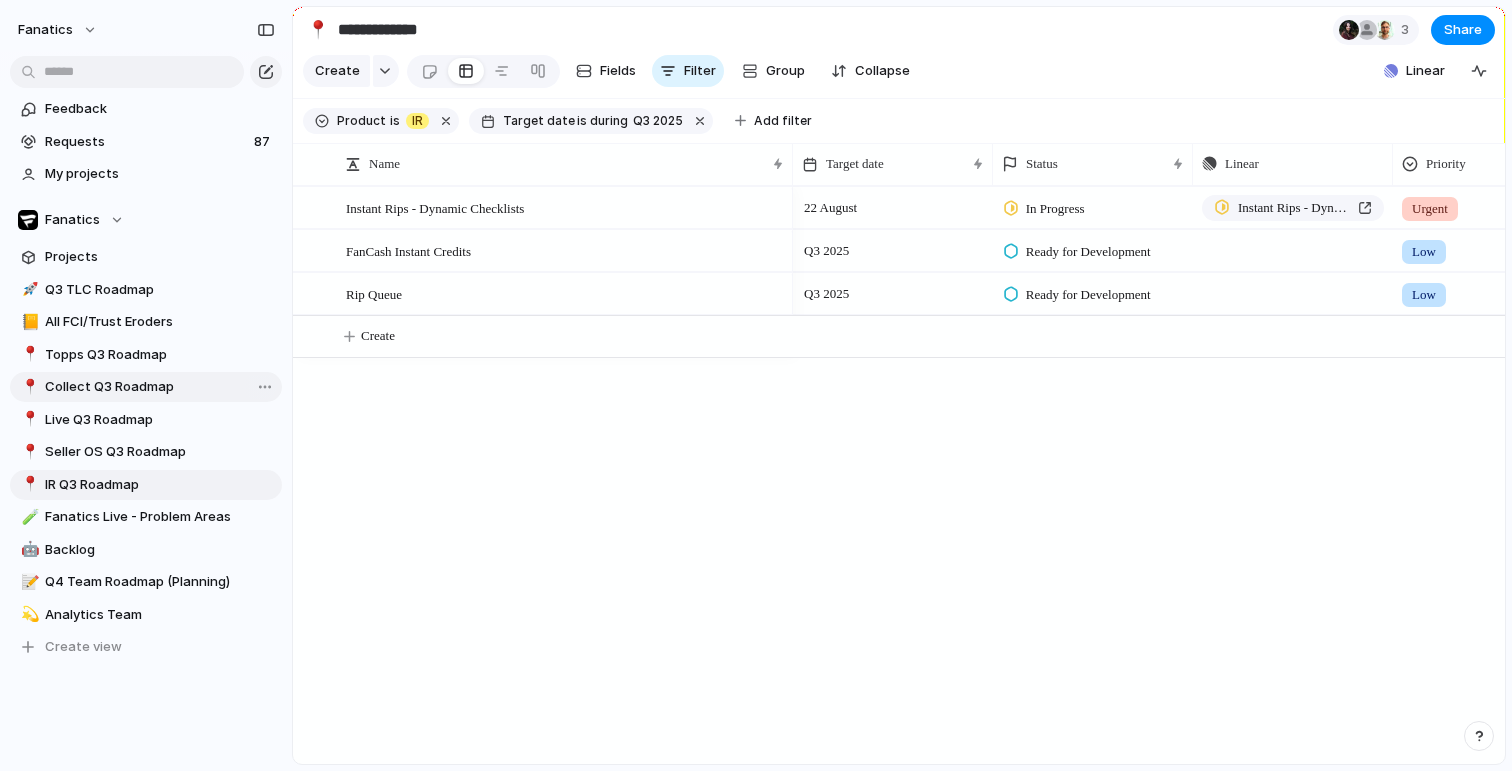 click on "Collect Q3 Roadmap" at bounding box center [160, 387] 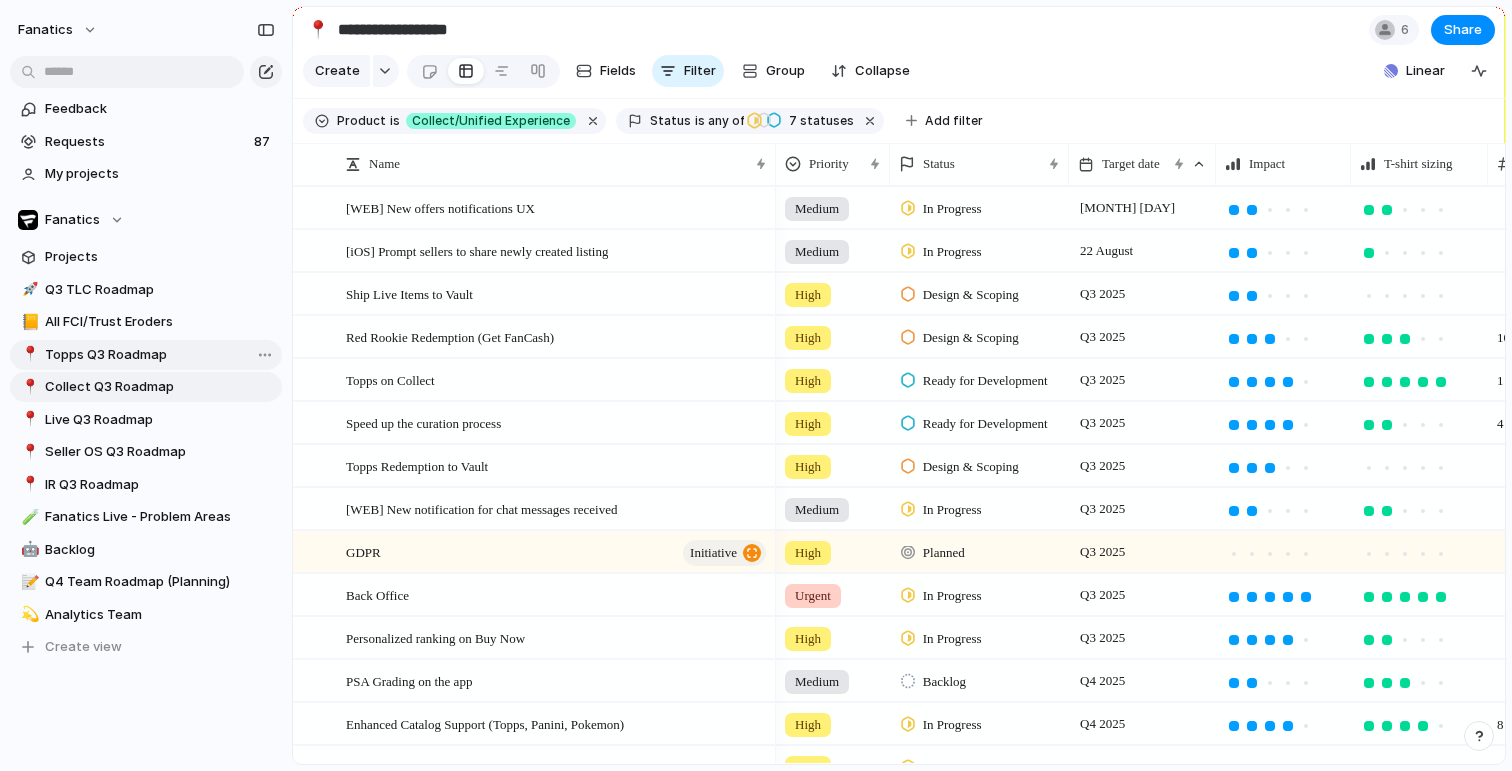 click on "Topps Q3 Roadmap" at bounding box center (160, 355) 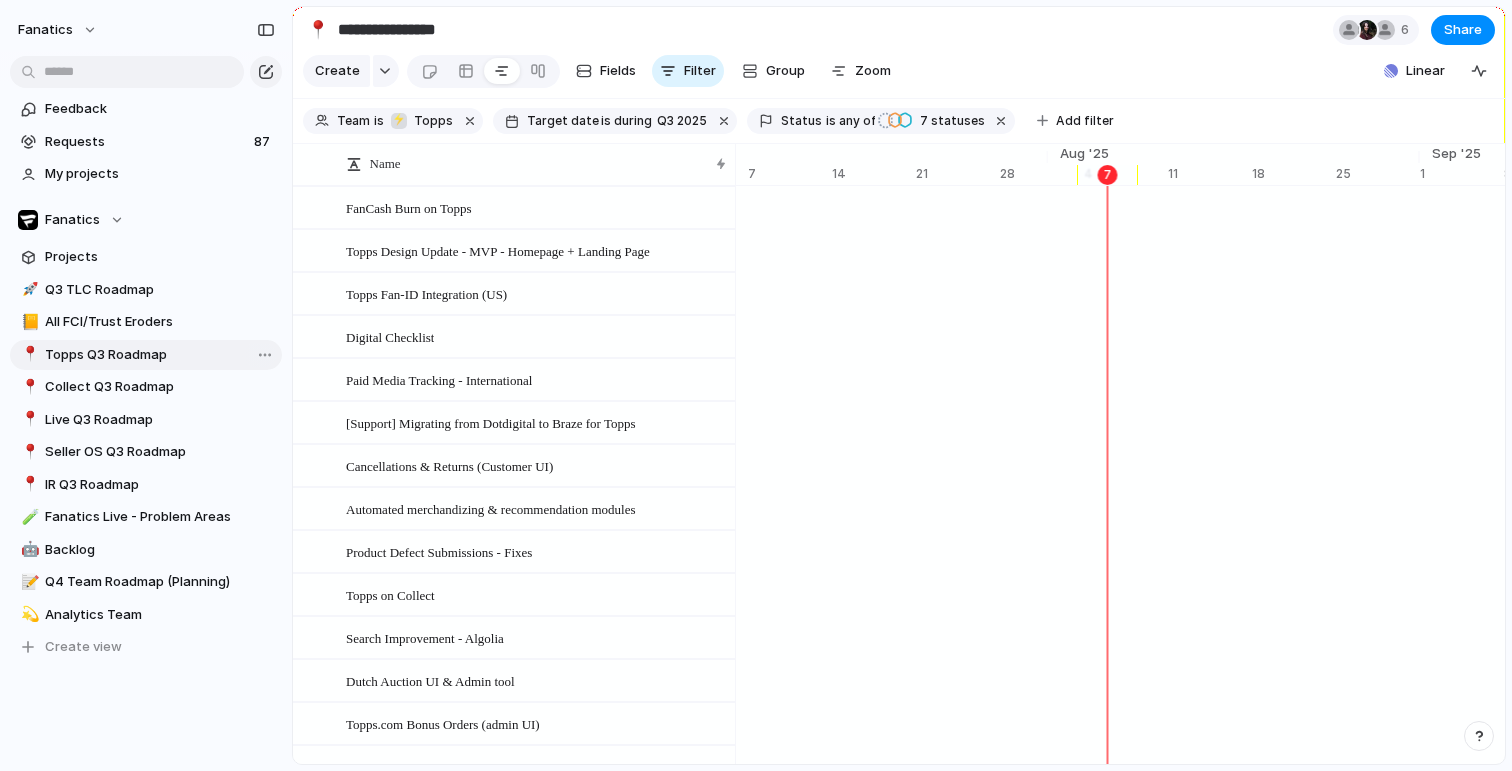 scroll, scrollTop: 0, scrollLeft: 12840, axis: horizontal 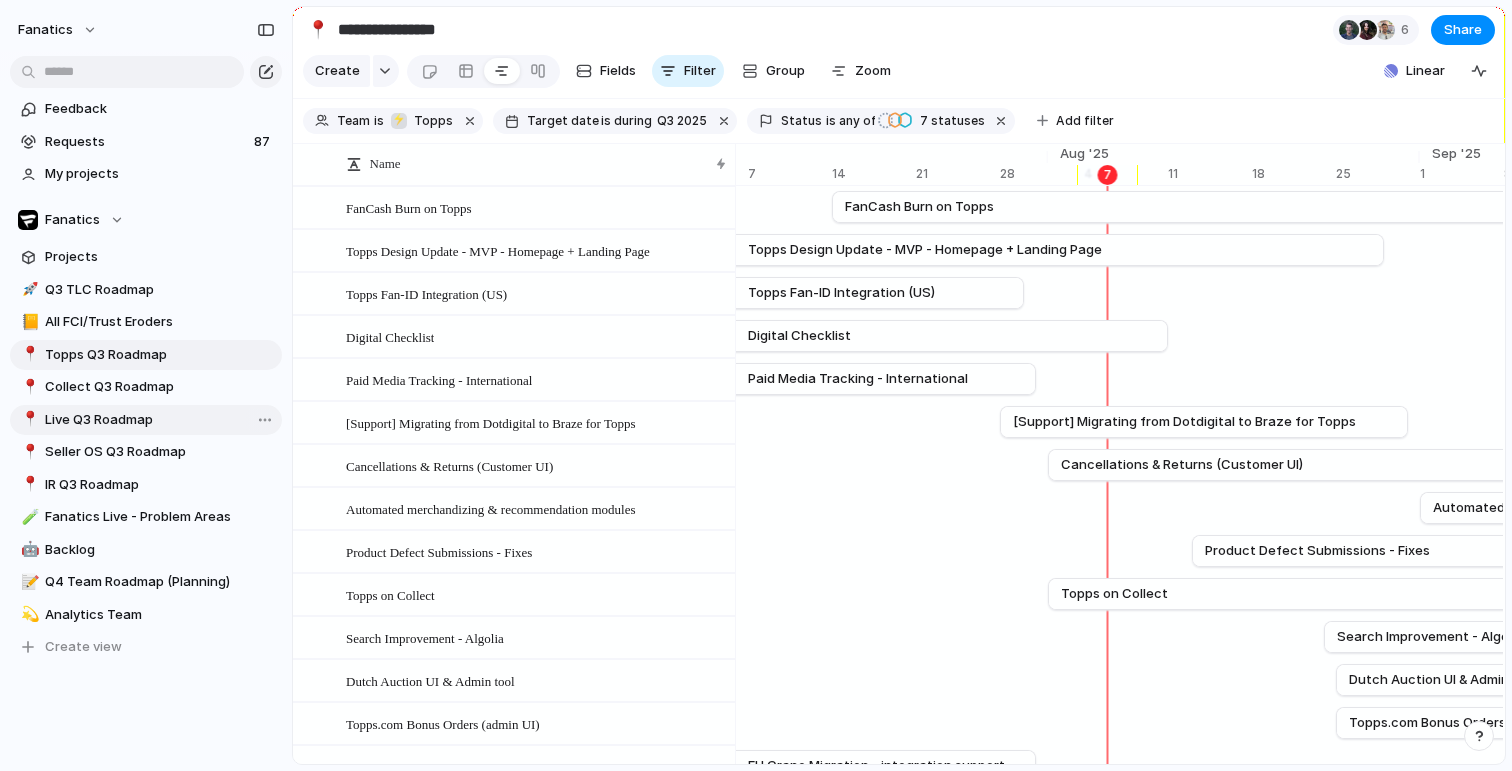 click on "Live Q3 Roadmap" at bounding box center (160, 420) 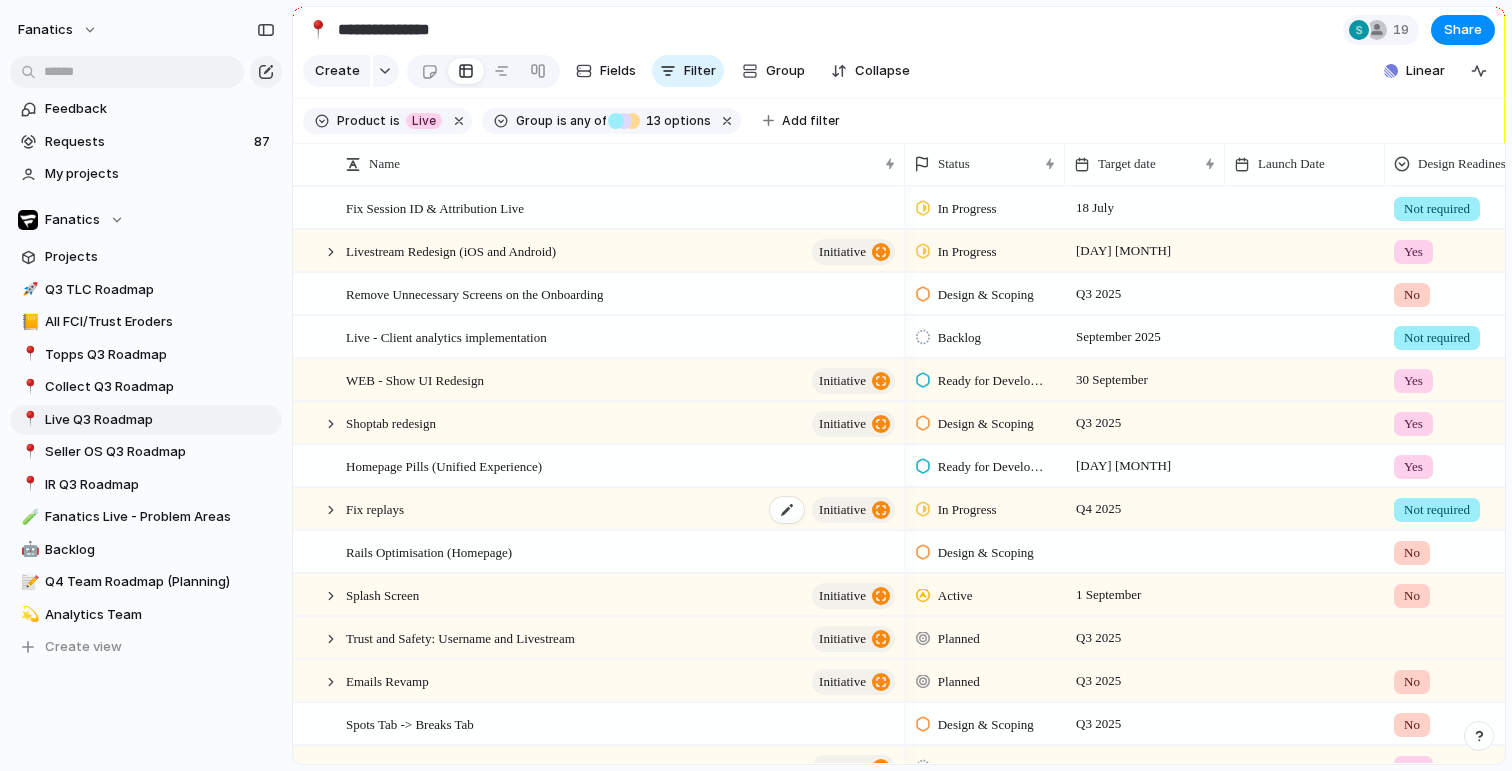 scroll, scrollTop: 38, scrollLeft: 0, axis: vertical 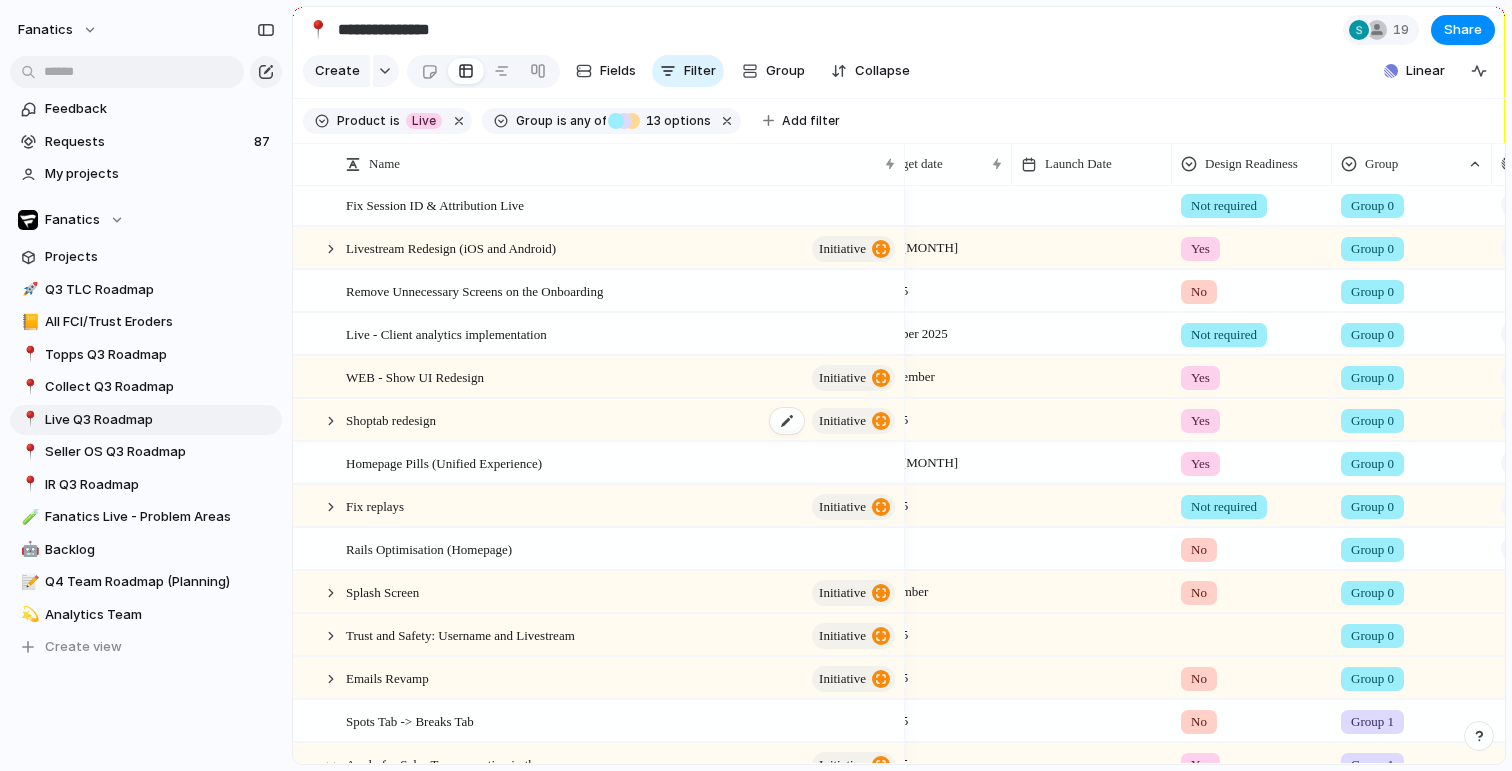 click on "Shoptab redesign" at bounding box center (391, 419) 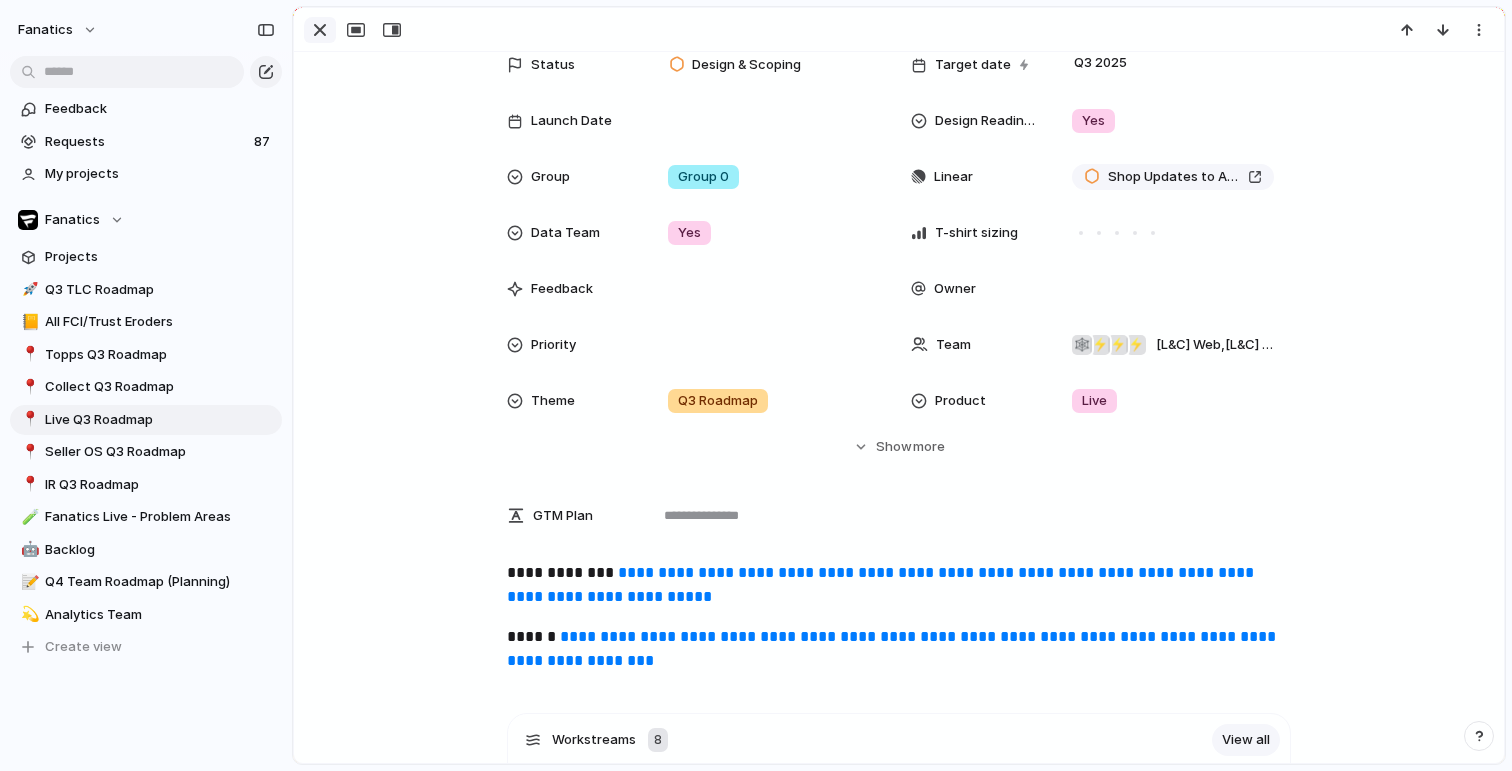 click at bounding box center (320, 30) 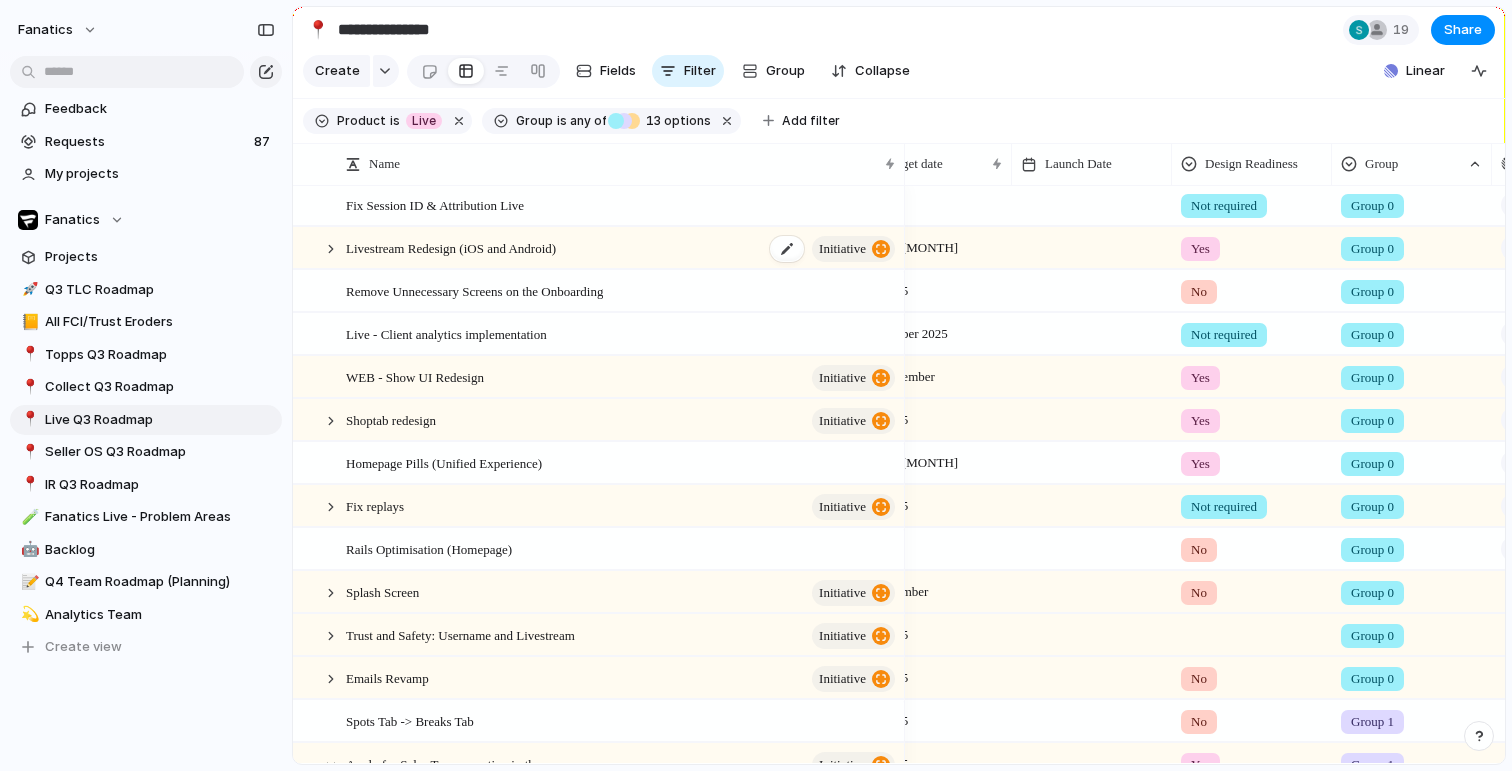 scroll, scrollTop: 45, scrollLeft: 0, axis: vertical 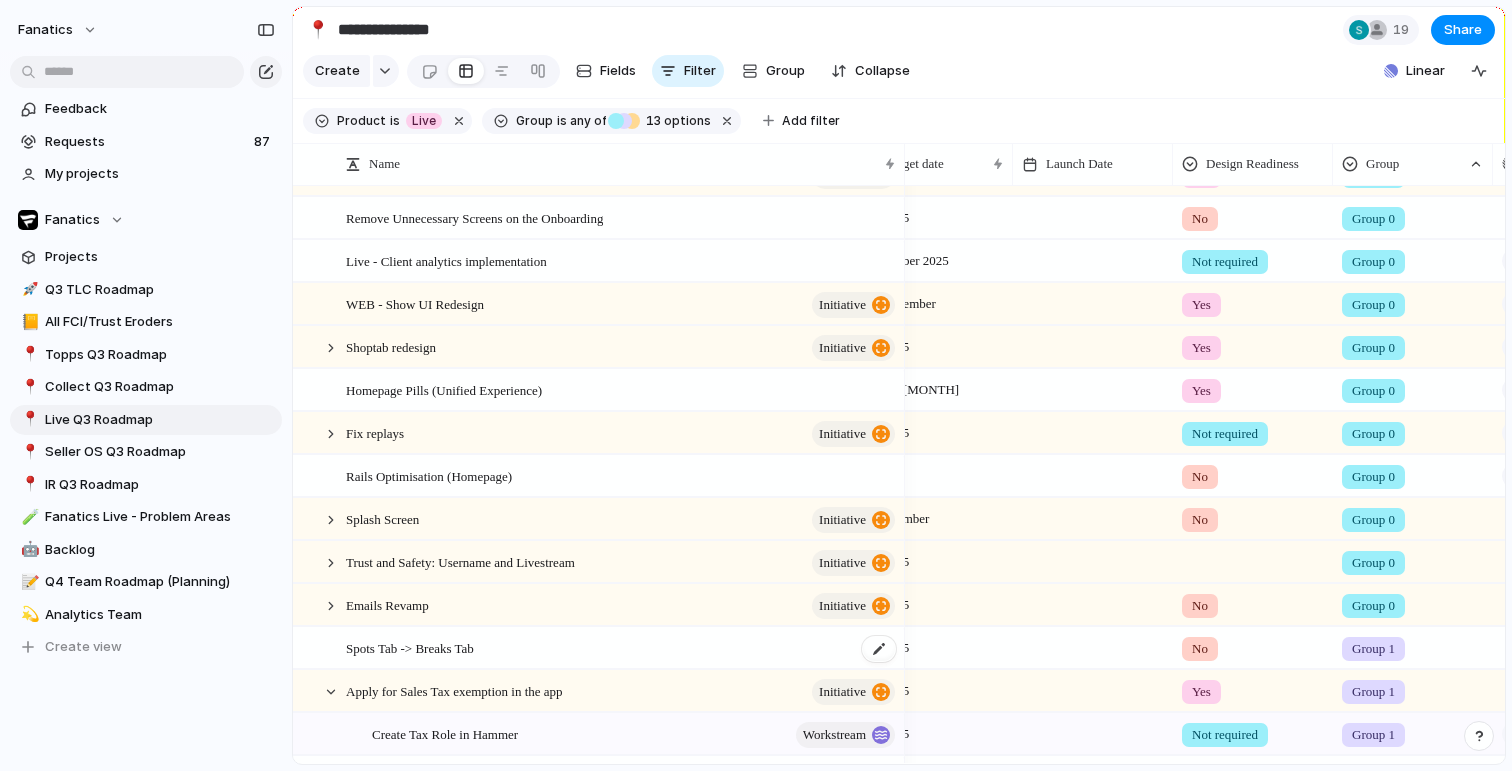 click on "Spots Tab -> Breaks Tab" at bounding box center [410, 647] 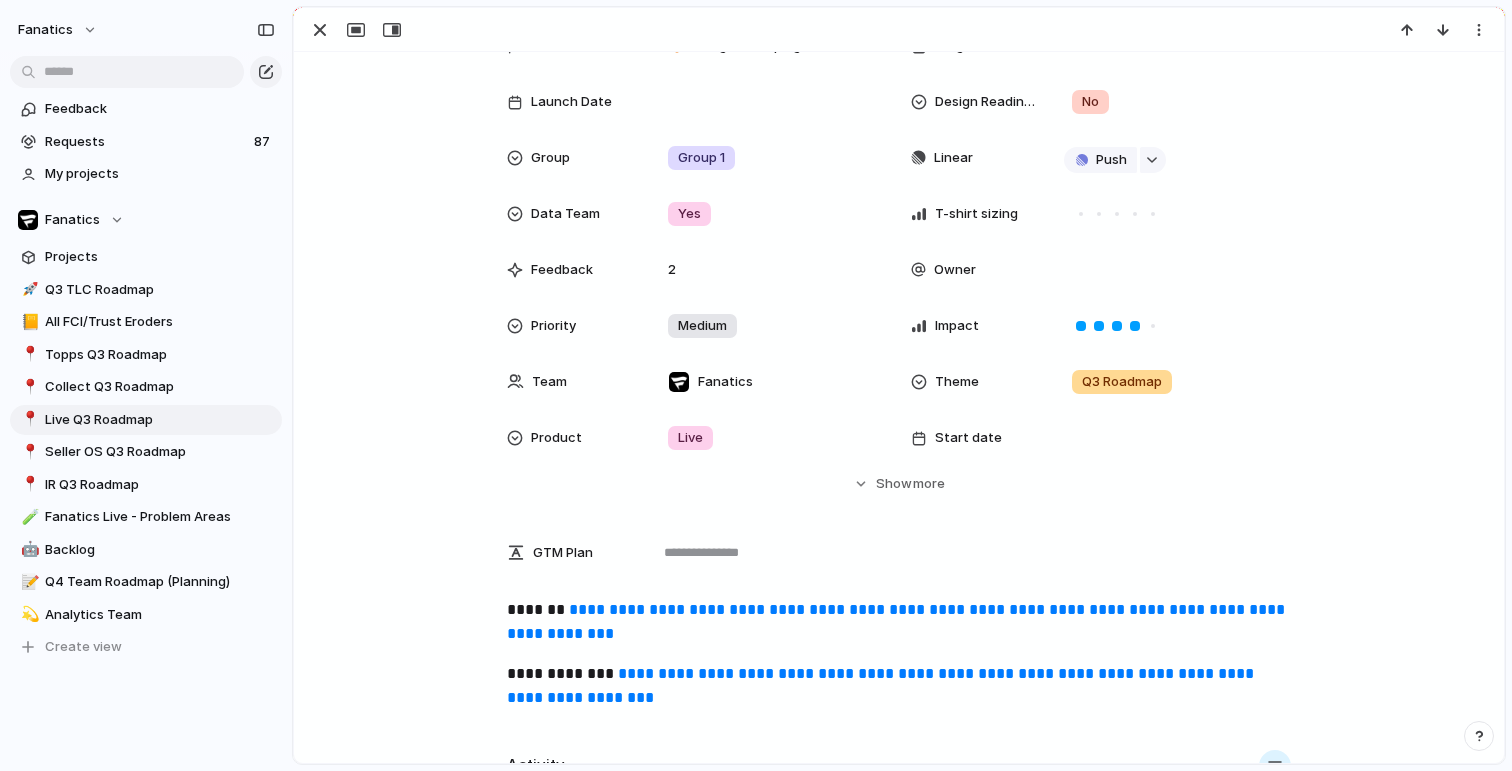 scroll, scrollTop: 153, scrollLeft: 0, axis: vertical 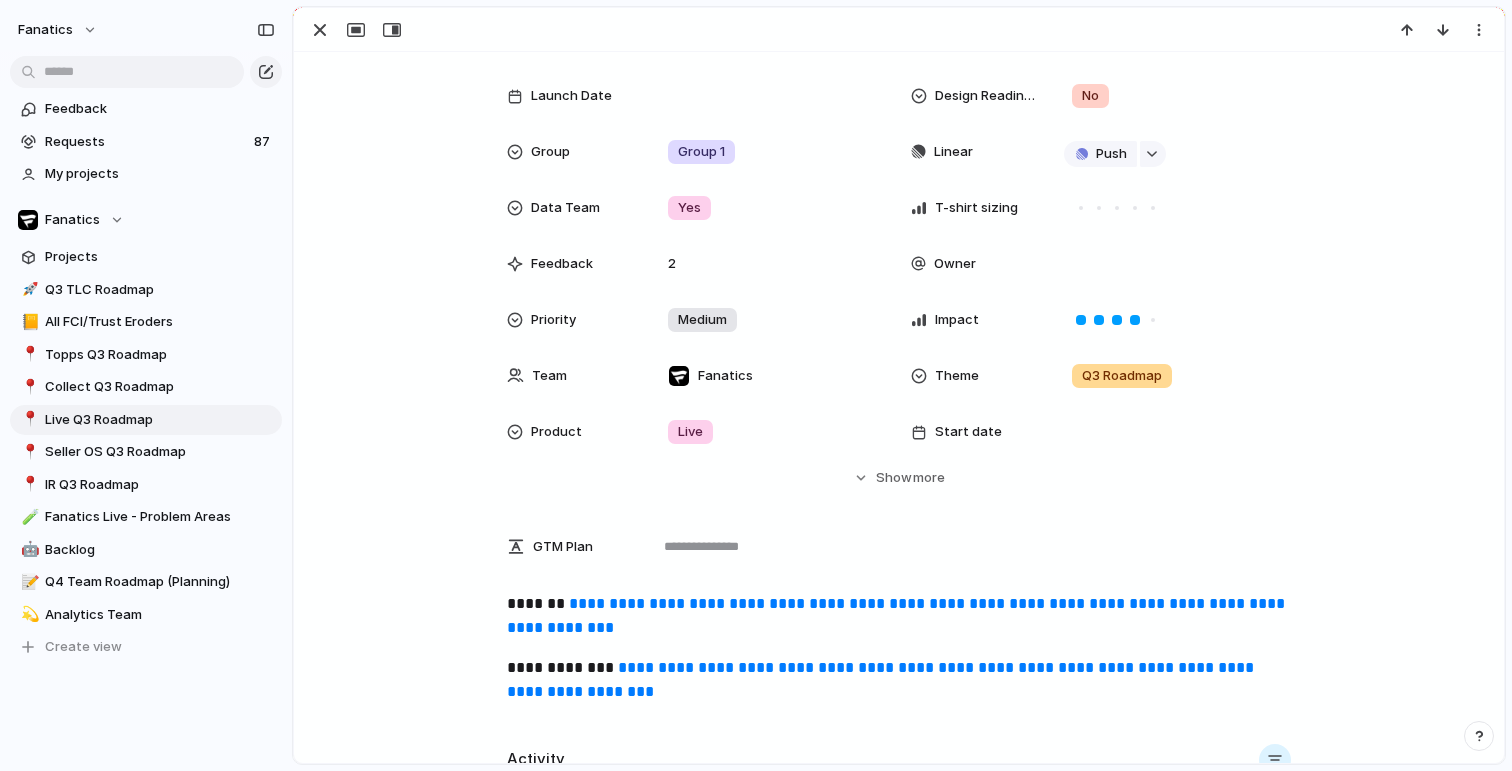 click on "**********" at bounding box center (898, 615) 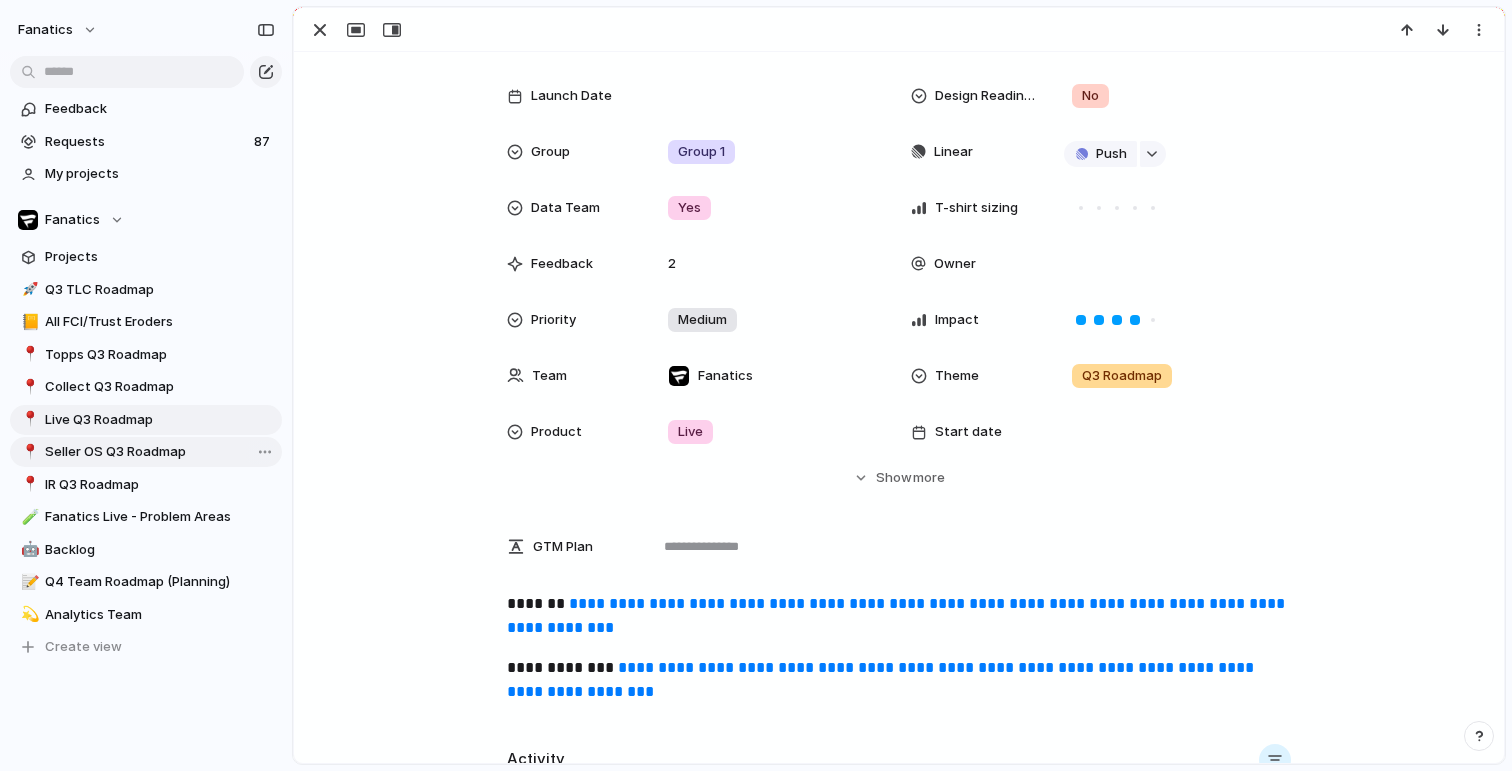 click on "Seller OS Q3 Roadmap" at bounding box center (160, 452) 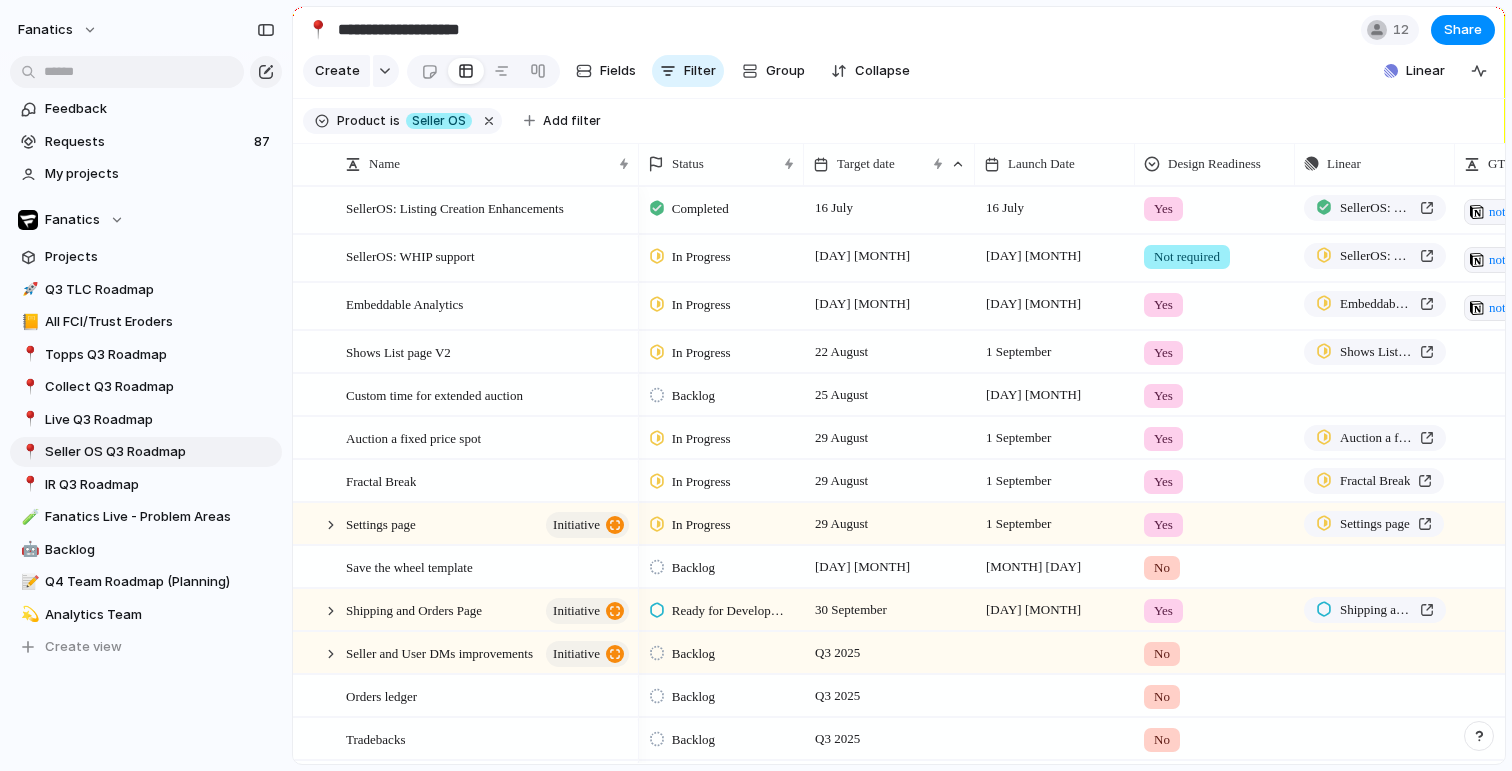 scroll, scrollTop: 228, scrollLeft: 0, axis: vertical 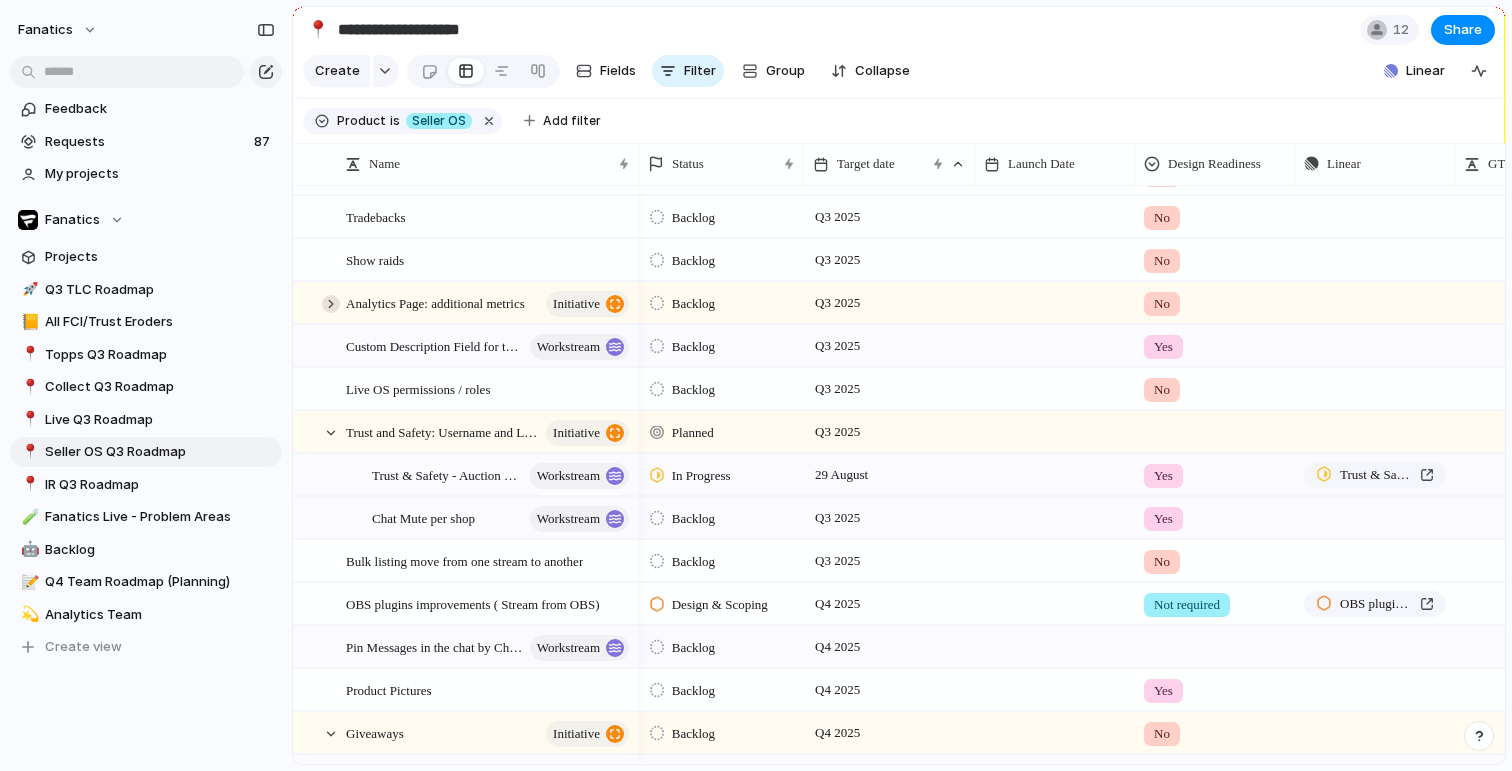 click at bounding box center [331, 304] 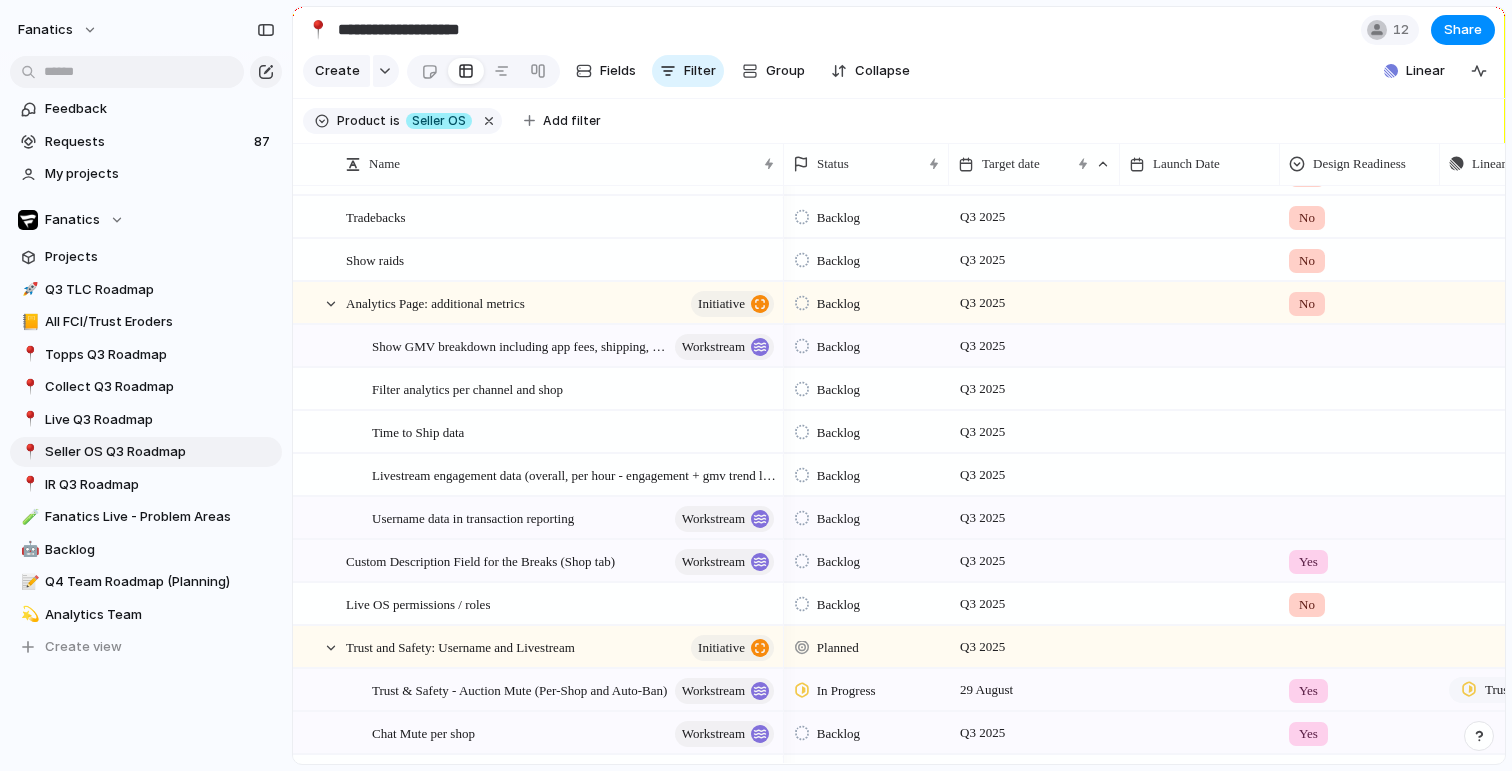 drag, startPoint x: 638, startPoint y: 159, endPoint x: 783, endPoint y: 160, distance: 145.00345 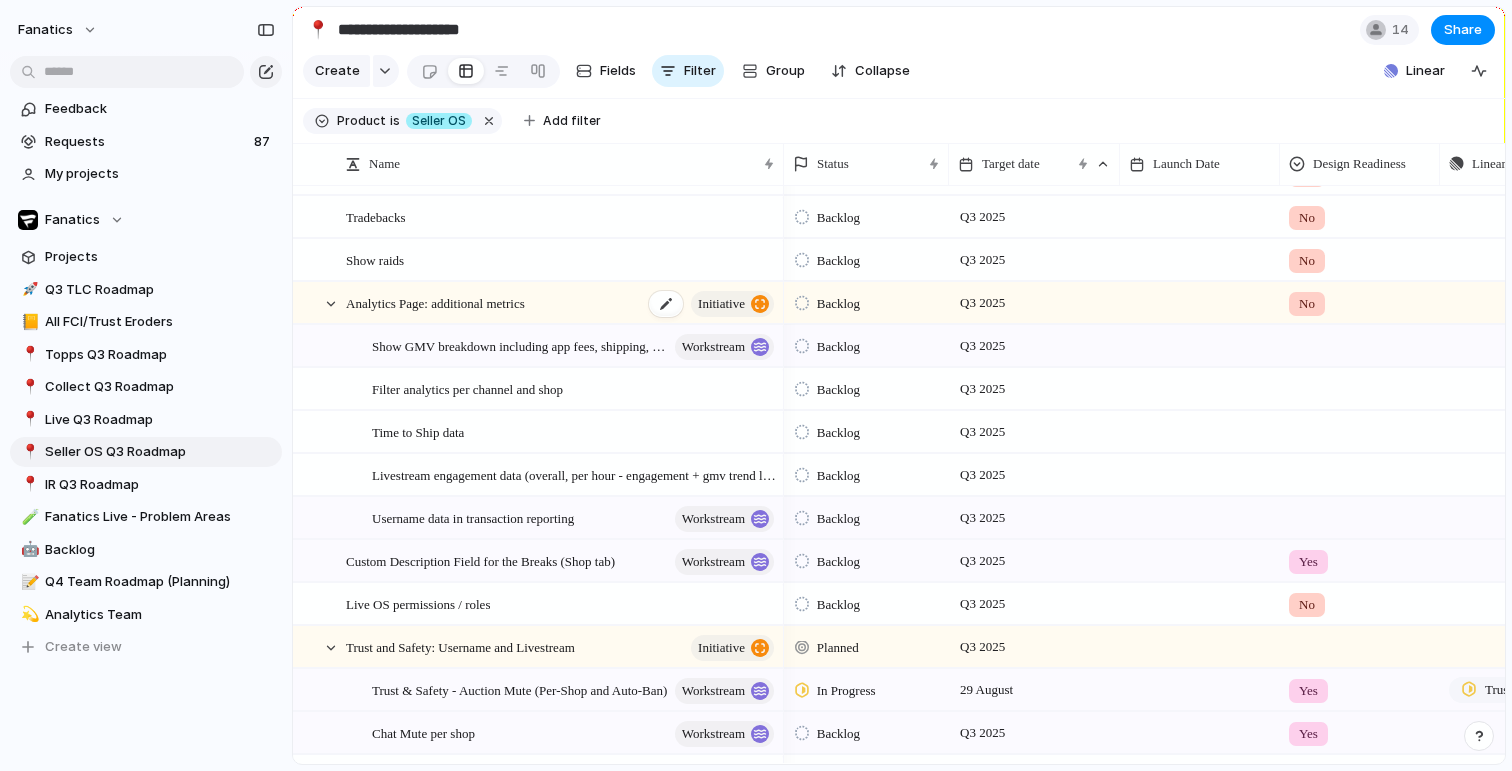 scroll, scrollTop: 487, scrollLeft: 0, axis: vertical 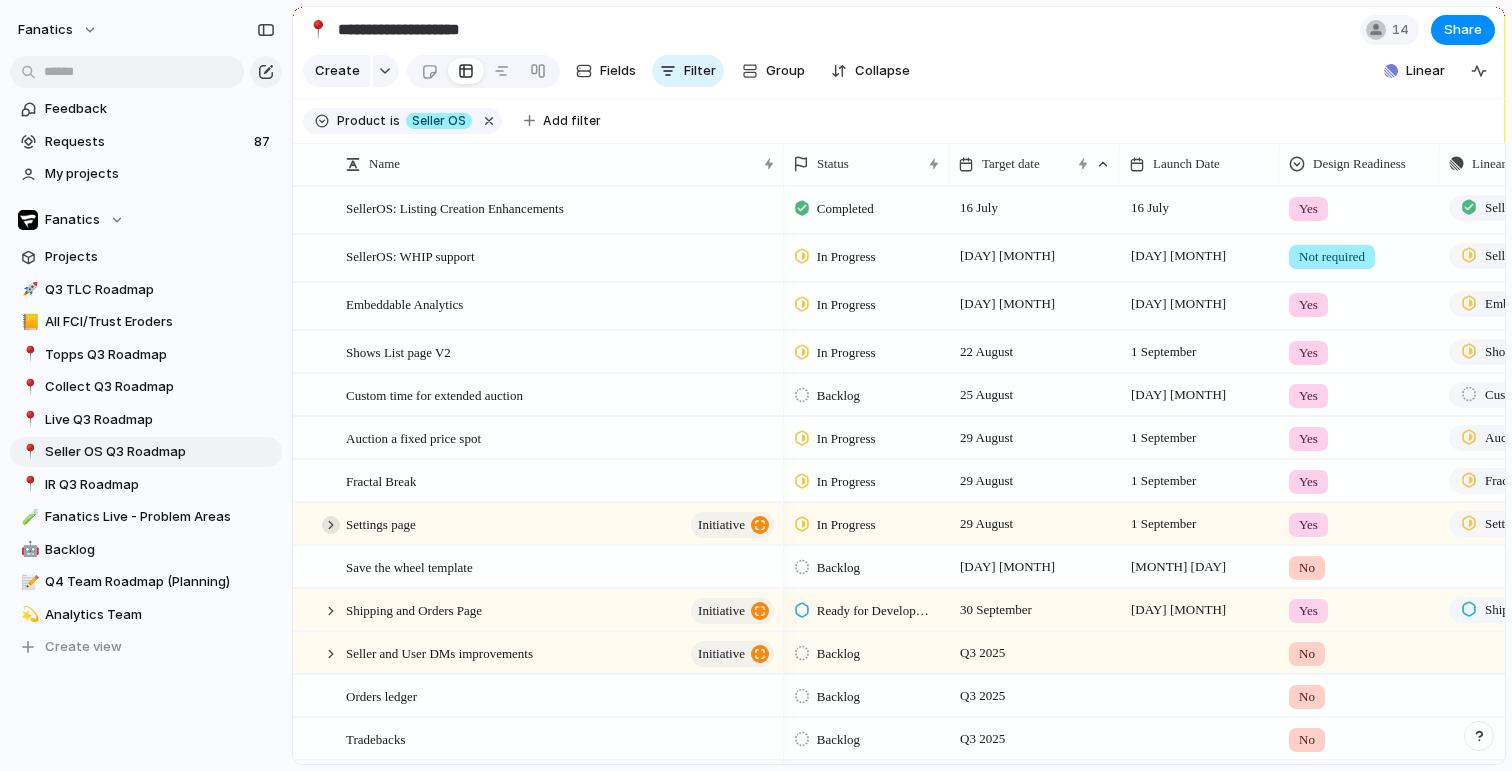 click at bounding box center (331, 525) 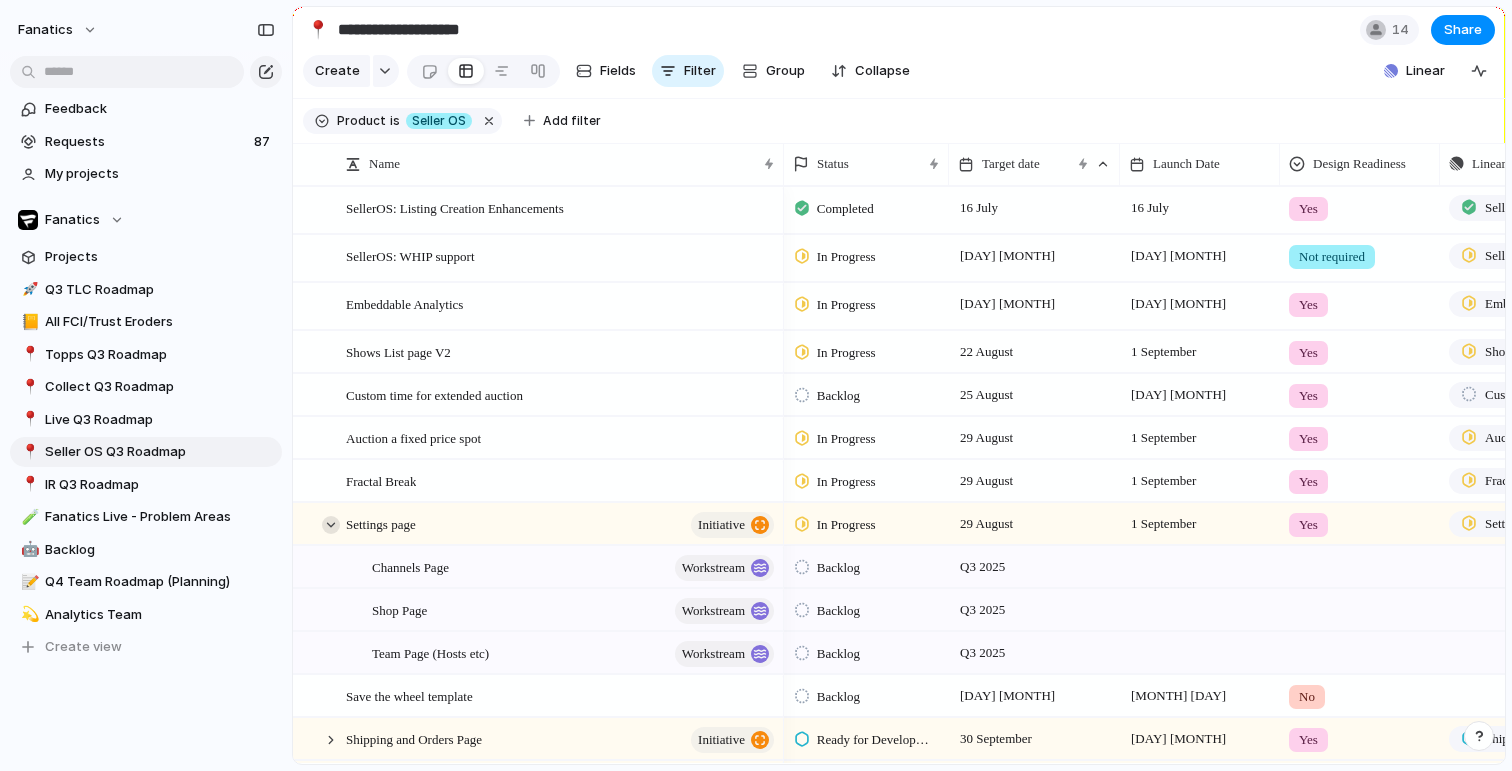 click at bounding box center [331, 525] 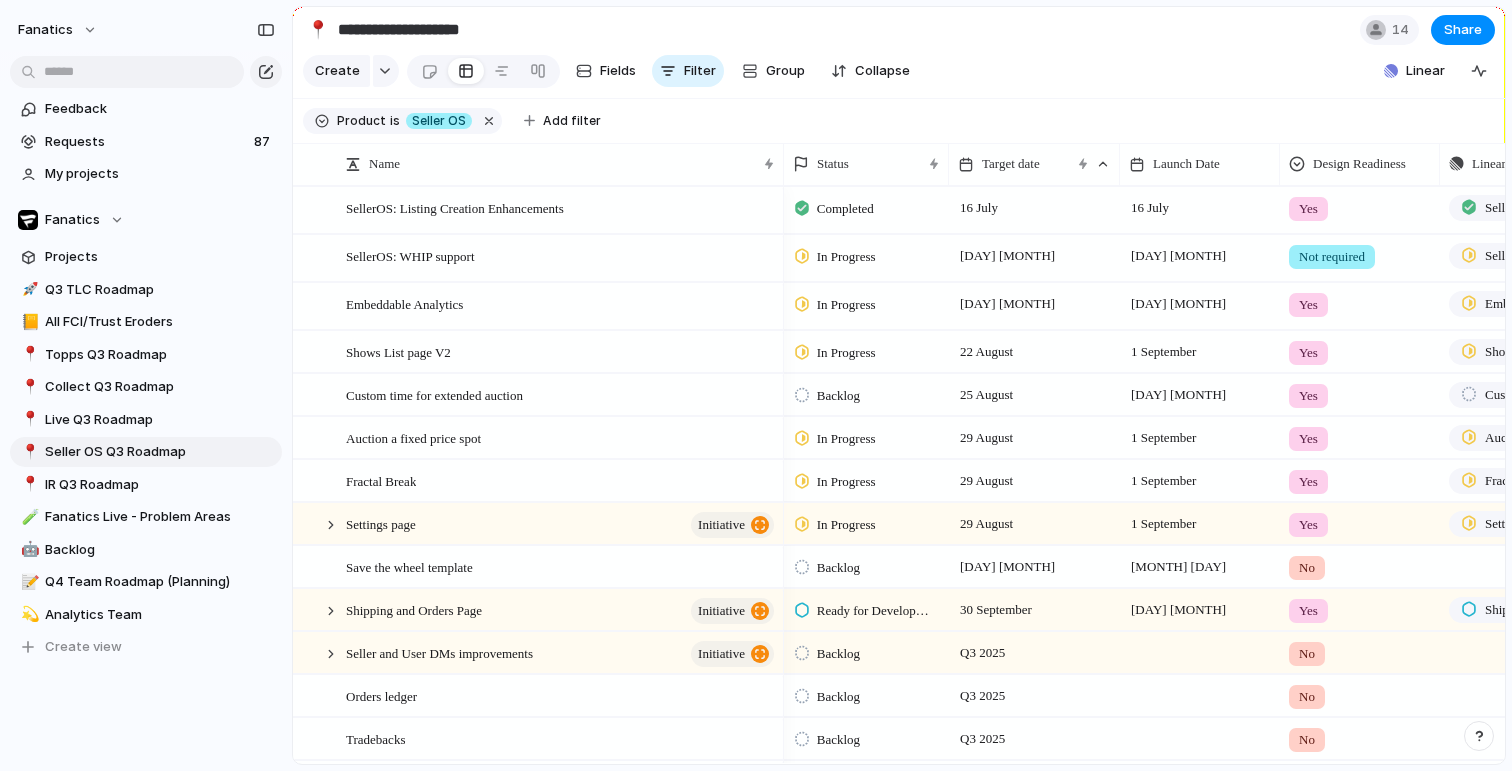 scroll, scrollTop: 7, scrollLeft: 0, axis: vertical 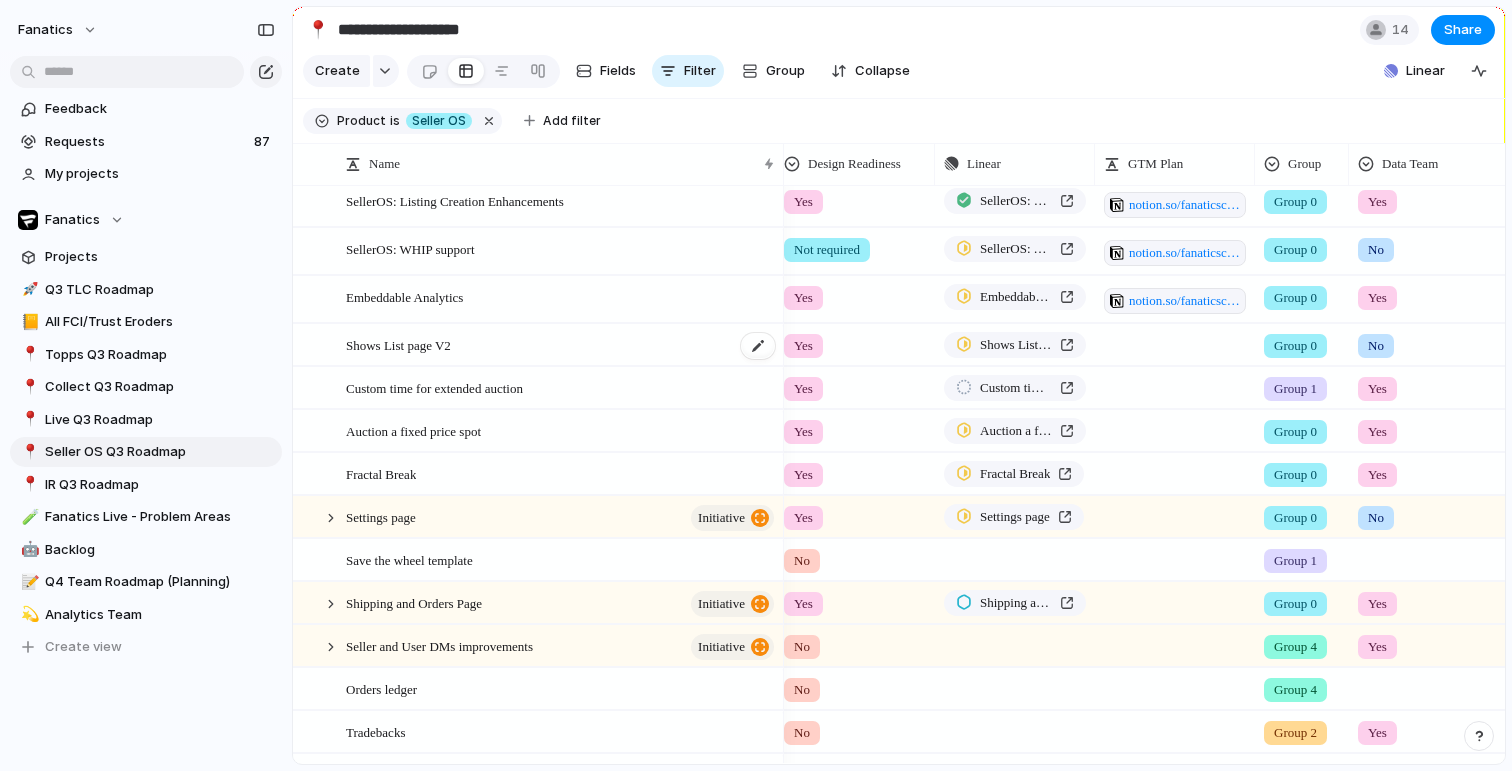 click on "Shows List page V2" at bounding box center [398, 344] 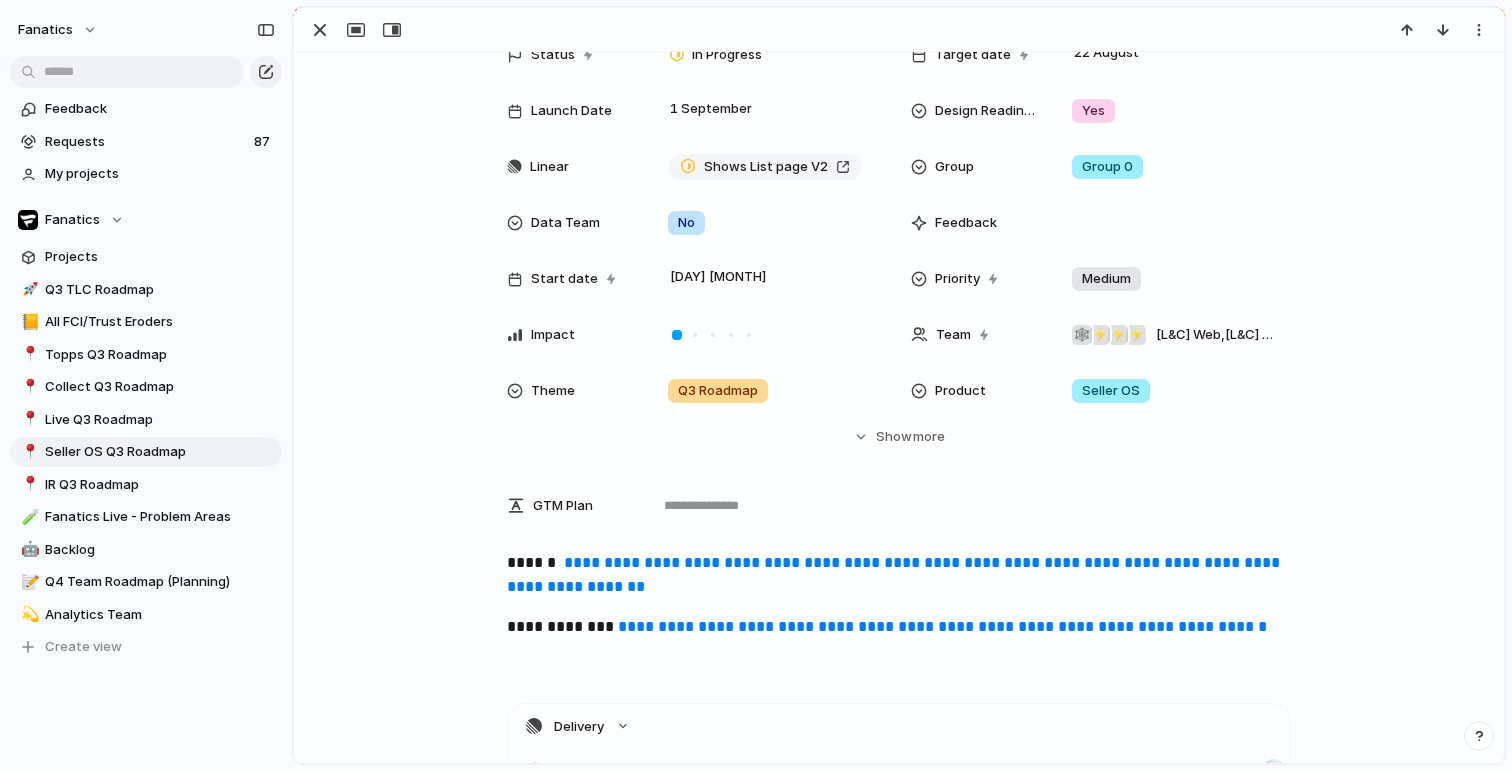 scroll, scrollTop: 145, scrollLeft: 0, axis: vertical 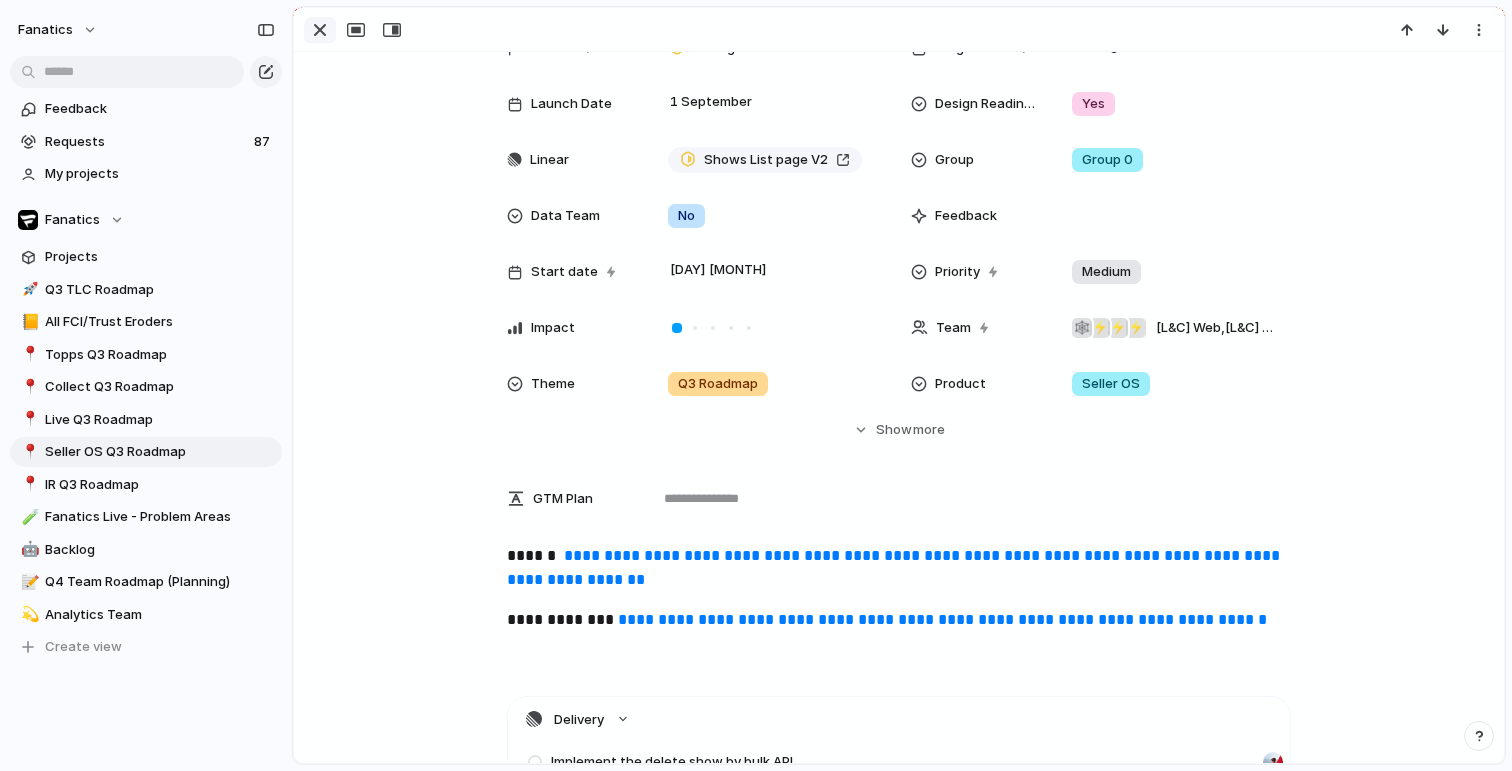 click at bounding box center [320, 30] 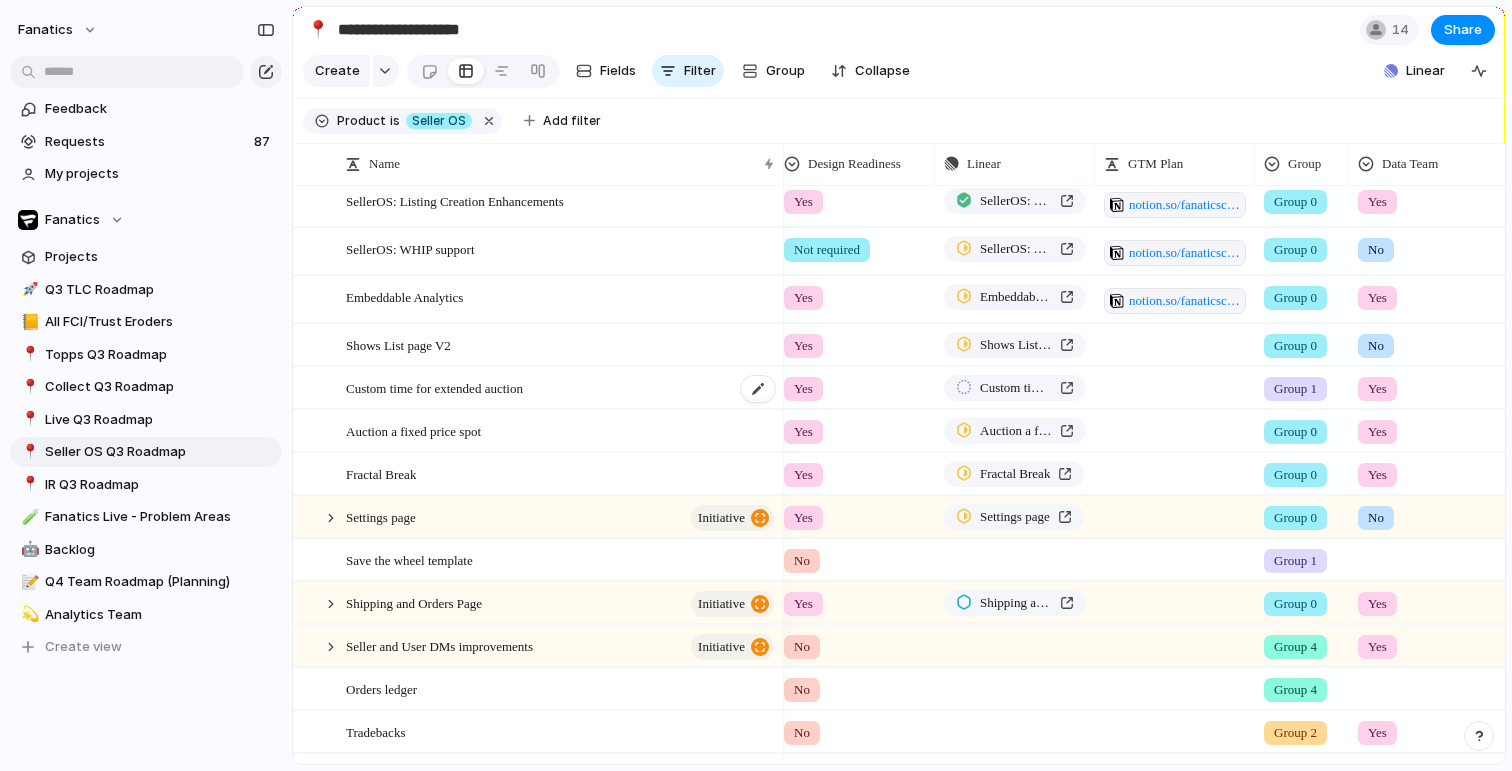scroll, scrollTop: 115, scrollLeft: 0, axis: vertical 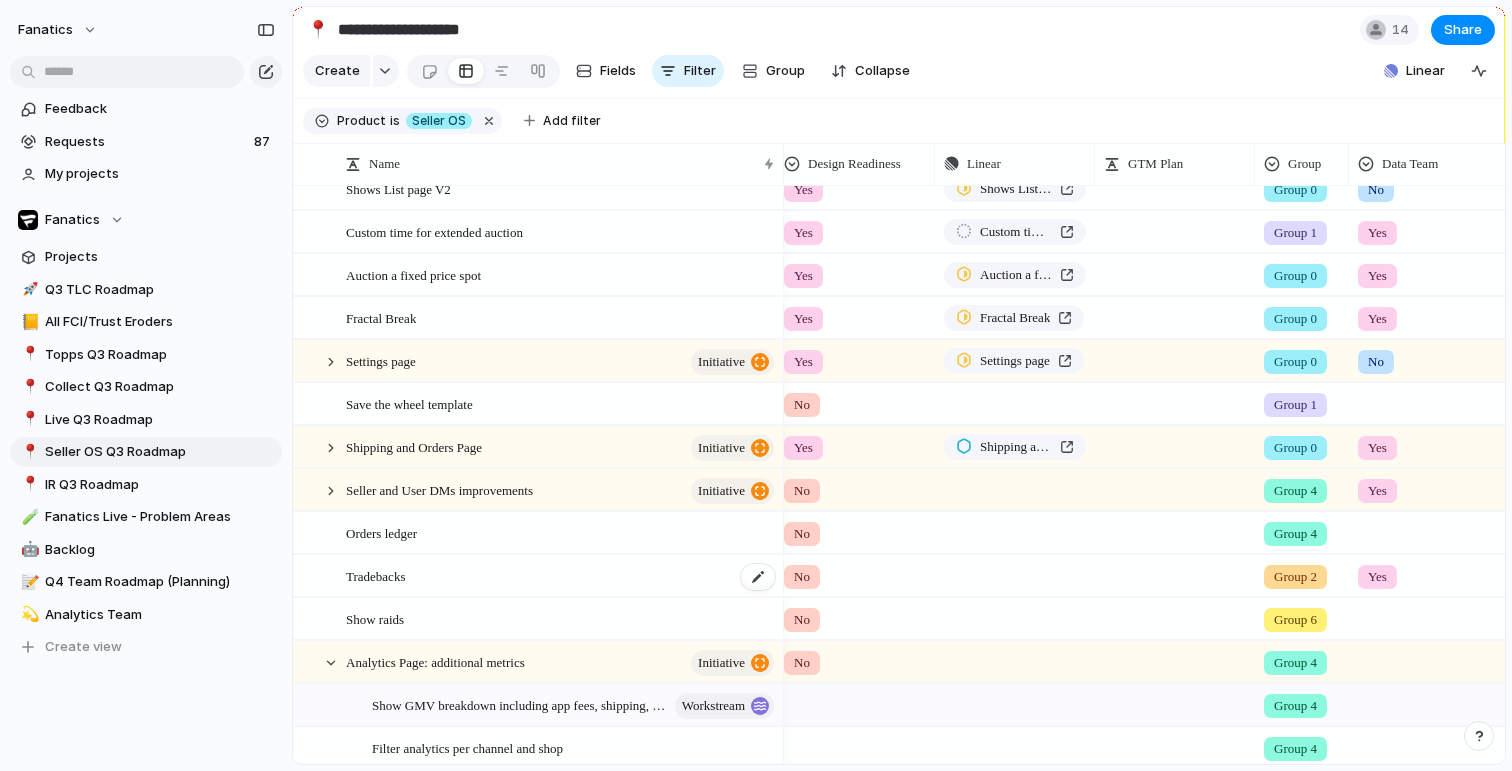 click on "Tradebacks" at bounding box center [375, 575] 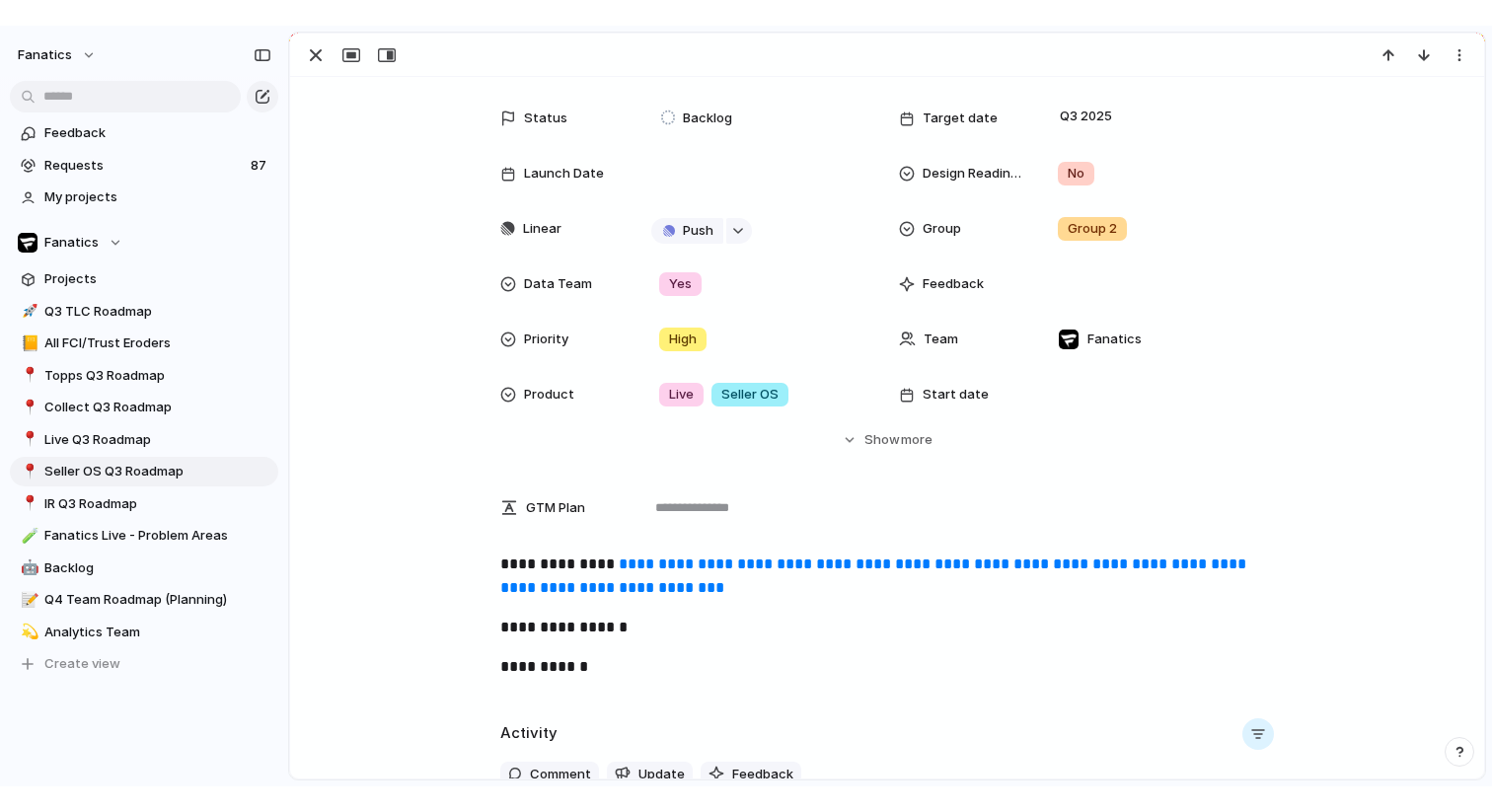 scroll, scrollTop: 102, scrollLeft: 0, axis: vertical 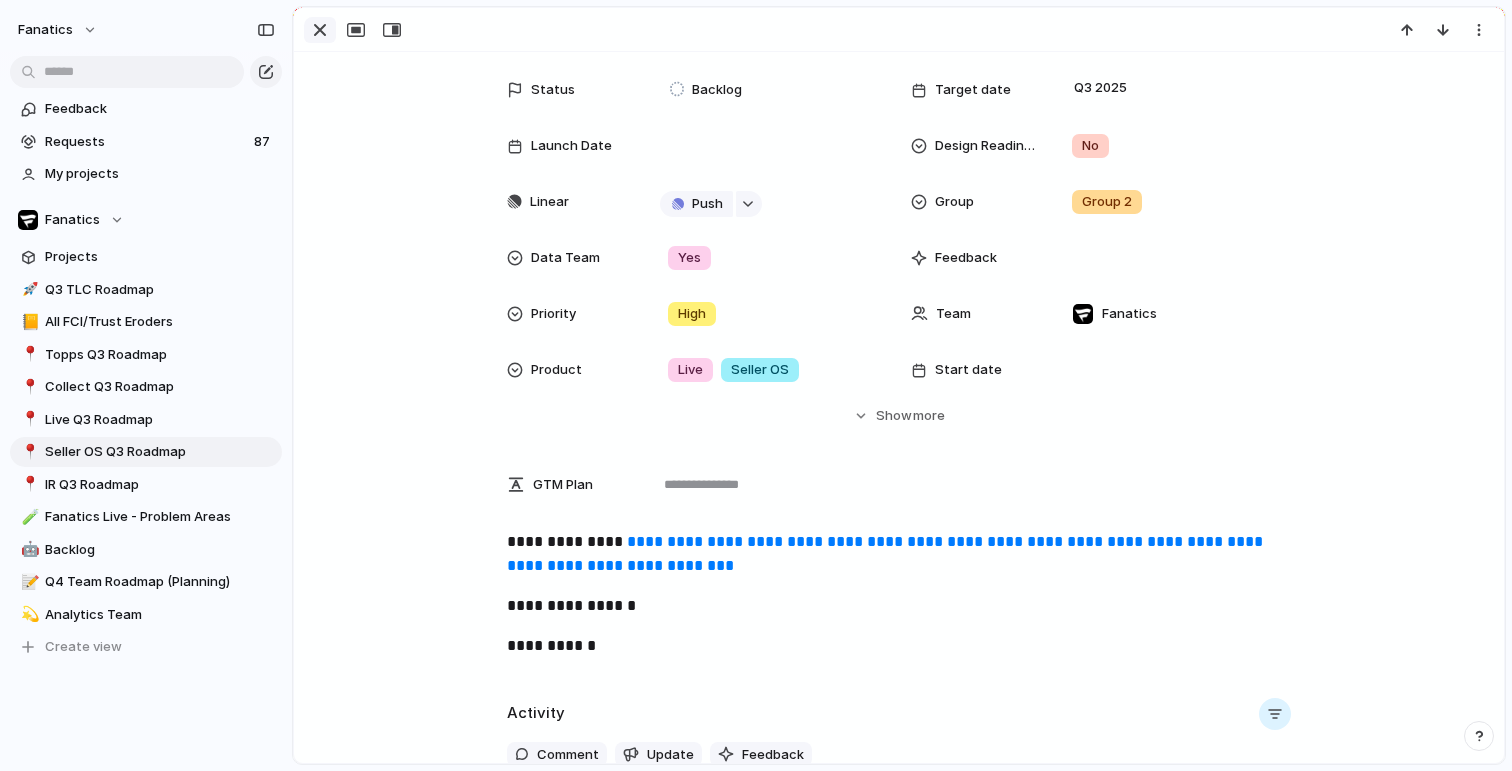 click at bounding box center (320, 30) 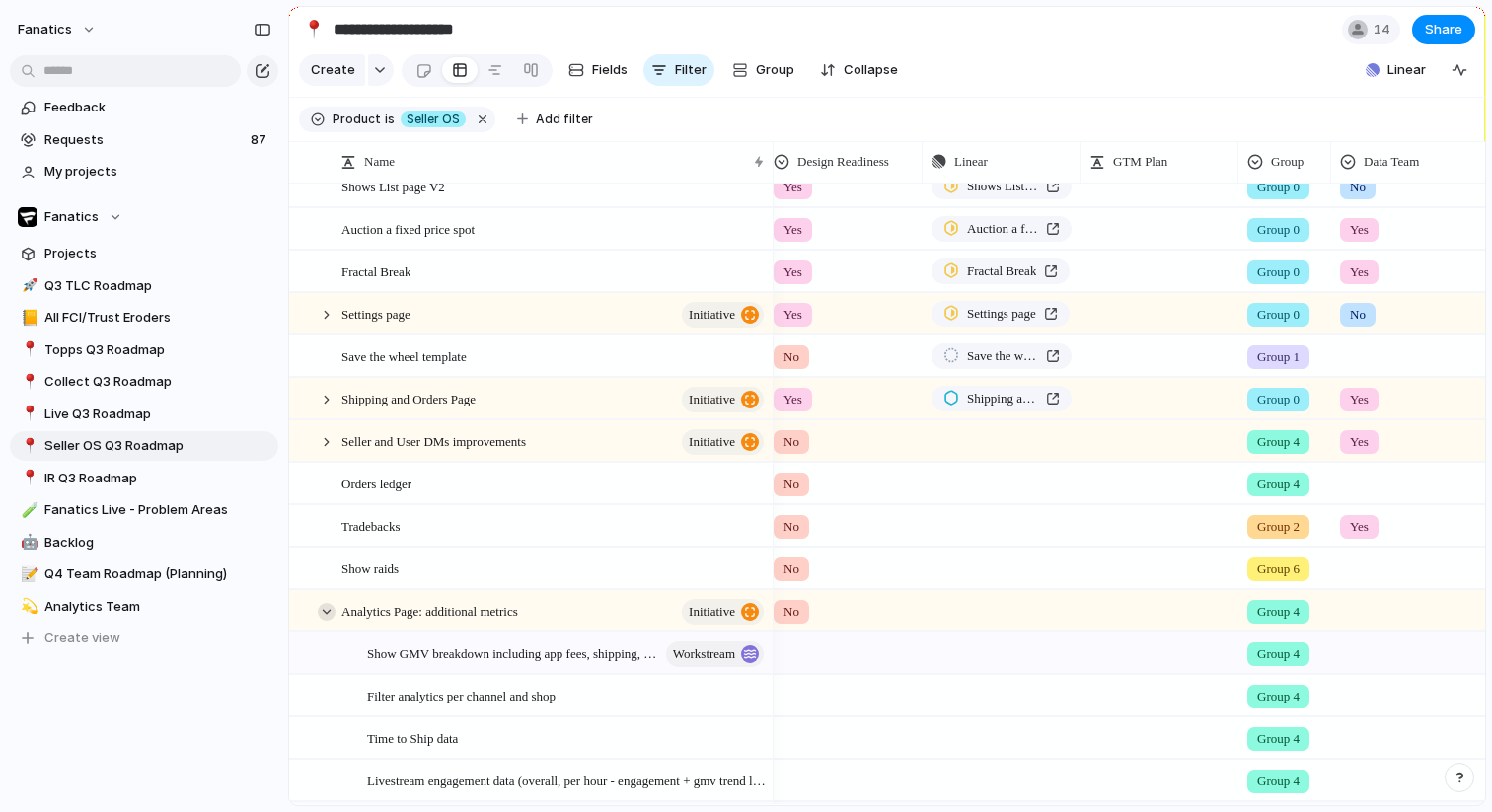 click at bounding box center [327, 612] 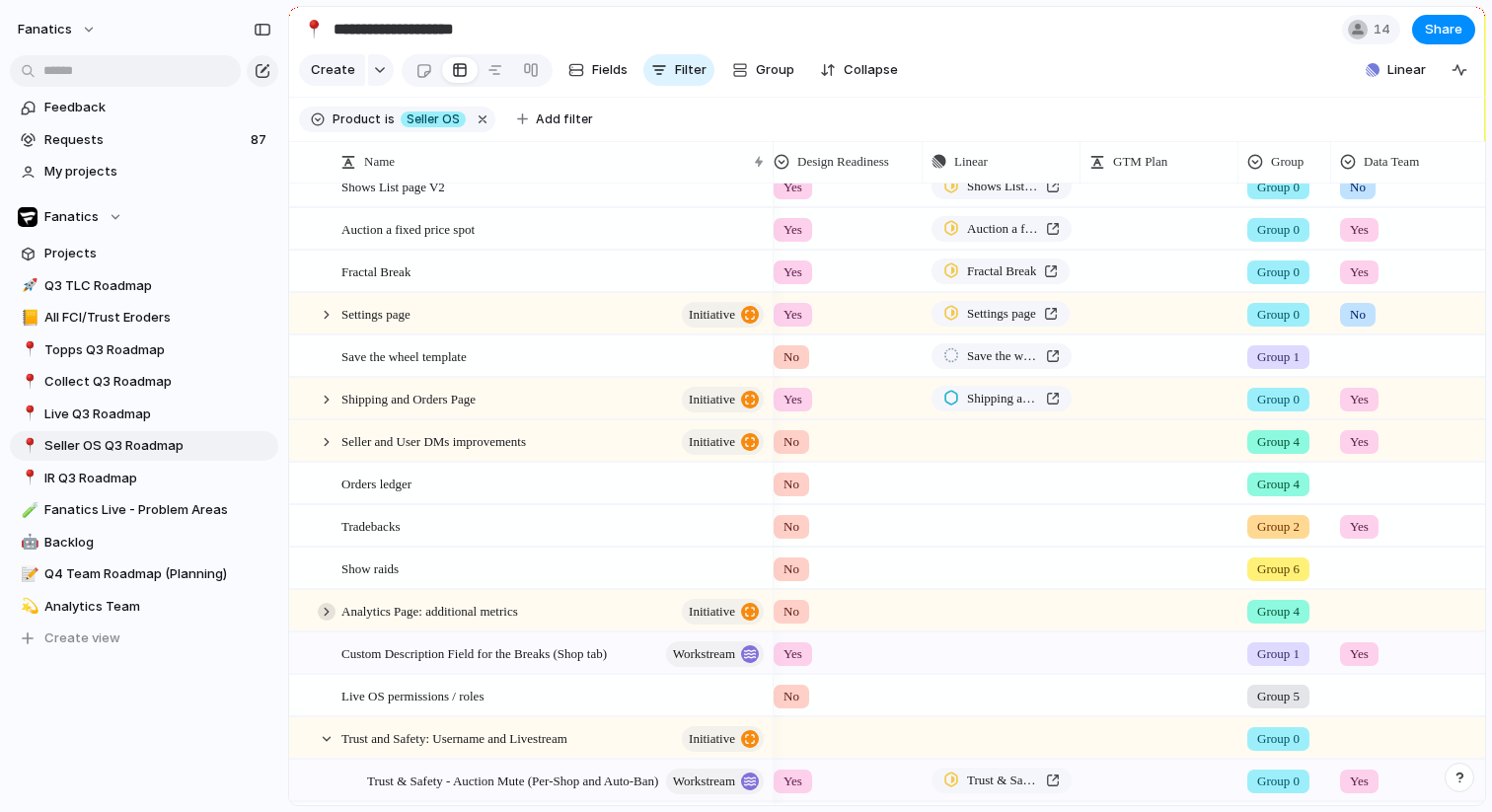 scroll, scrollTop: 251, scrollLeft: 0, axis: vertical 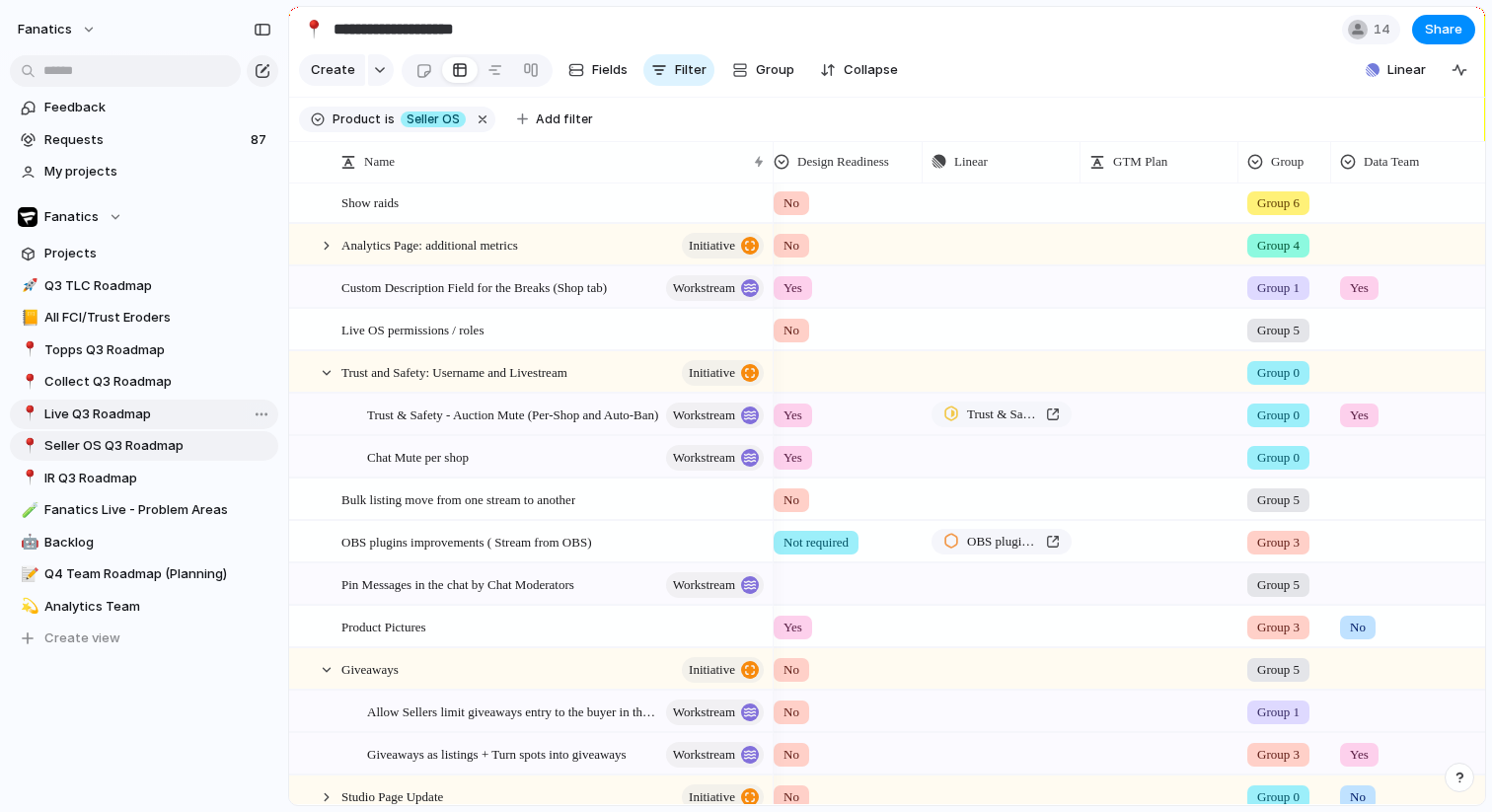 click on "Live Q3 Roadmap" at bounding box center (158, 414) 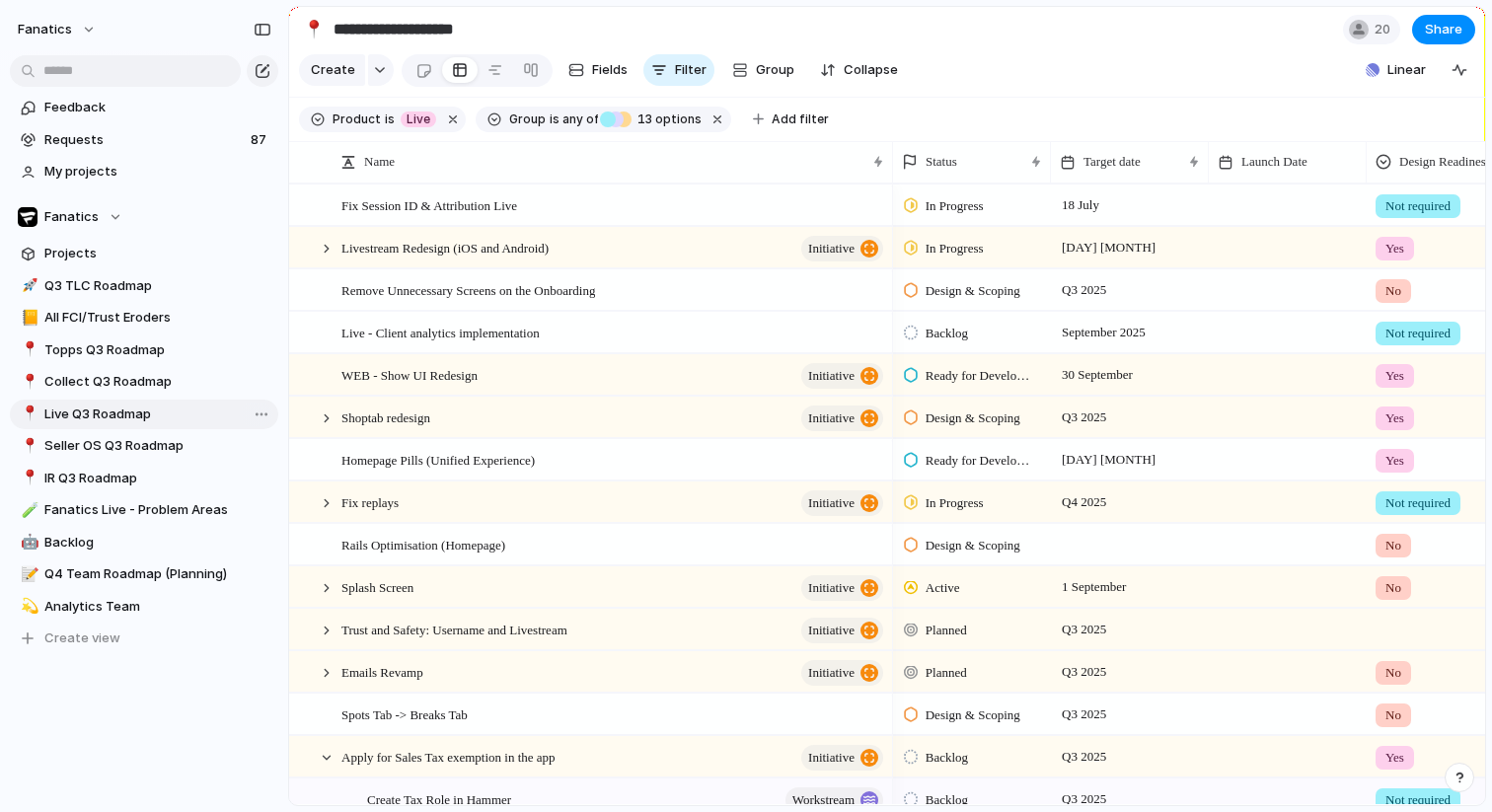 type on "**********" 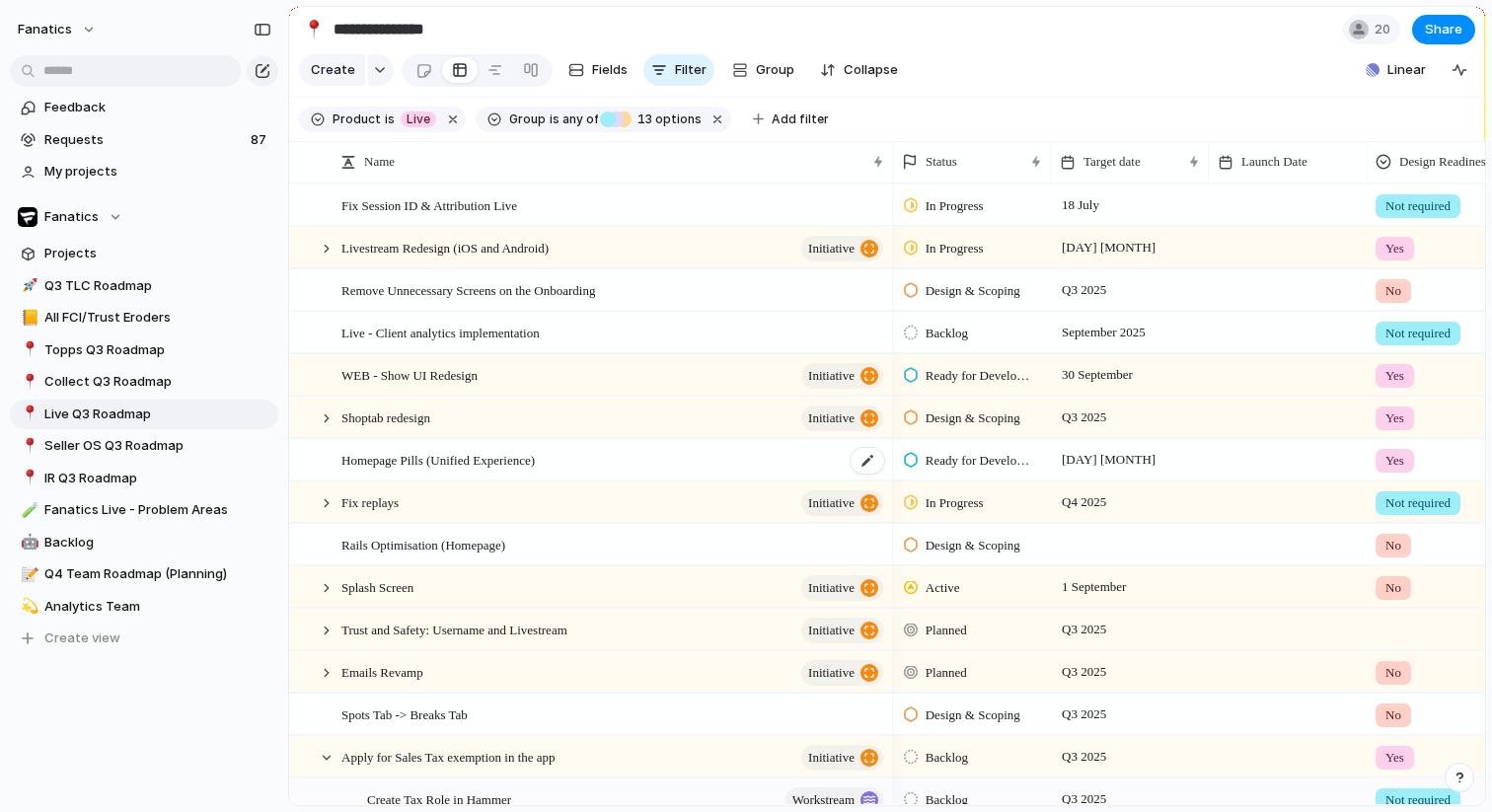 scroll, scrollTop: 85, scrollLeft: 0, axis: vertical 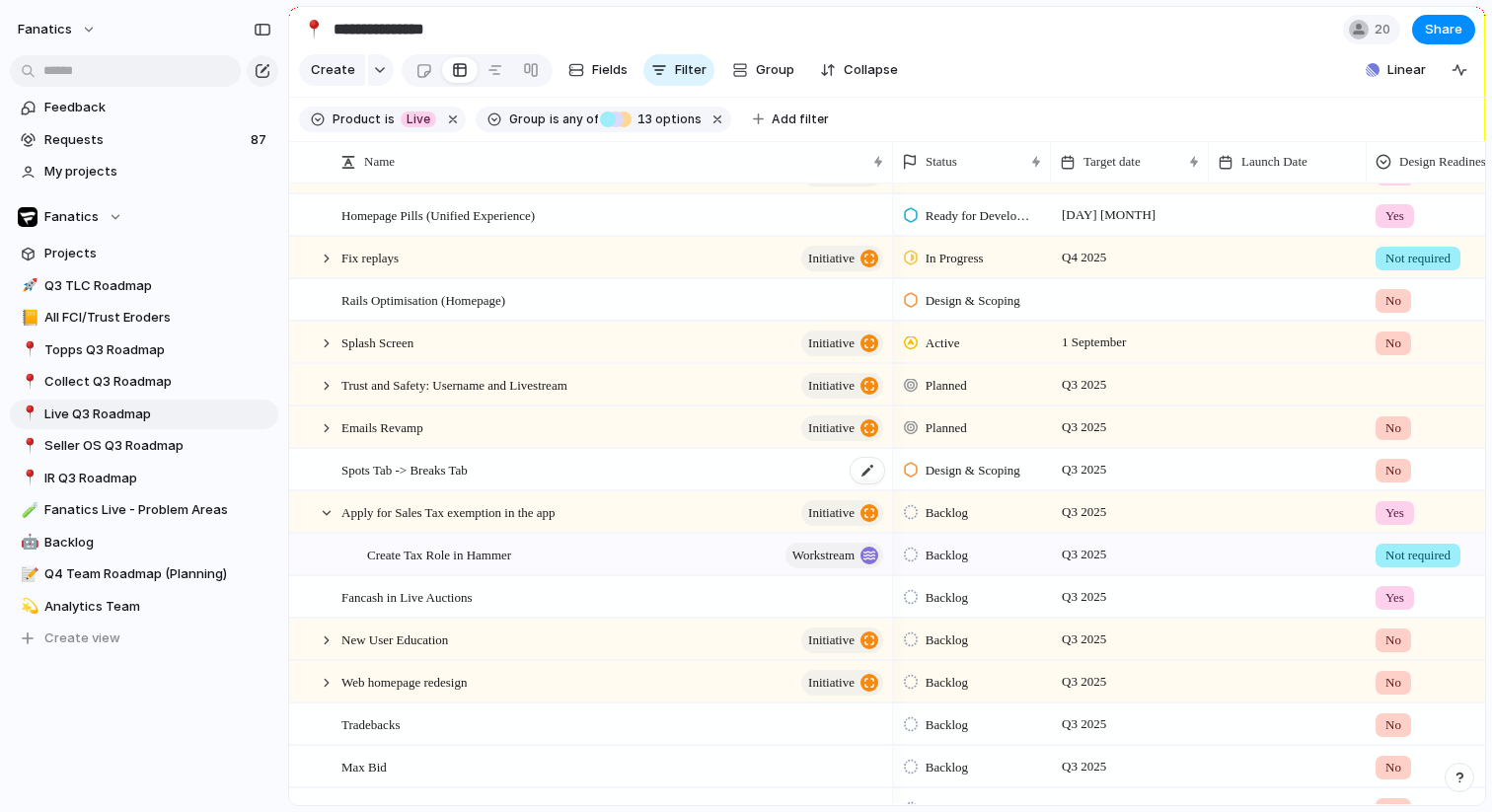 click on "Spots Tab -> Breaks Tab" at bounding box center (405, 469) 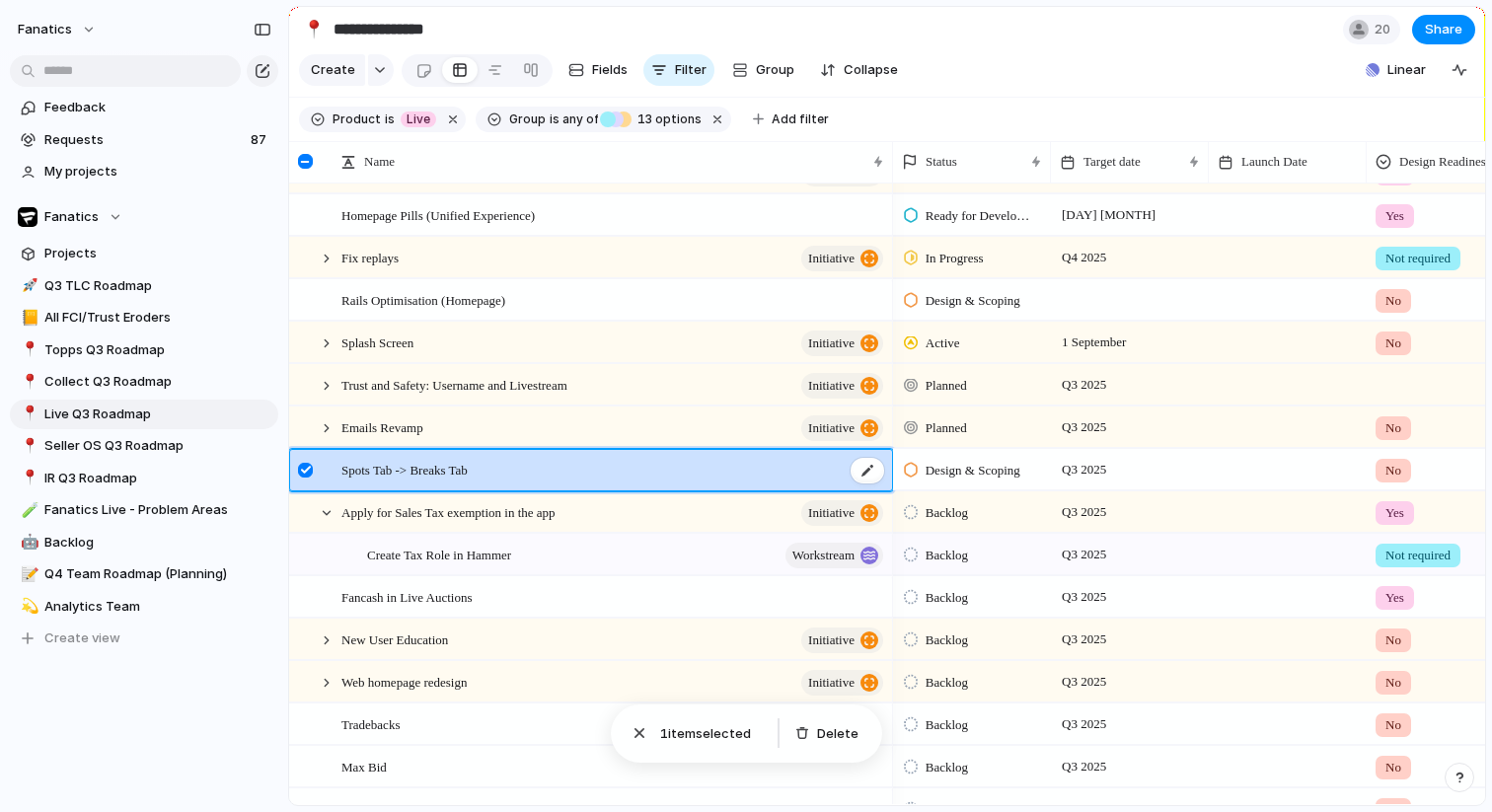 click on "Spots Tab -> Breaks Tab" at bounding box center (405, 469) 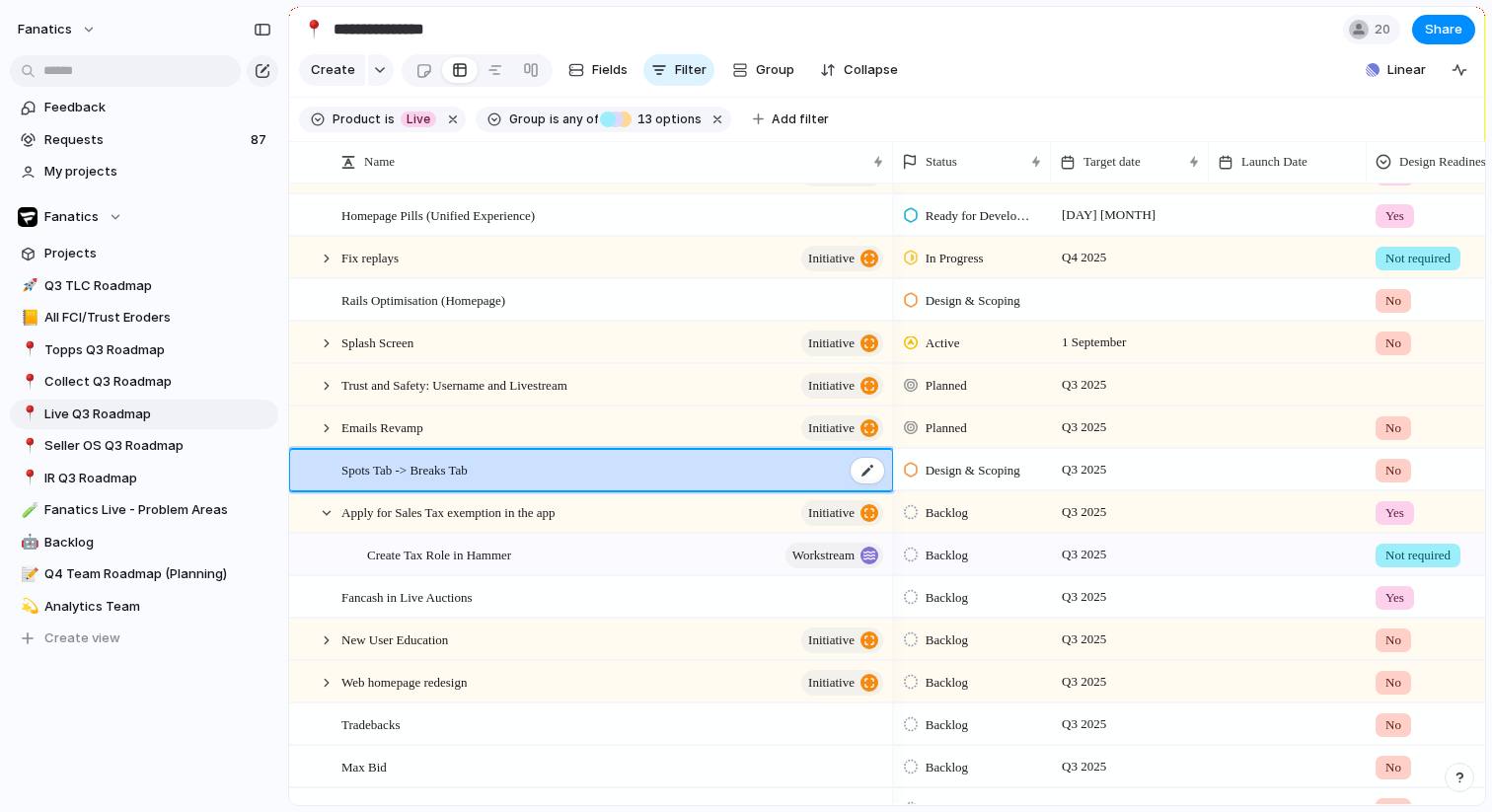 click on "Spots Tab -> Breaks Tab" at bounding box center (614, 470) 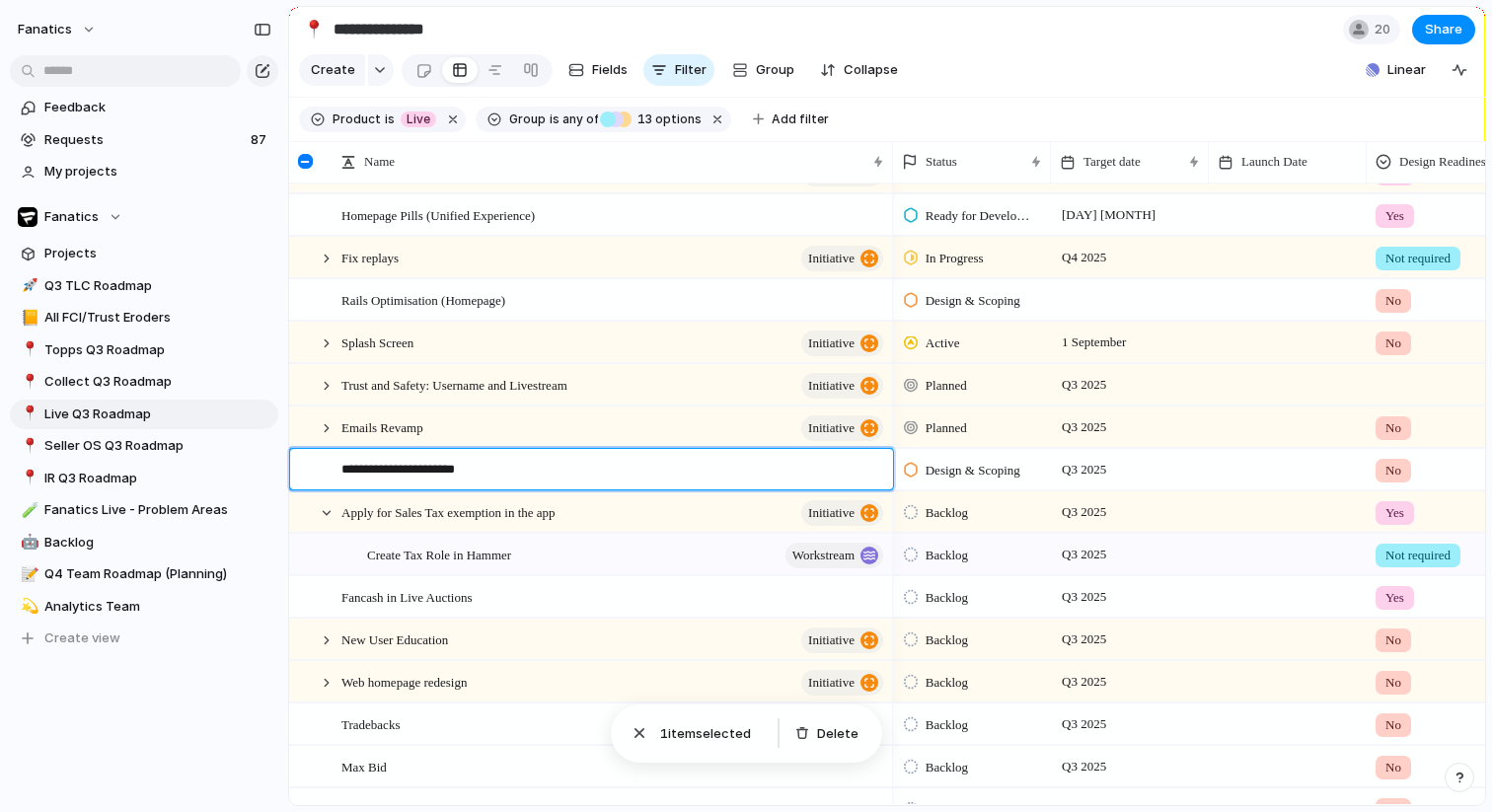 click on "**********" at bounding box center [610, 472] 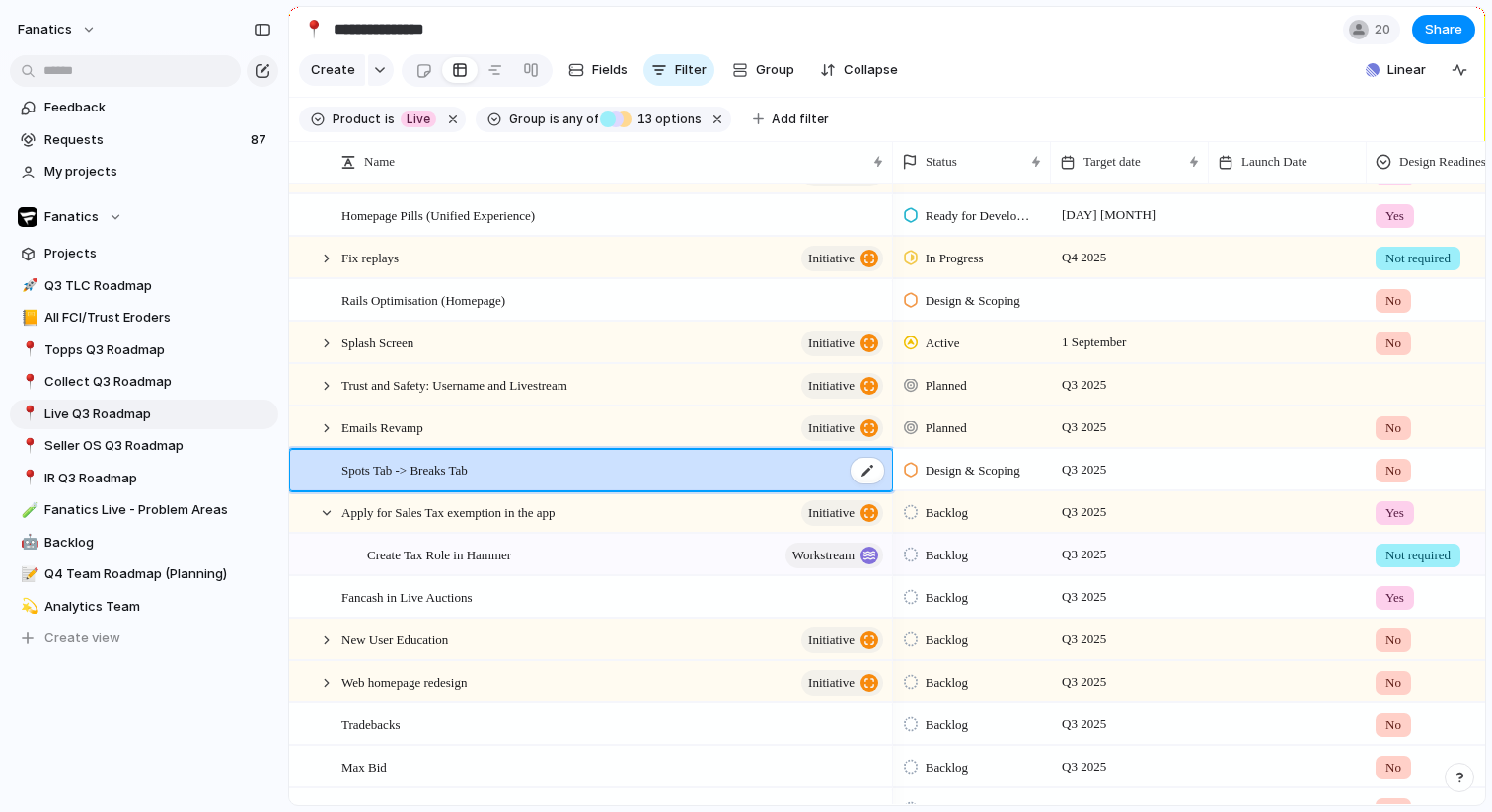 click on "Spots Tab -> Breaks Tab" at bounding box center [405, 469] 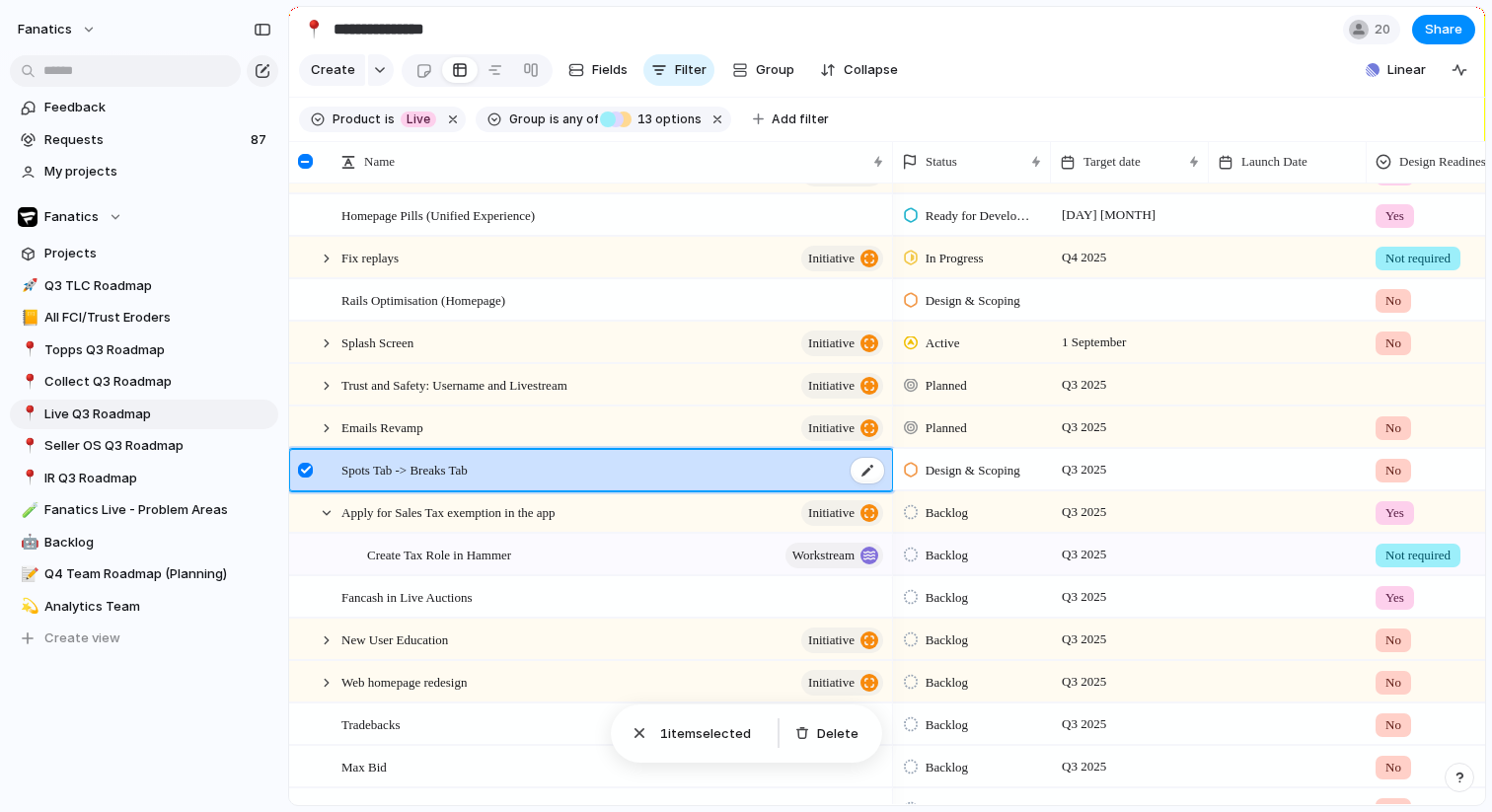 click on "Spots Tab -> Breaks Tab" at bounding box center (405, 469) 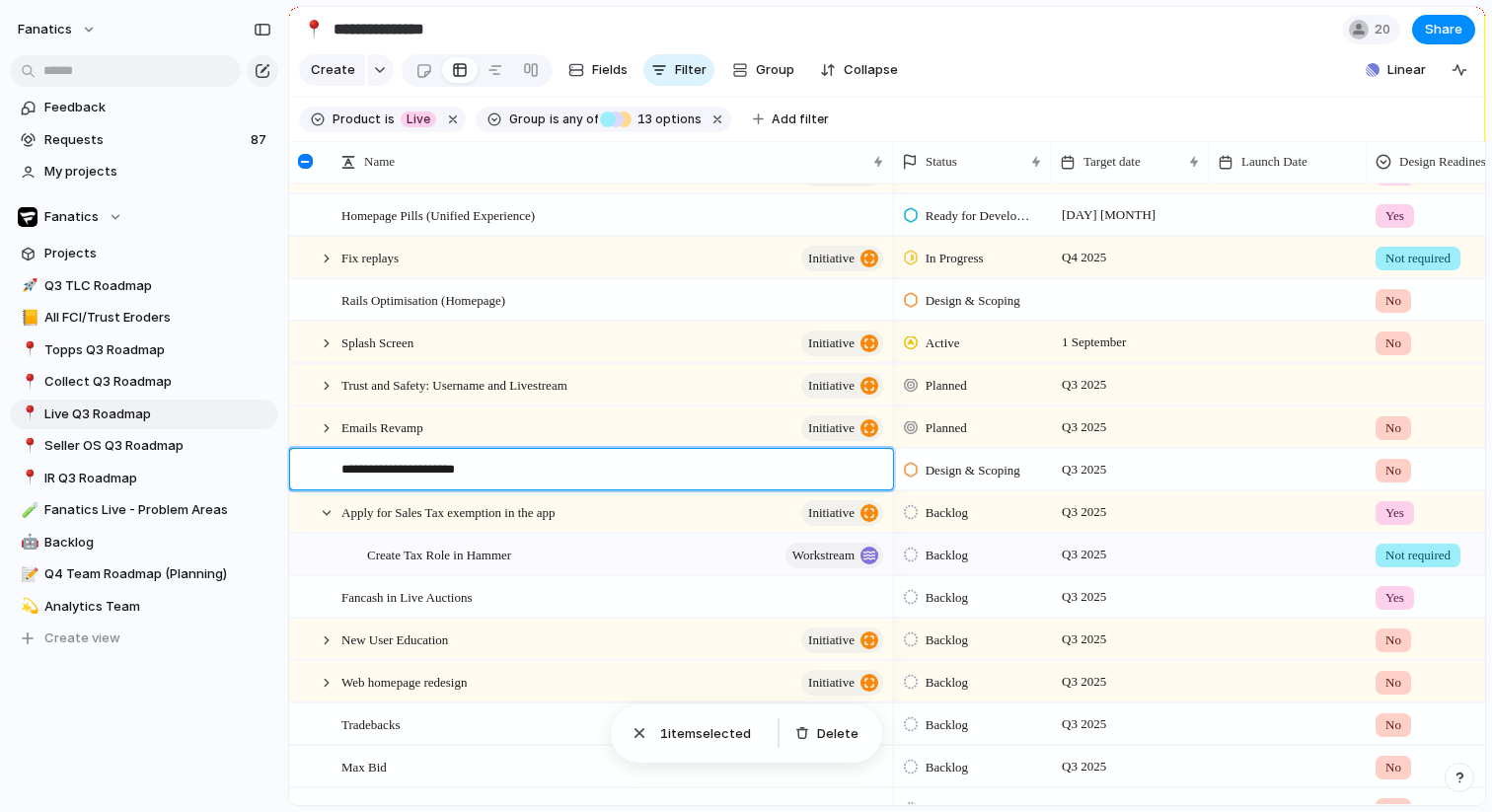 click on "**********" at bounding box center (610, 472) 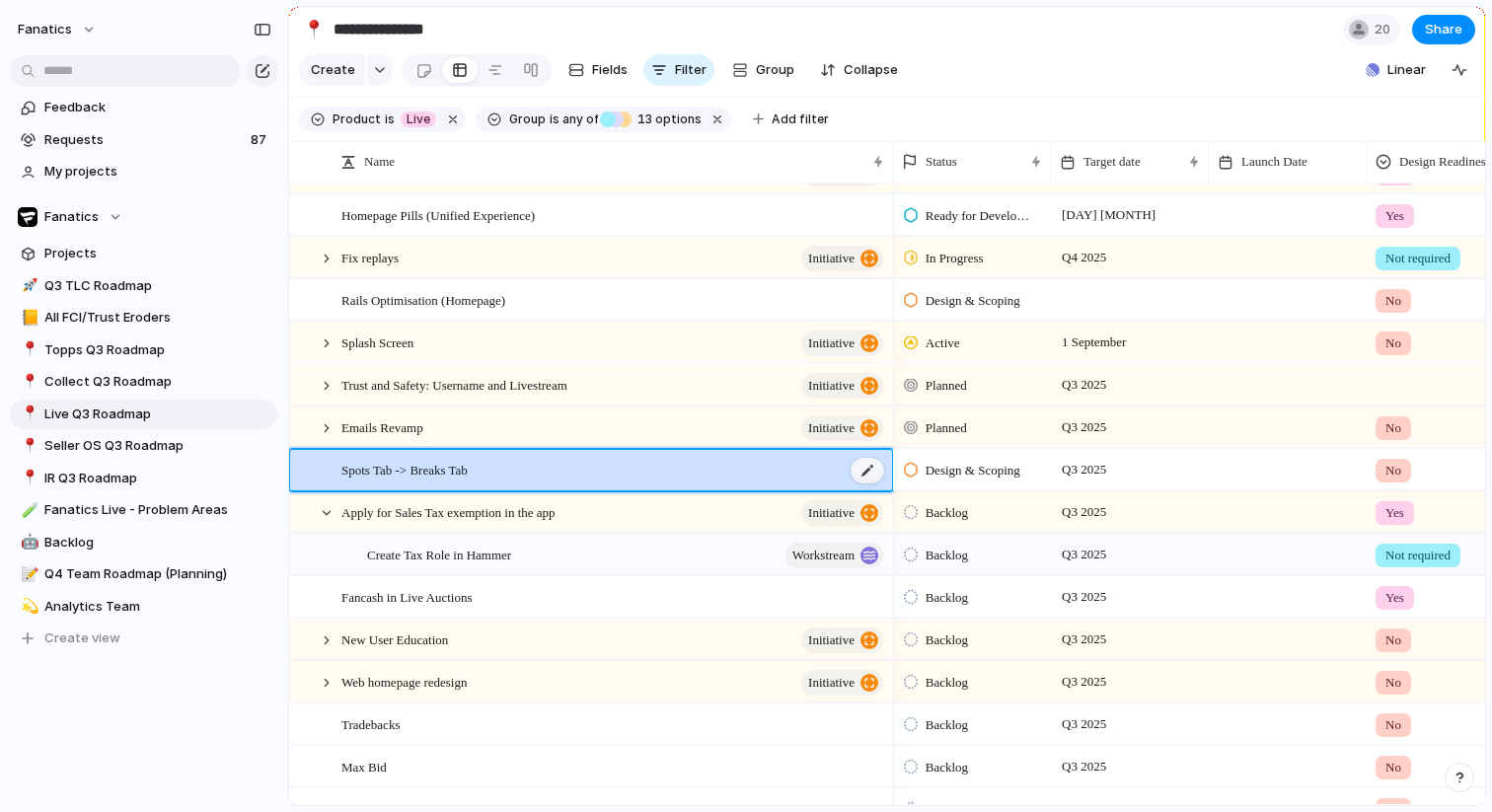 click at bounding box center [867, 471] 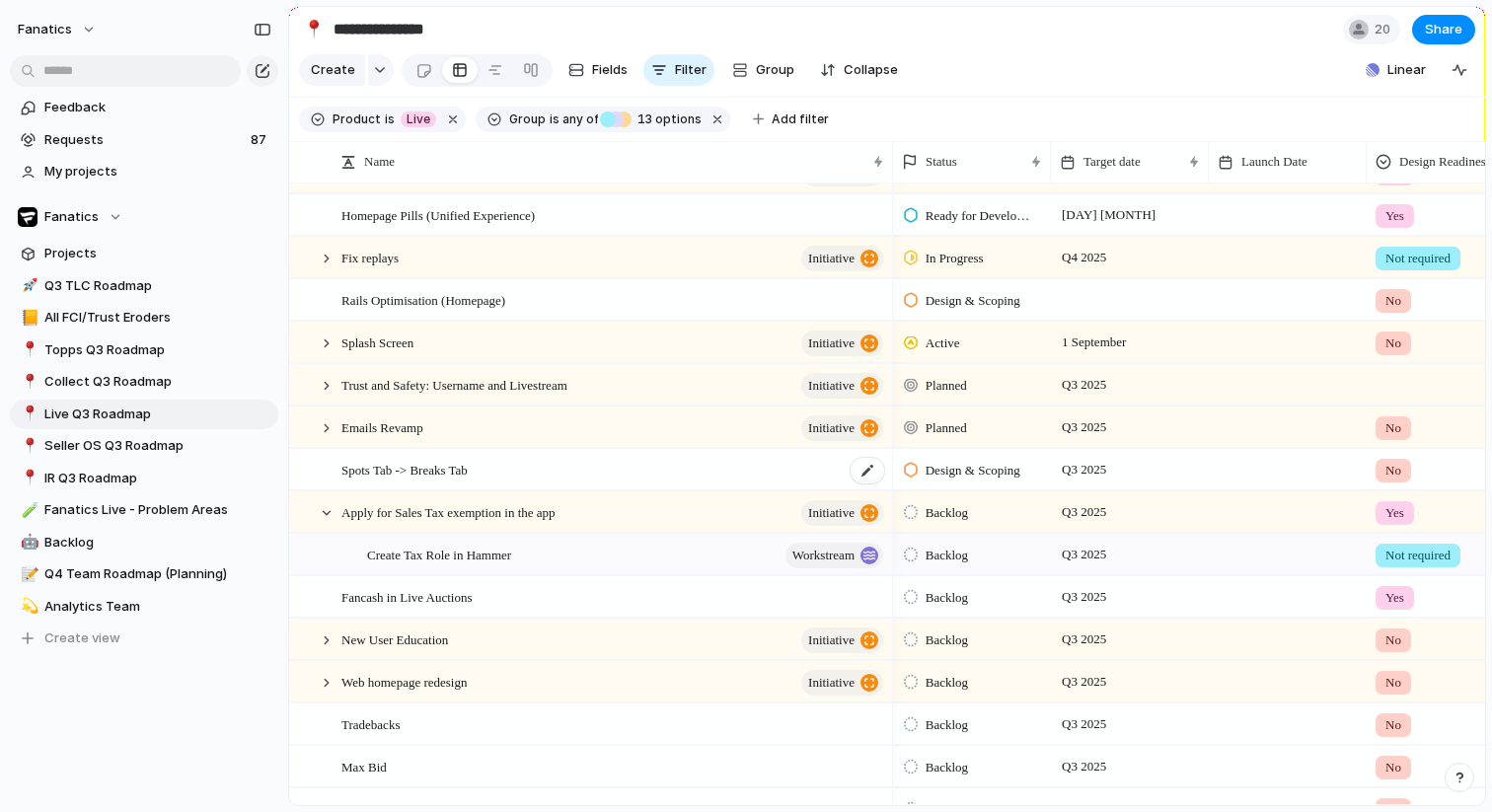 click on "Spots Tab -> Breaks Tab" at bounding box center (614, 470) 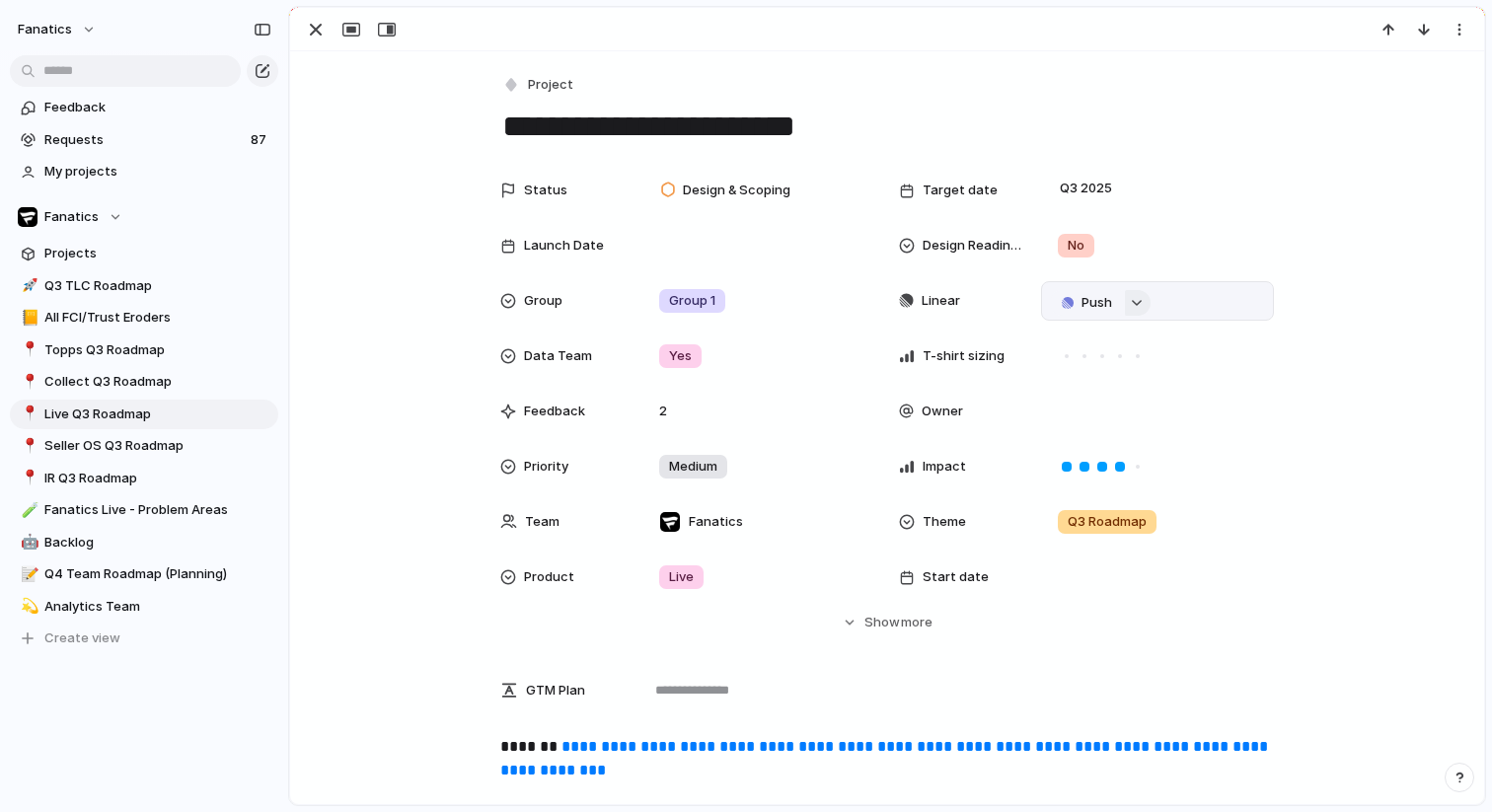 click at bounding box center (1137, 303) 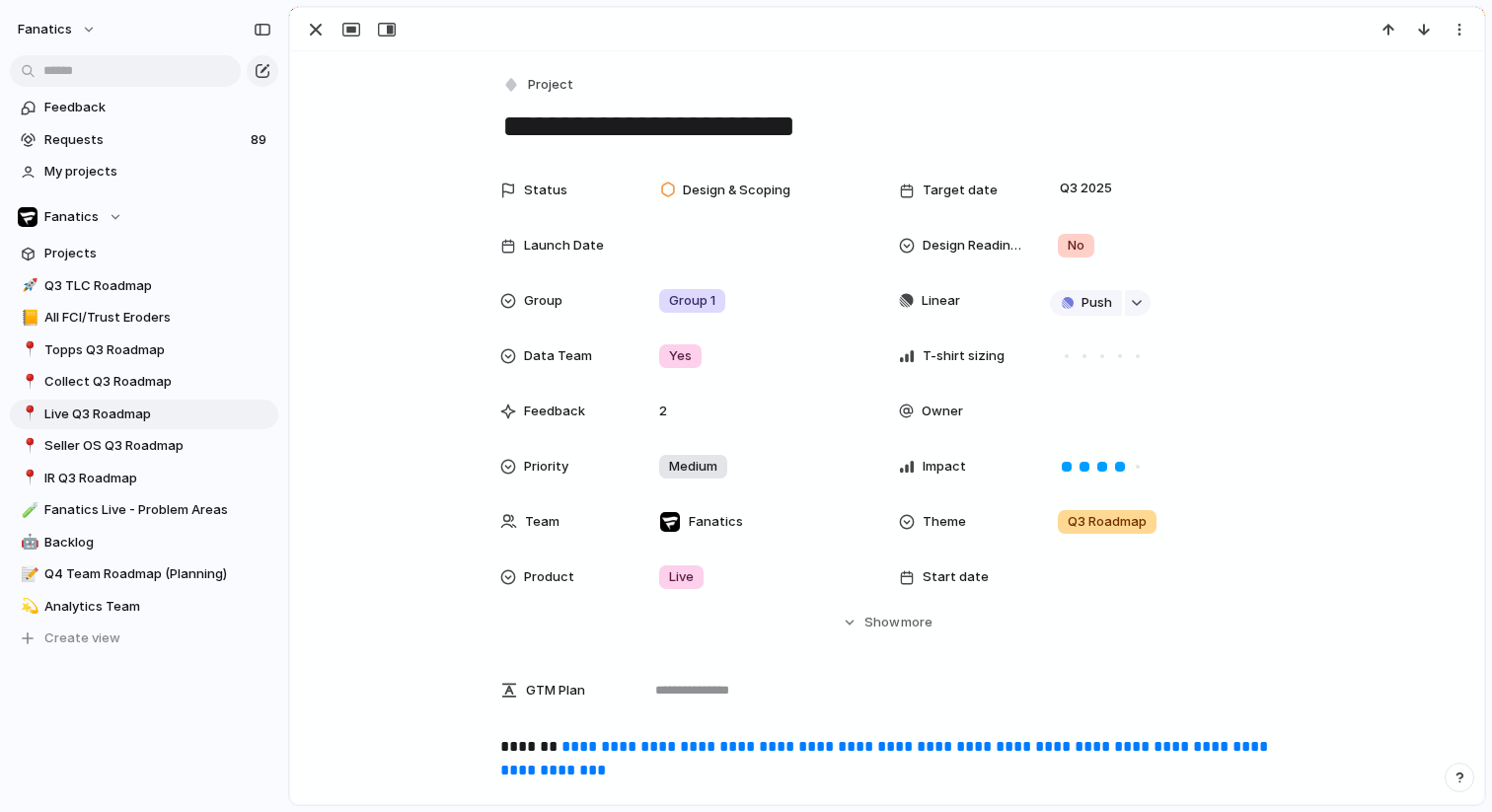 click on "Projects Issues Change Sold Items filter on Web Inform users that ACH take 3 days to process Live Stream Recognition Ops Ad Hoc Offer Activity - Redesign collect ‘Open App’ to redirect users to corresponding app pages Topps on Collect App" at bounding box center [746, 406] 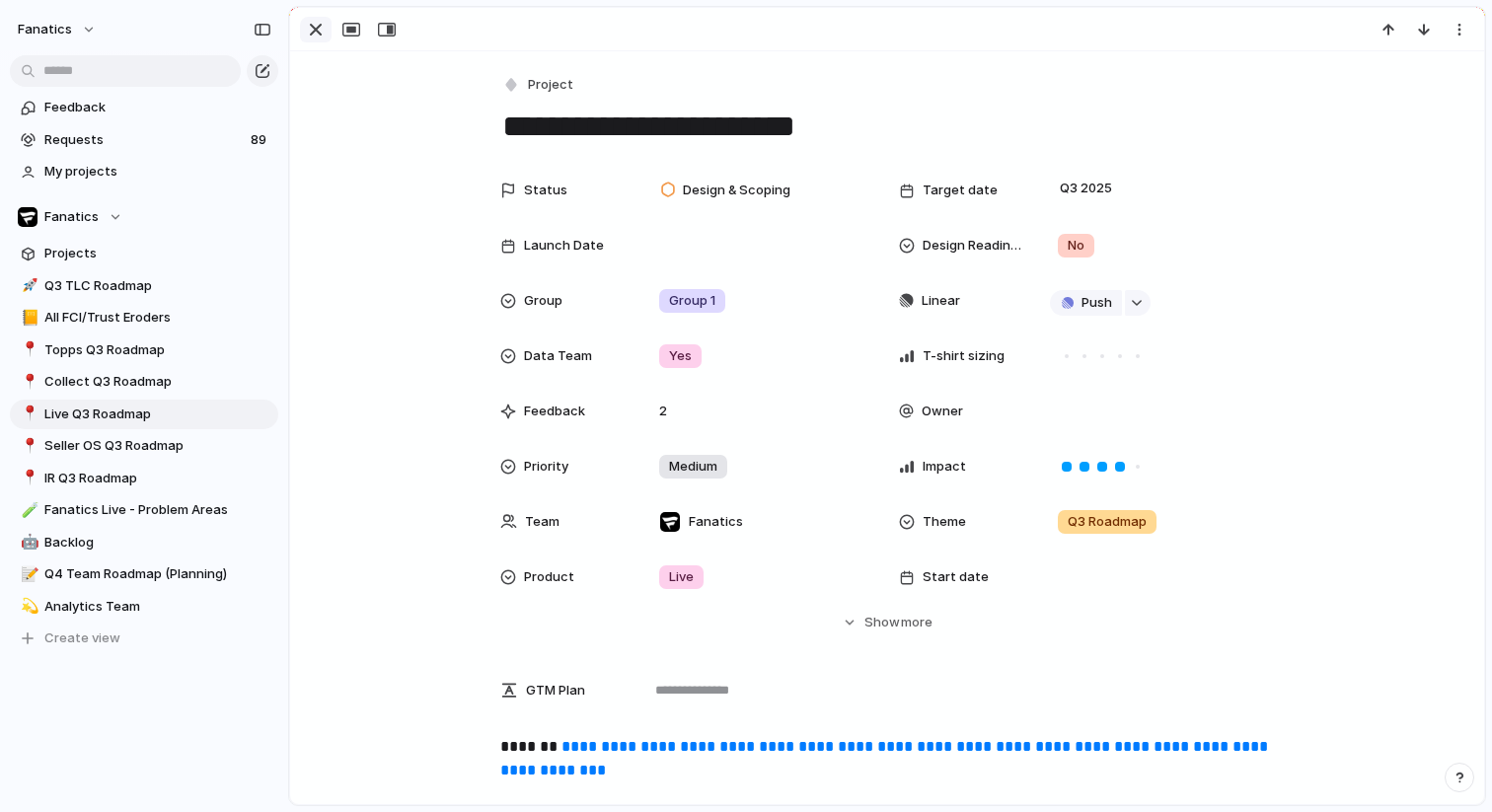 click at bounding box center [316, 30] 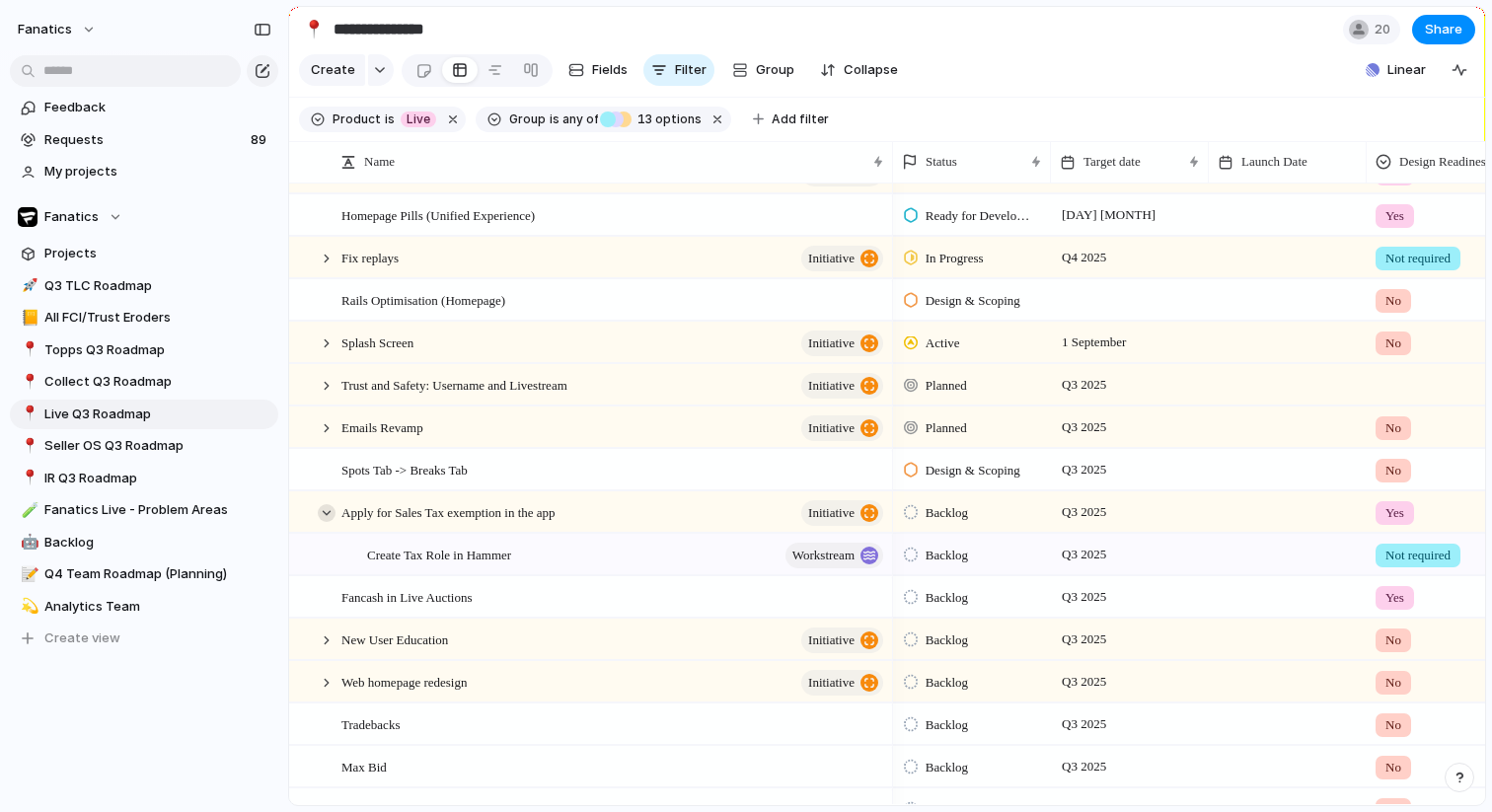 click at bounding box center (327, 513) 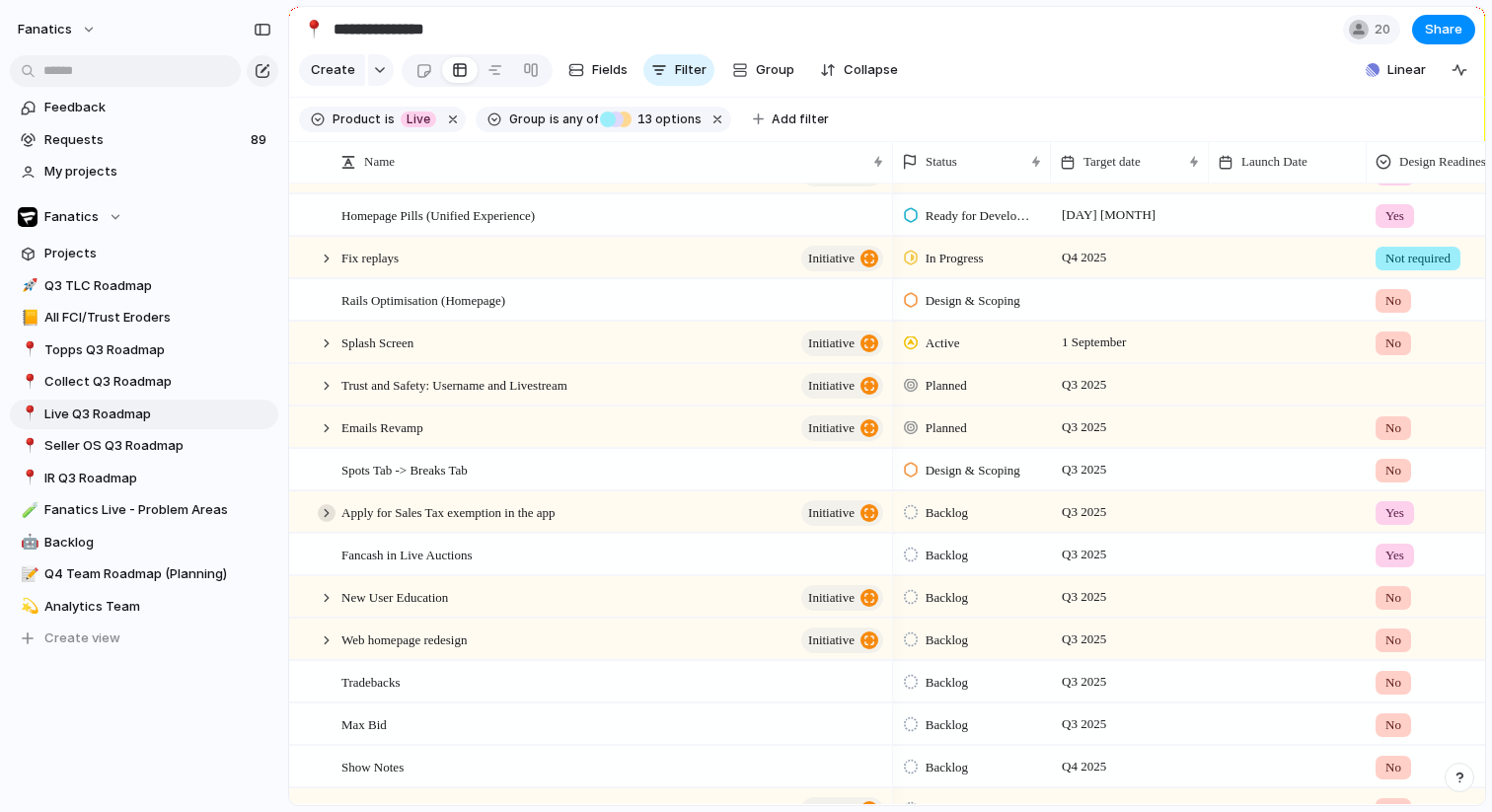 scroll, scrollTop: 187, scrollLeft: 0, axis: vertical 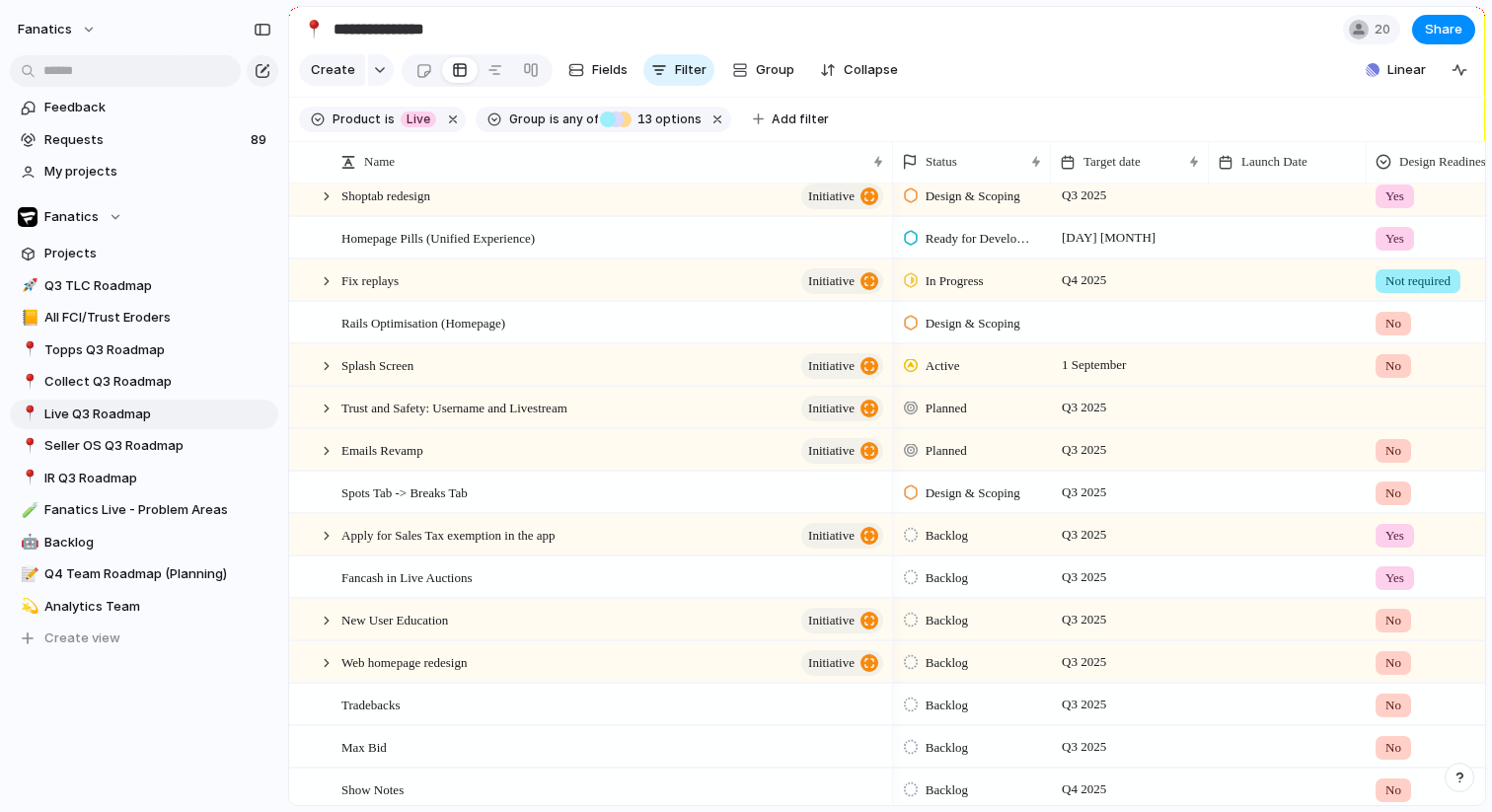 click on "Planned" at bounding box center [946, 451] 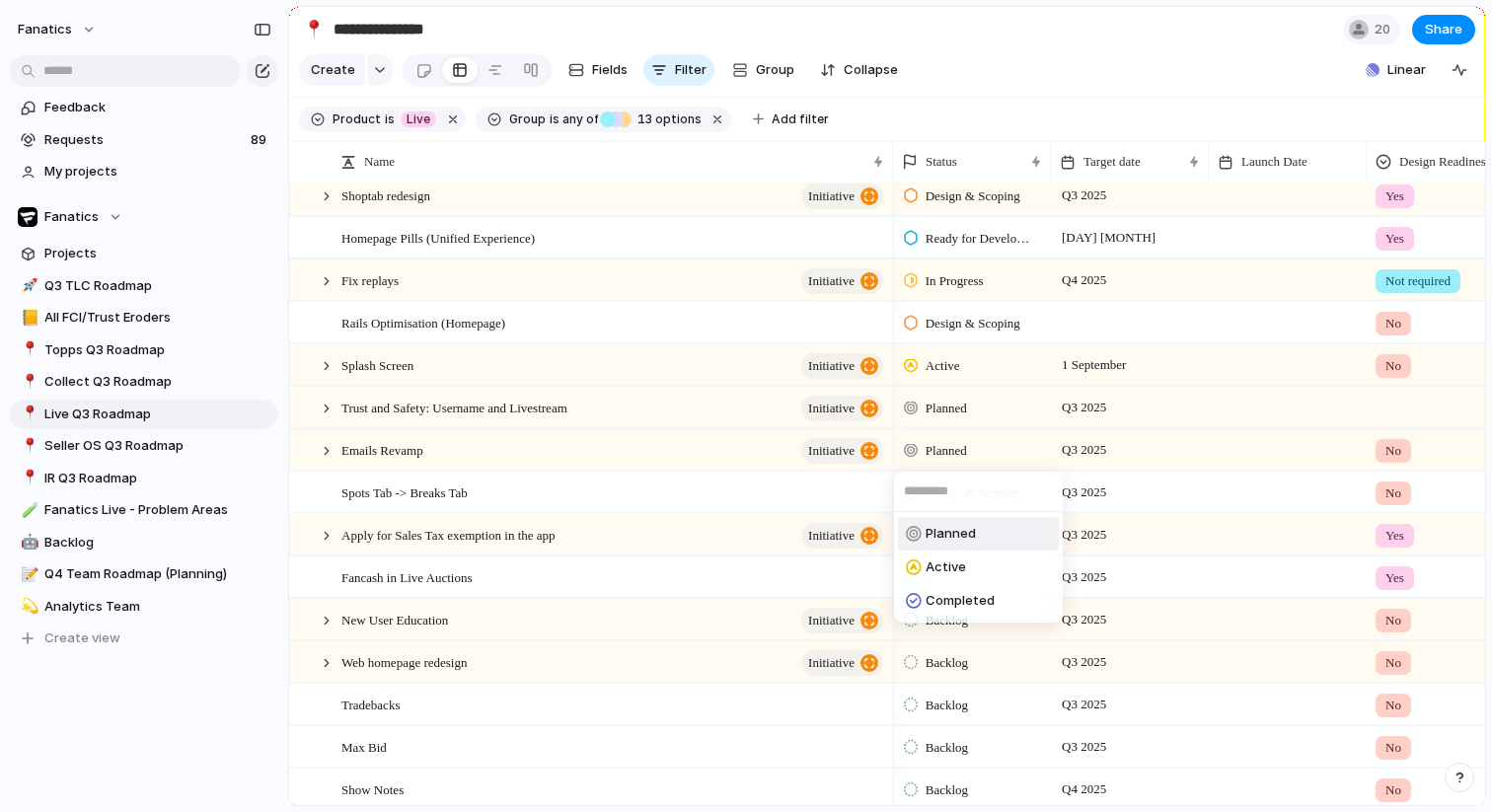 click on "Planned   Active   Completed" at bounding box center (746, 406) 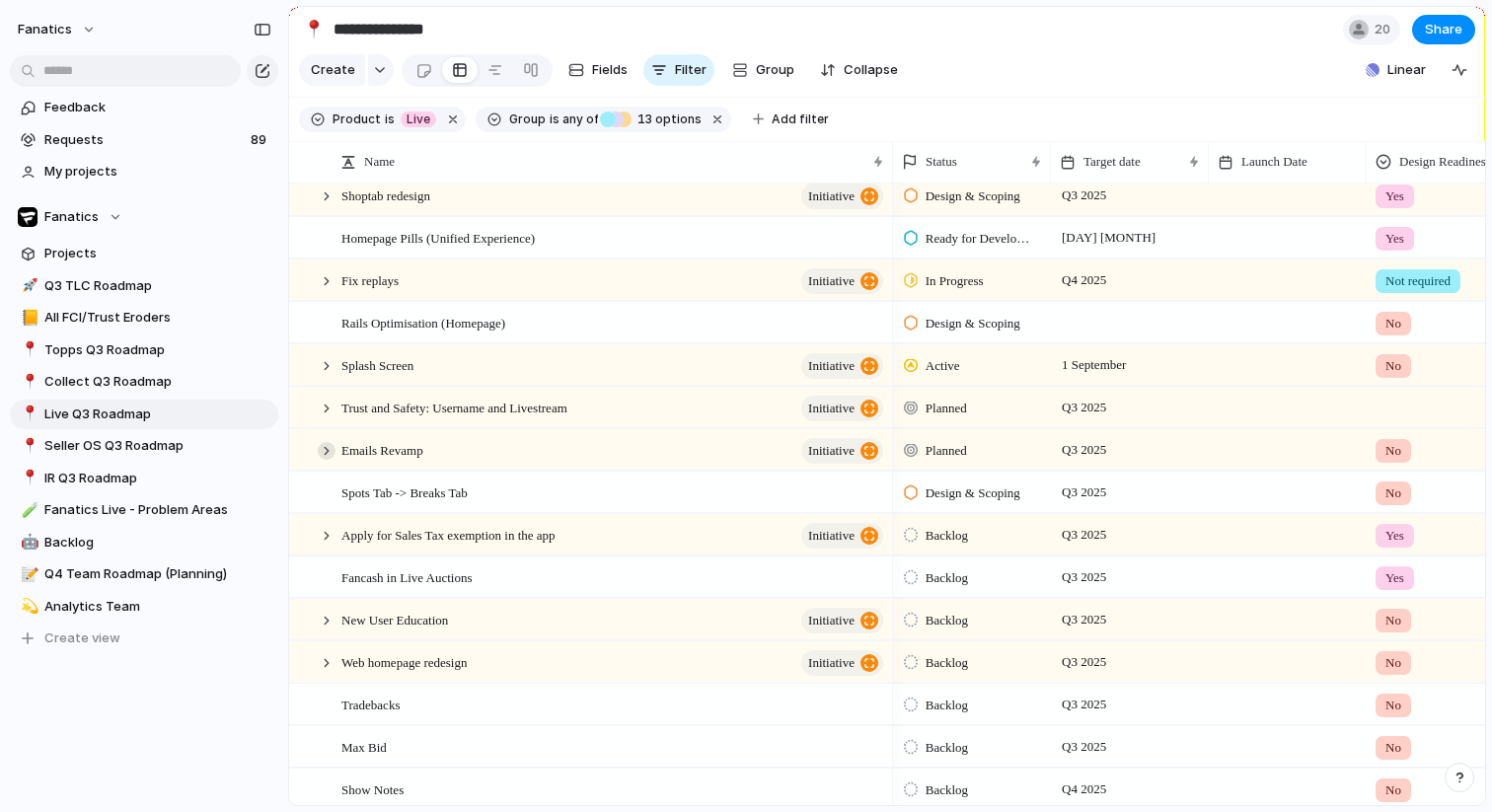 click at bounding box center (327, 451) 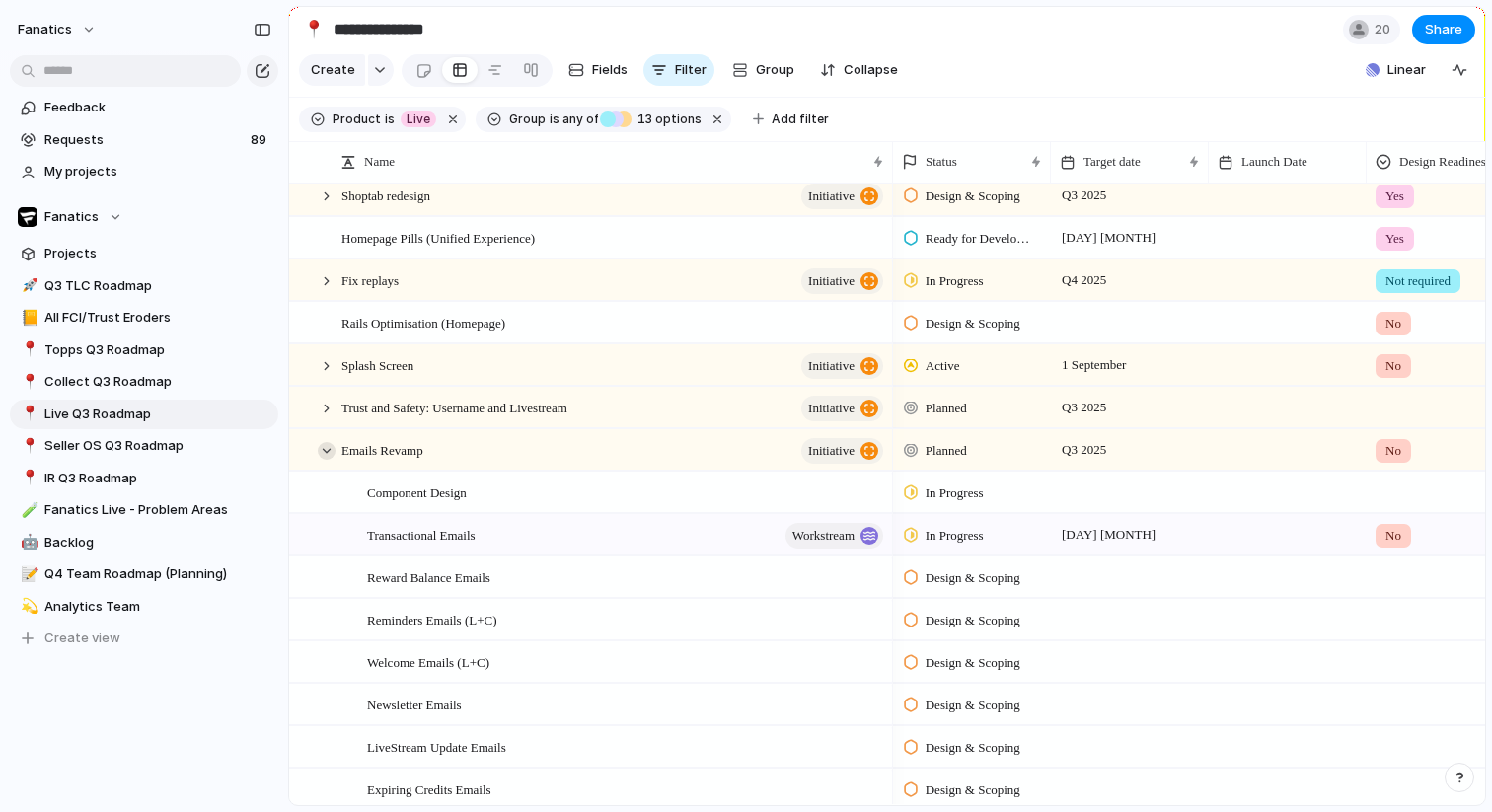 click at bounding box center (327, 451) 